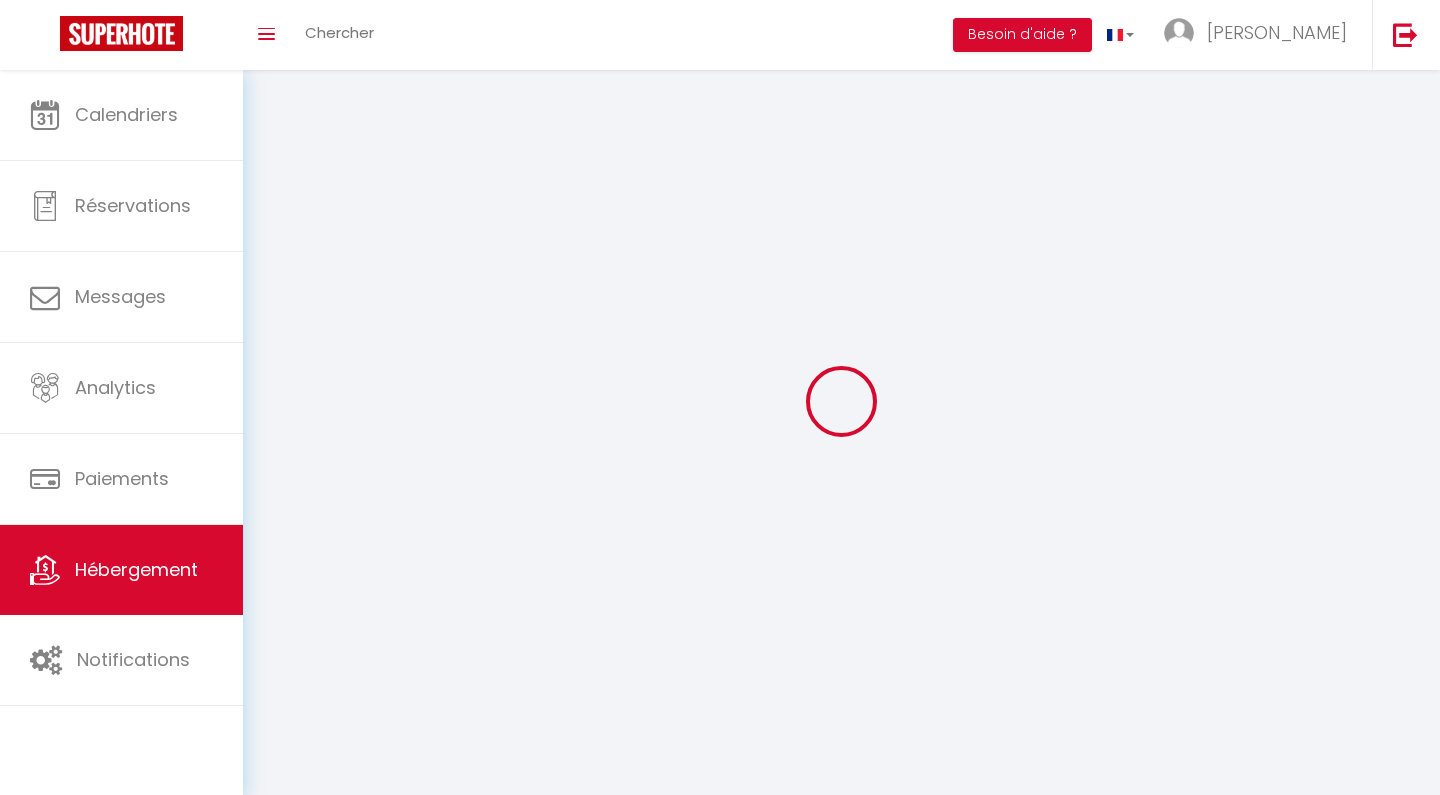 scroll, scrollTop: 0, scrollLeft: 0, axis: both 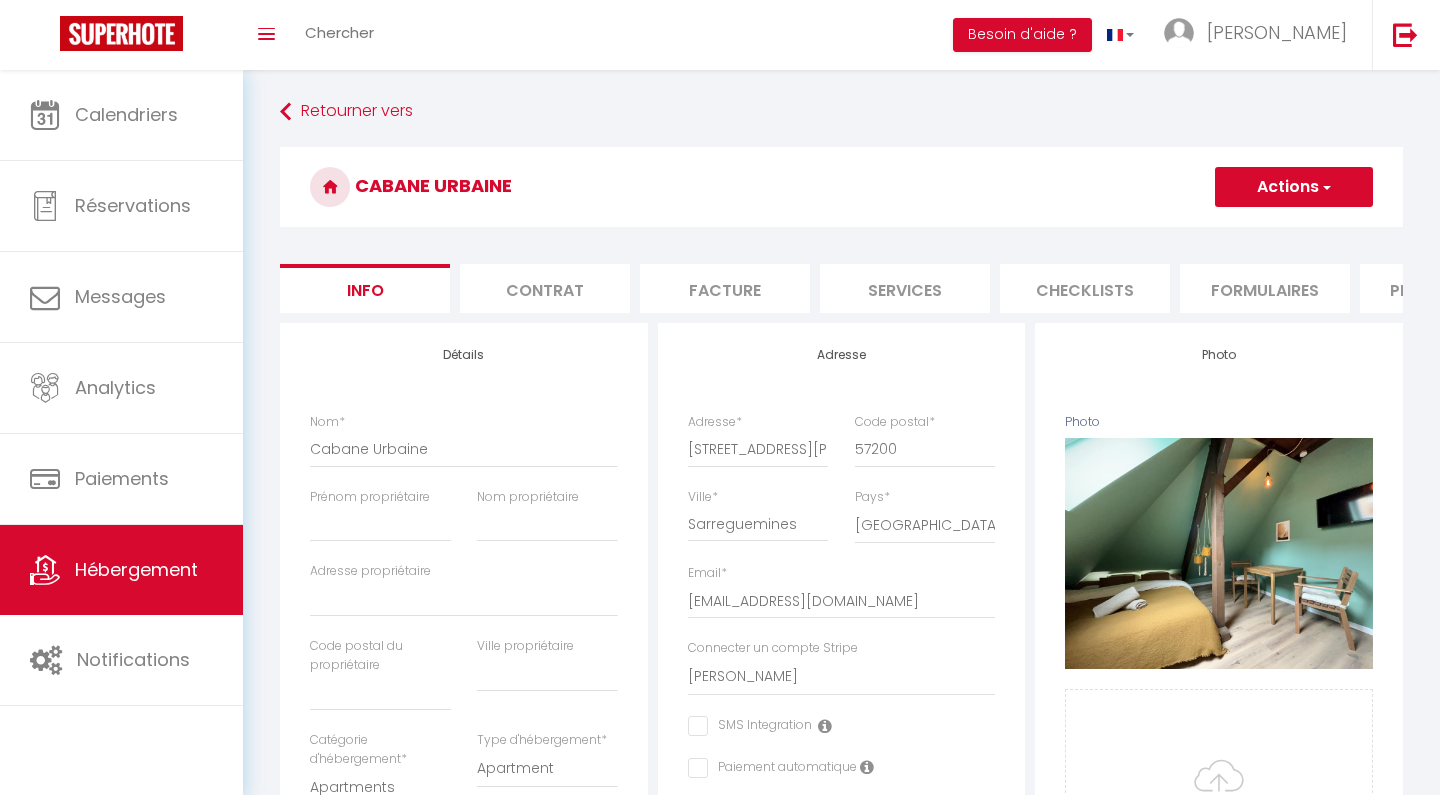 checkbox on "false" 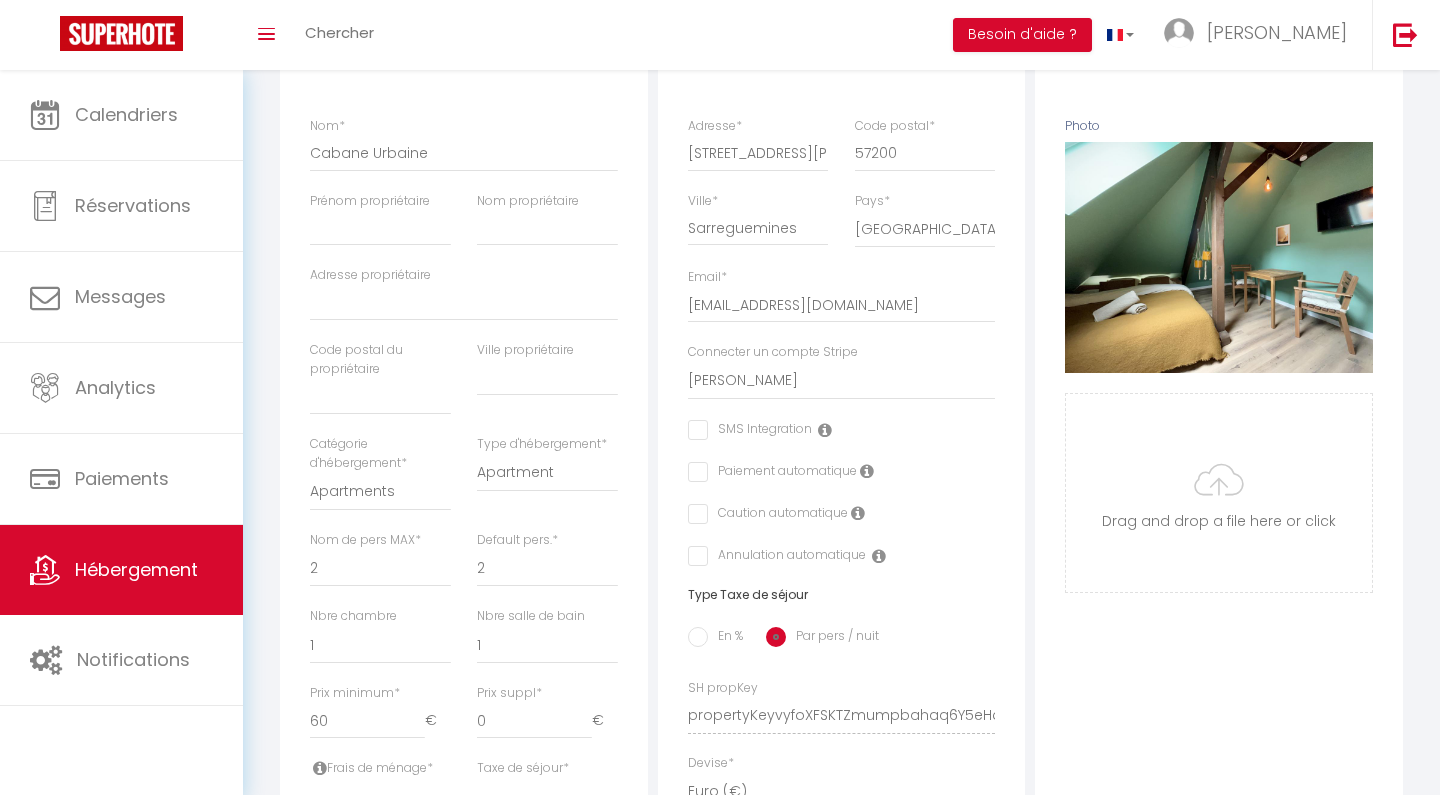 scroll, scrollTop: 281, scrollLeft: 0, axis: vertical 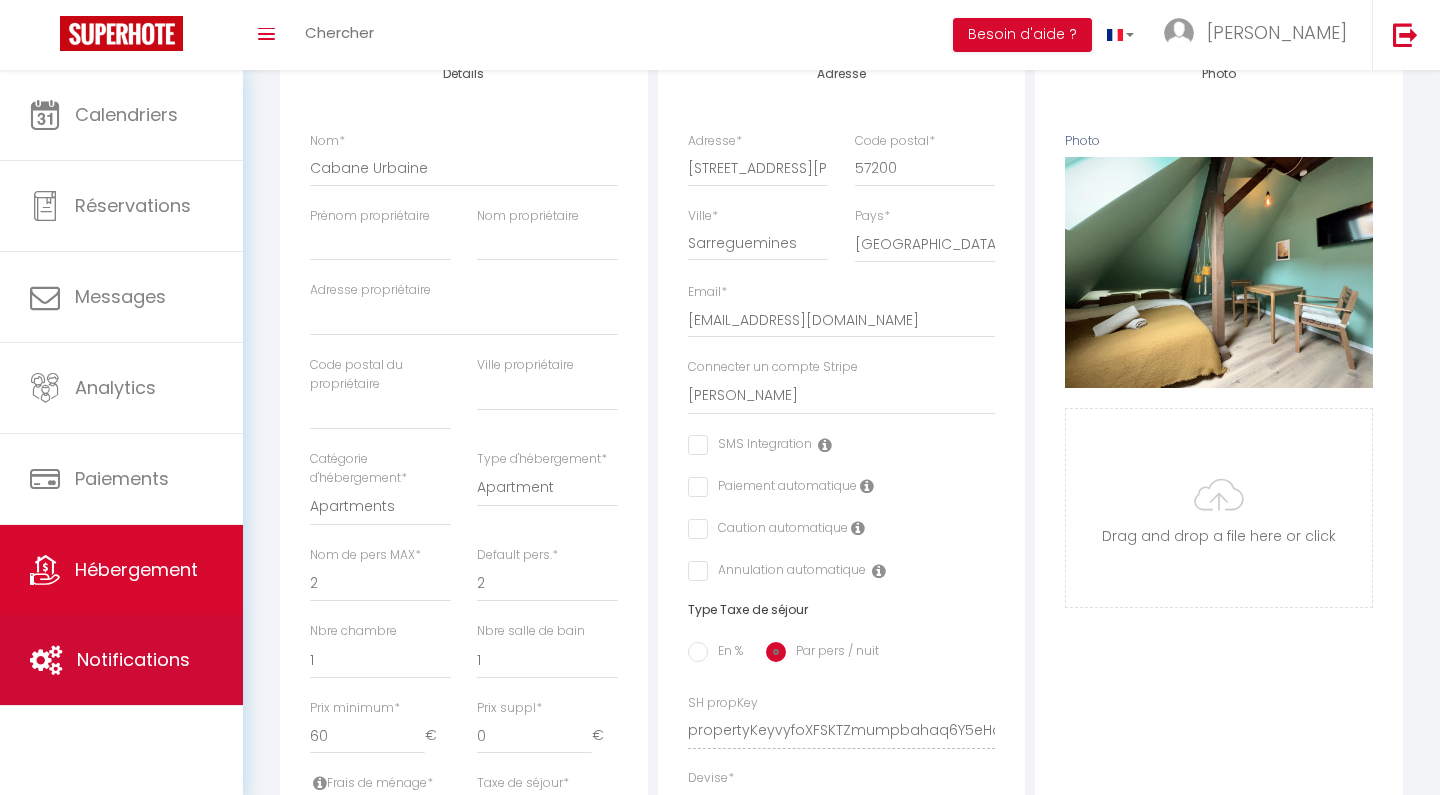 click on "Notifications" at bounding box center (133, 659) 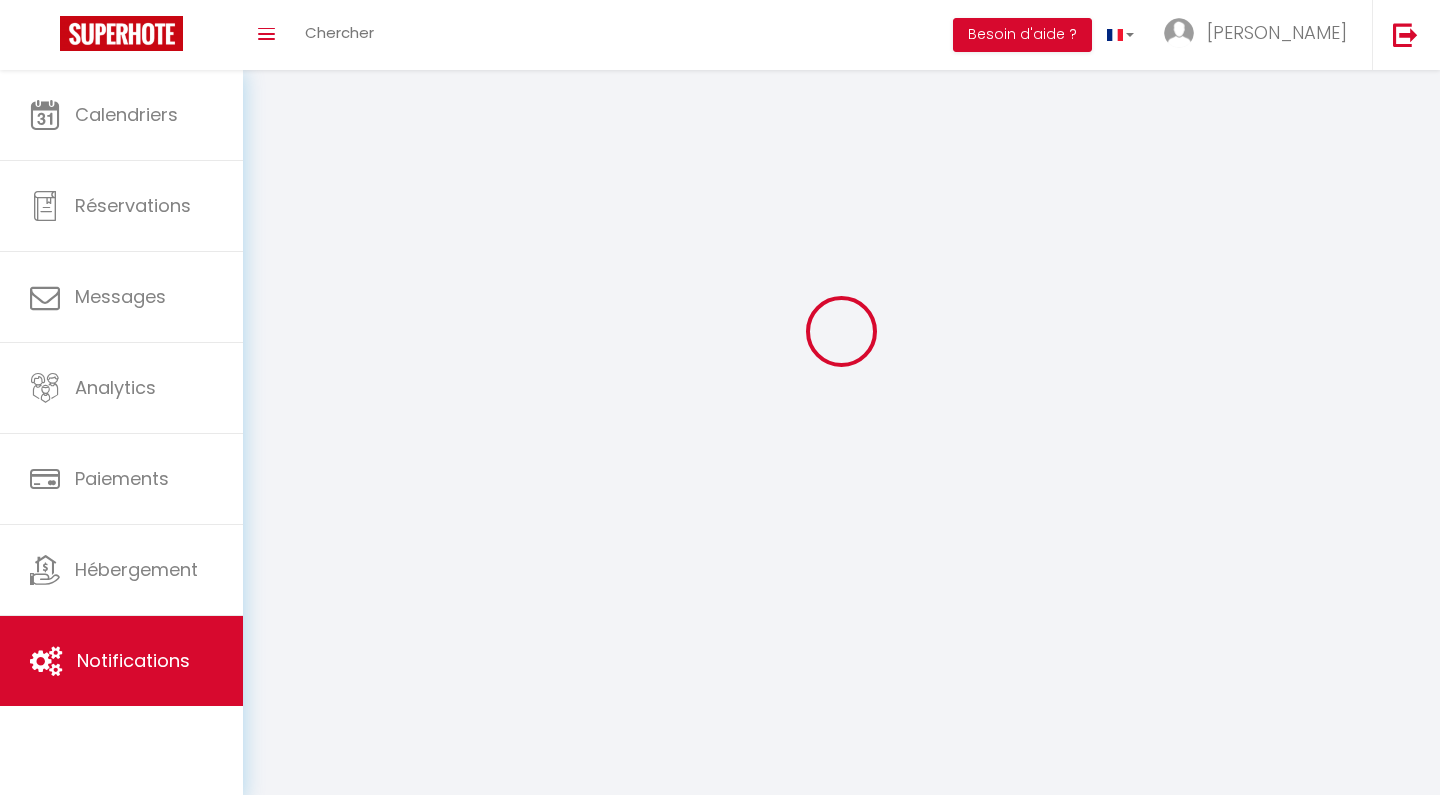 scroll, scrollTop: 0, scrollLeft: 0, axis: both 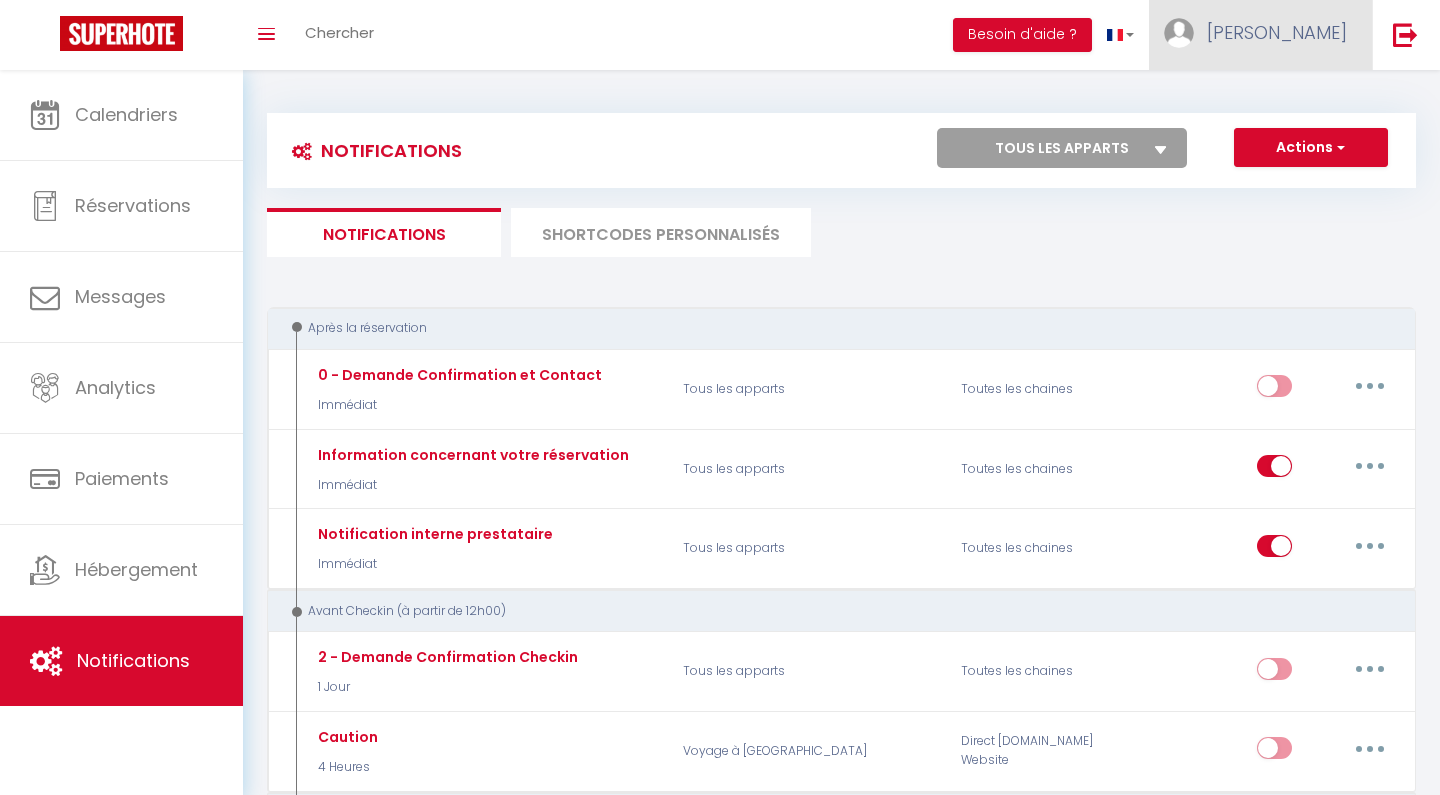 click on "[PERSON_NAME]" at bounding box center (1277, 32) 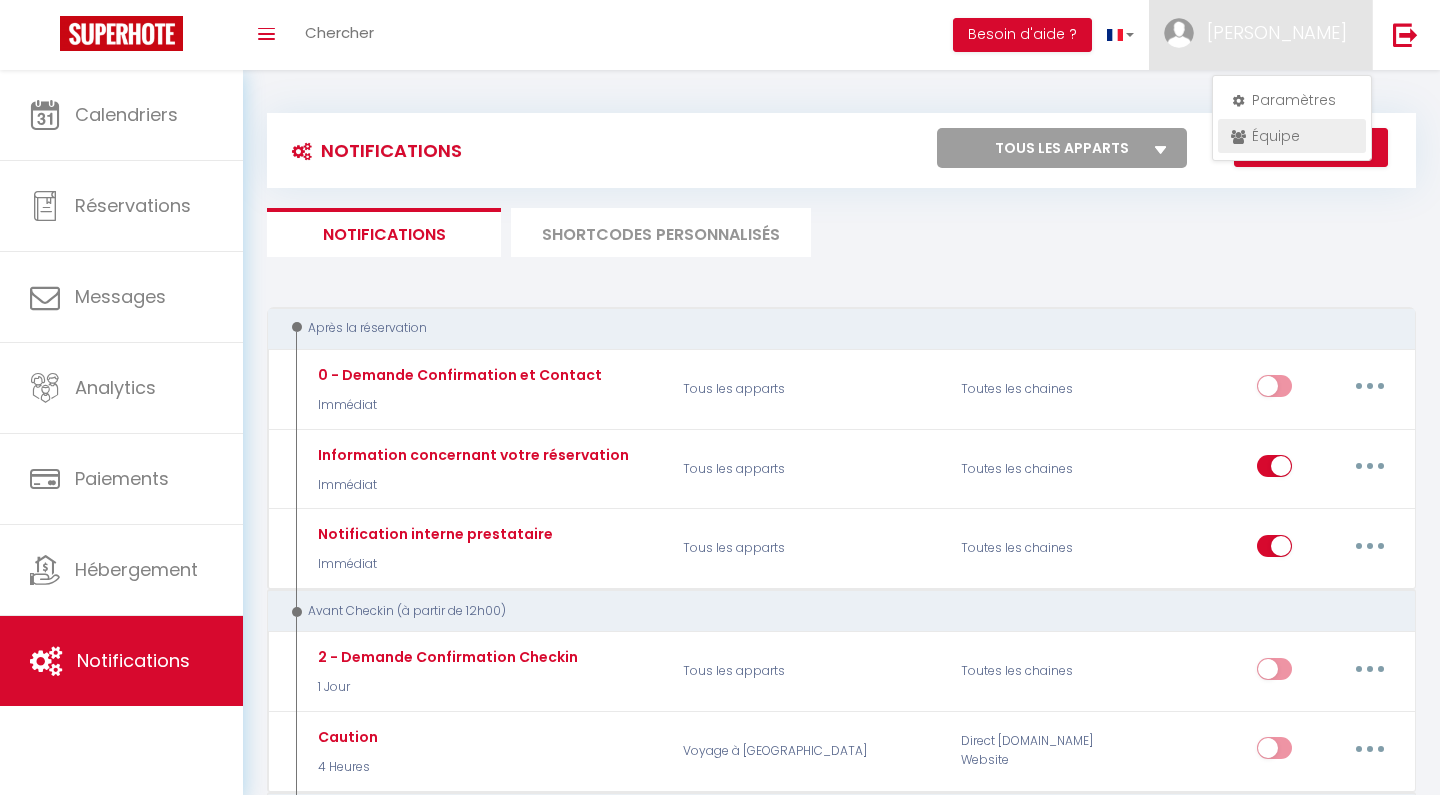 click on "Équipe" at bounding box center (1292, 136) 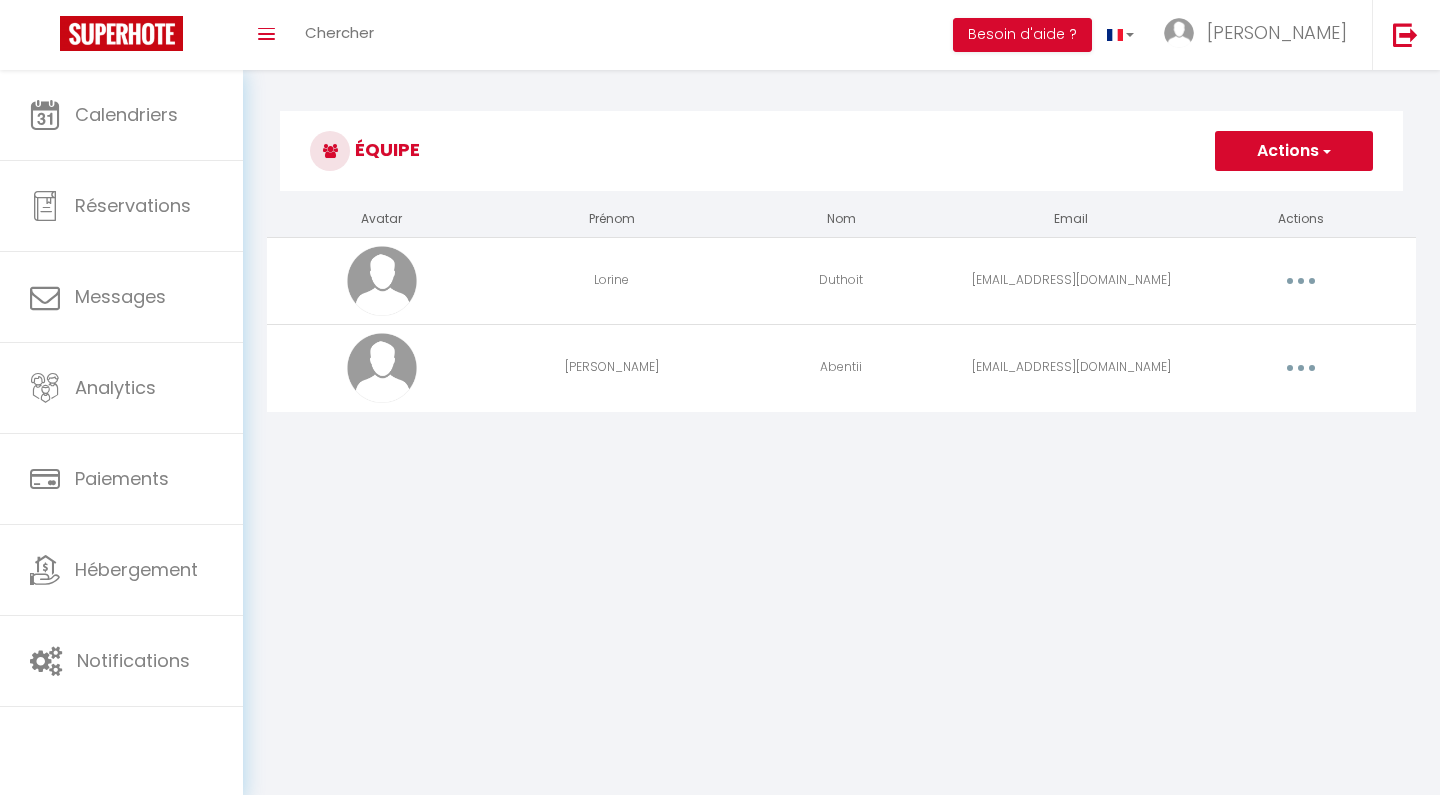 click on "Abentii" at bounding box center (842, 367) 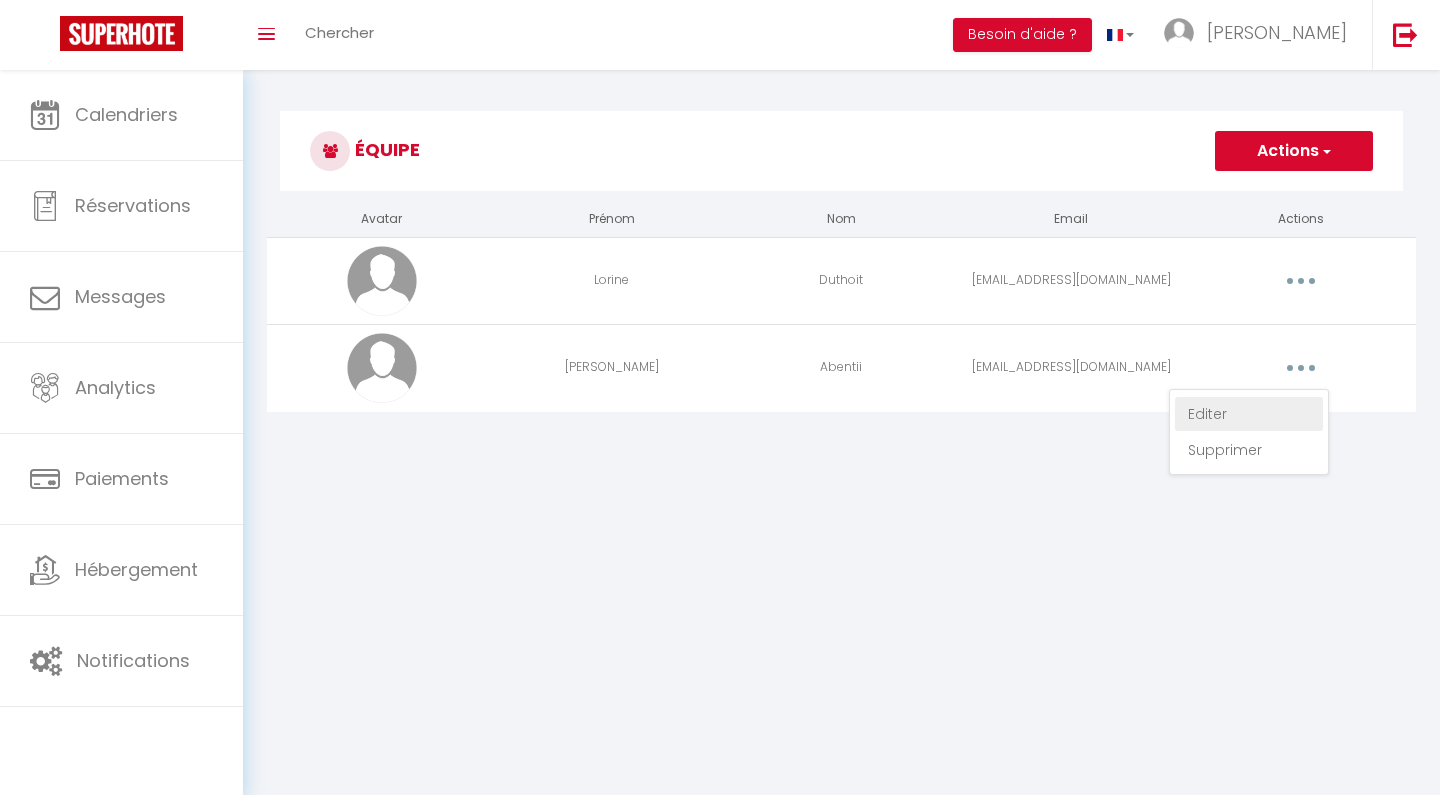 click on "Editer" at bounding box center (1249, 414) 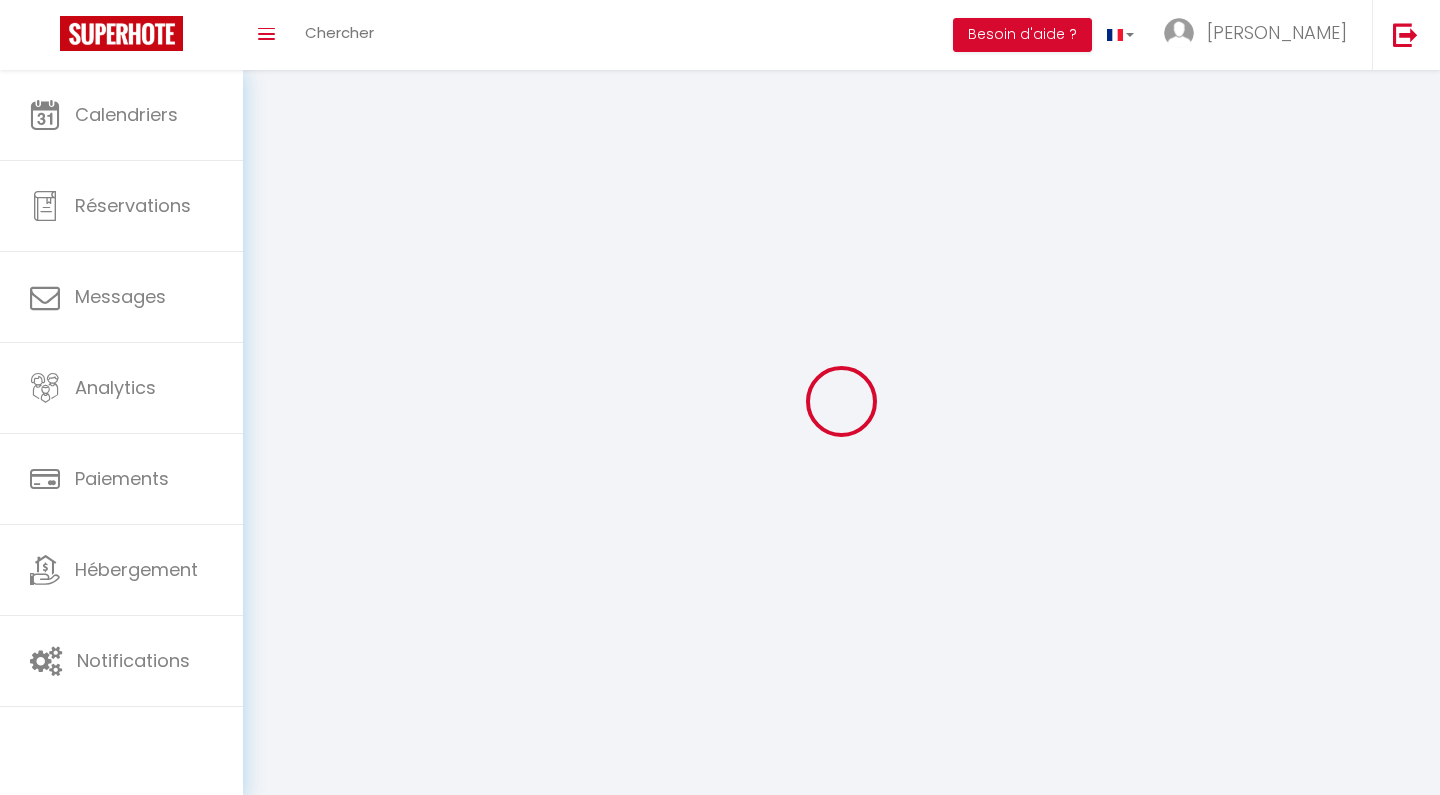type on "[PERSON_NAME]" 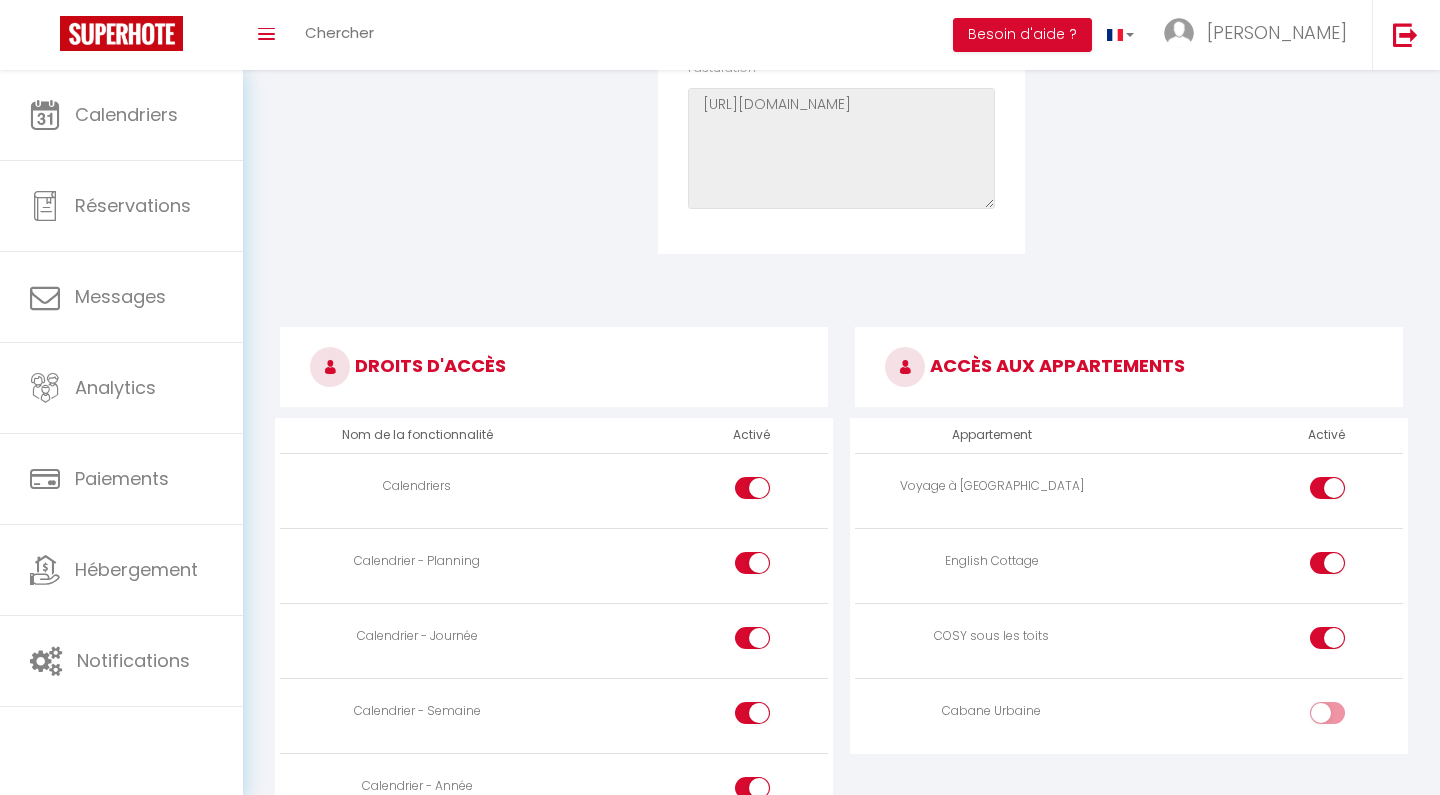 scroll, scrollTop: 828, scrollLeft: 0, axis: vertical 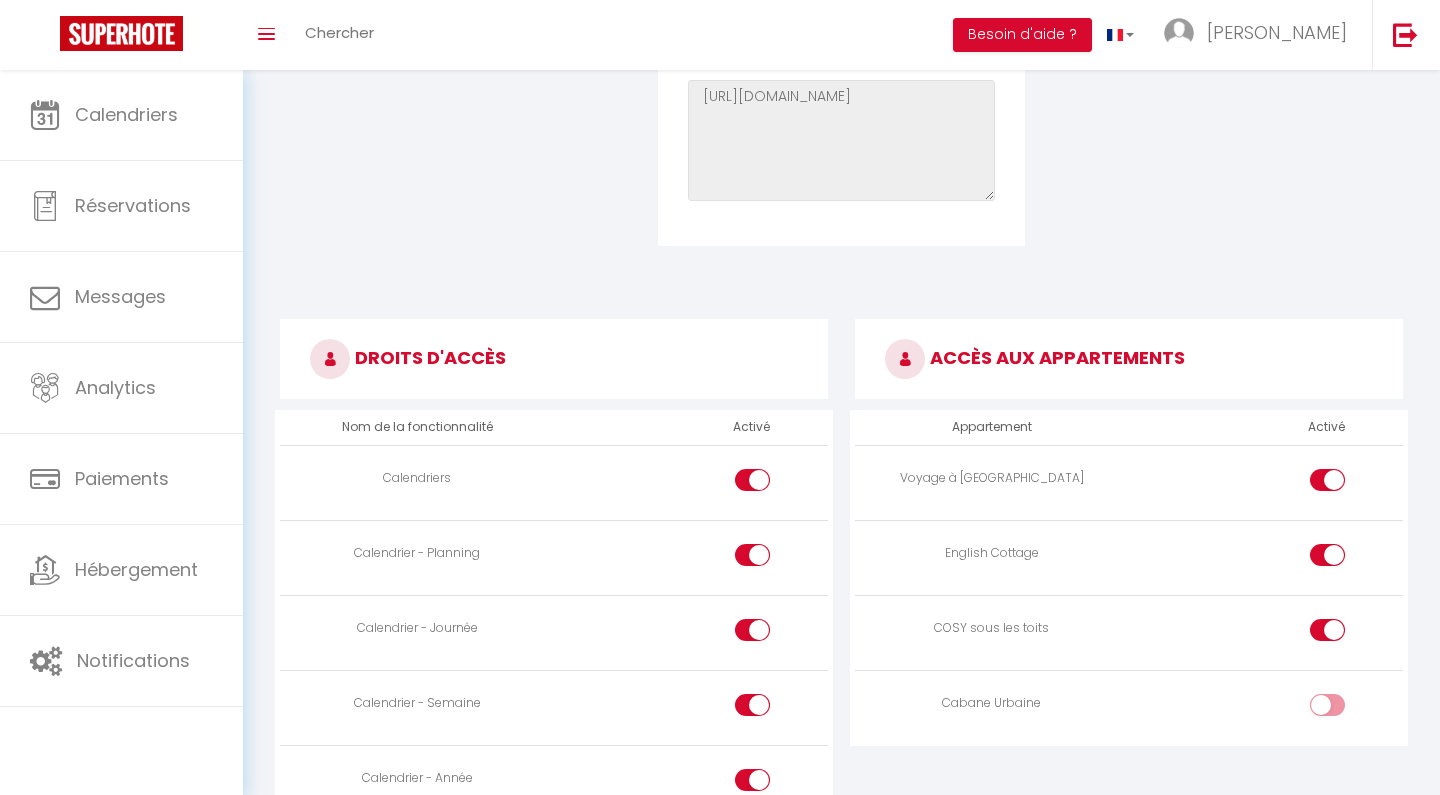 click at bounding box center [1344, 709] 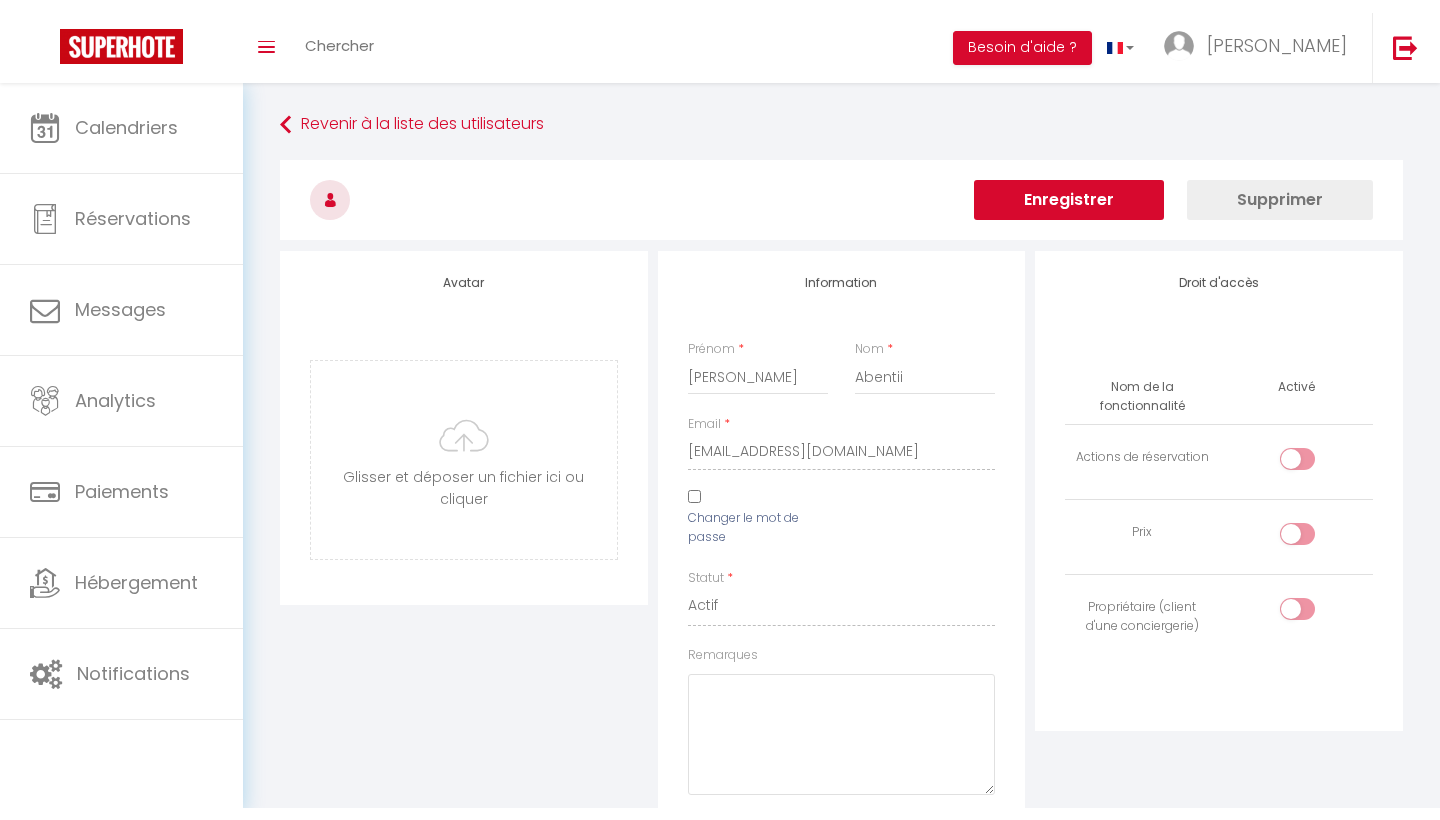 scroll, scrollTop: 0, scrollLeft: 0, axis: both 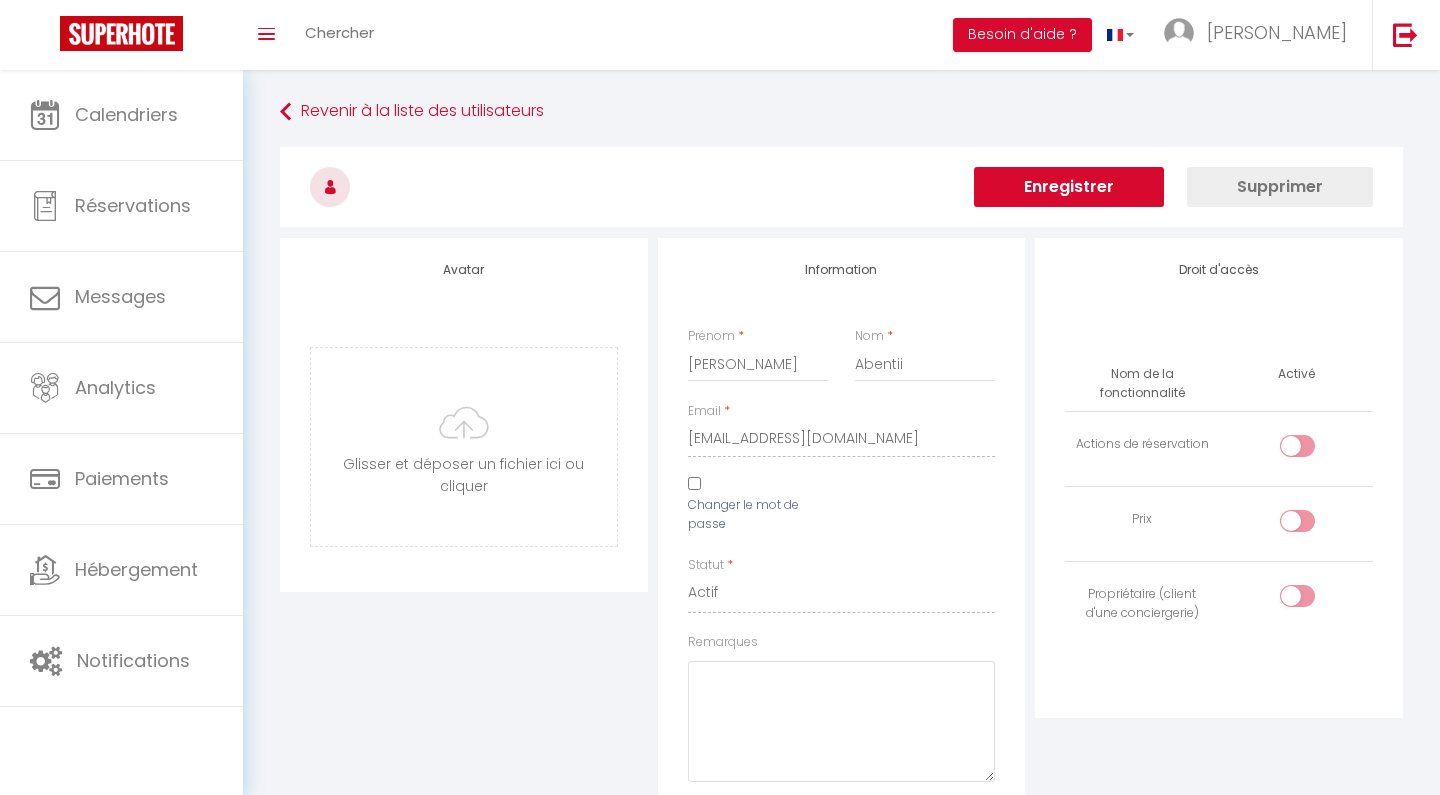 click on "Enregistrer" at bounding box center (1069, 187) 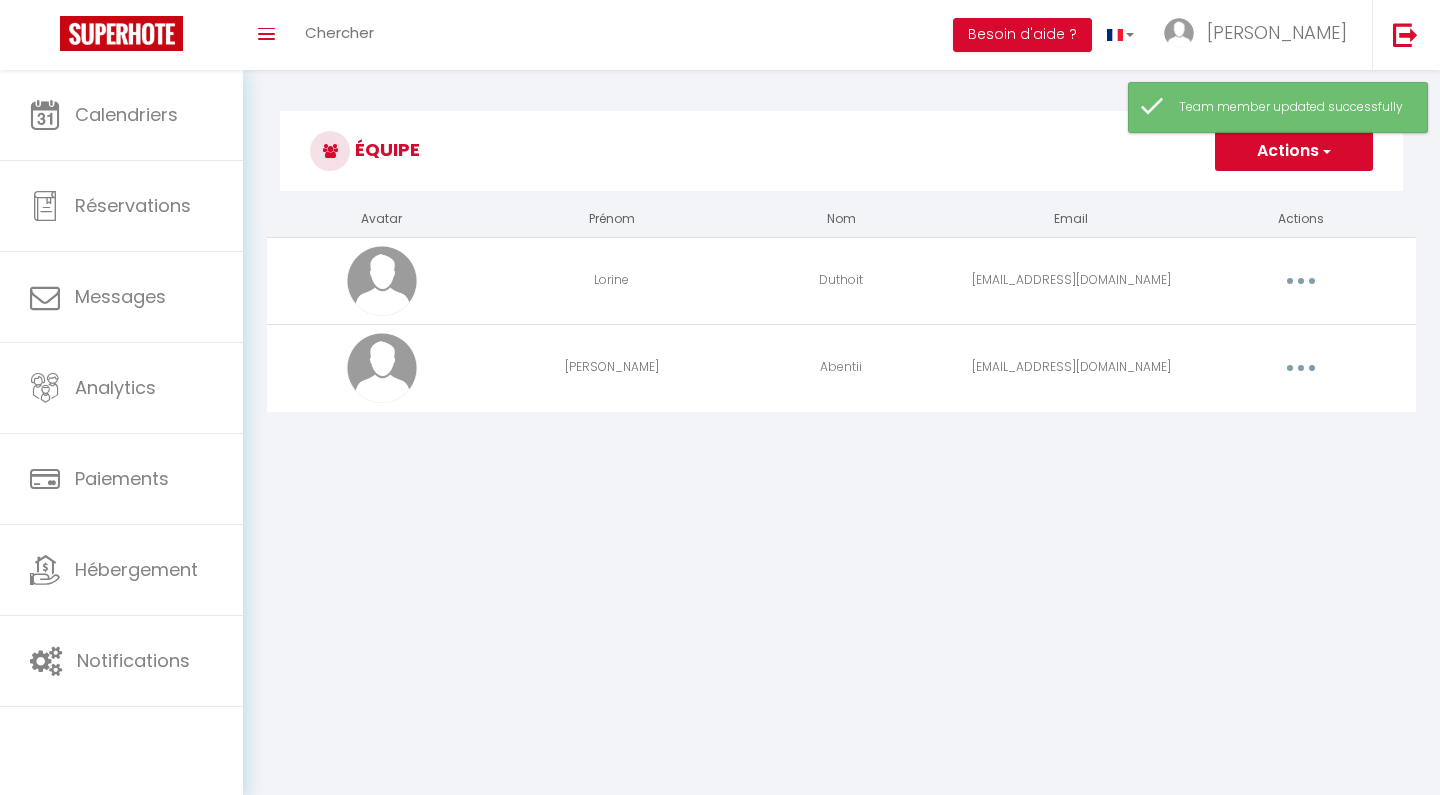 click at bounding box center (1325, 151) 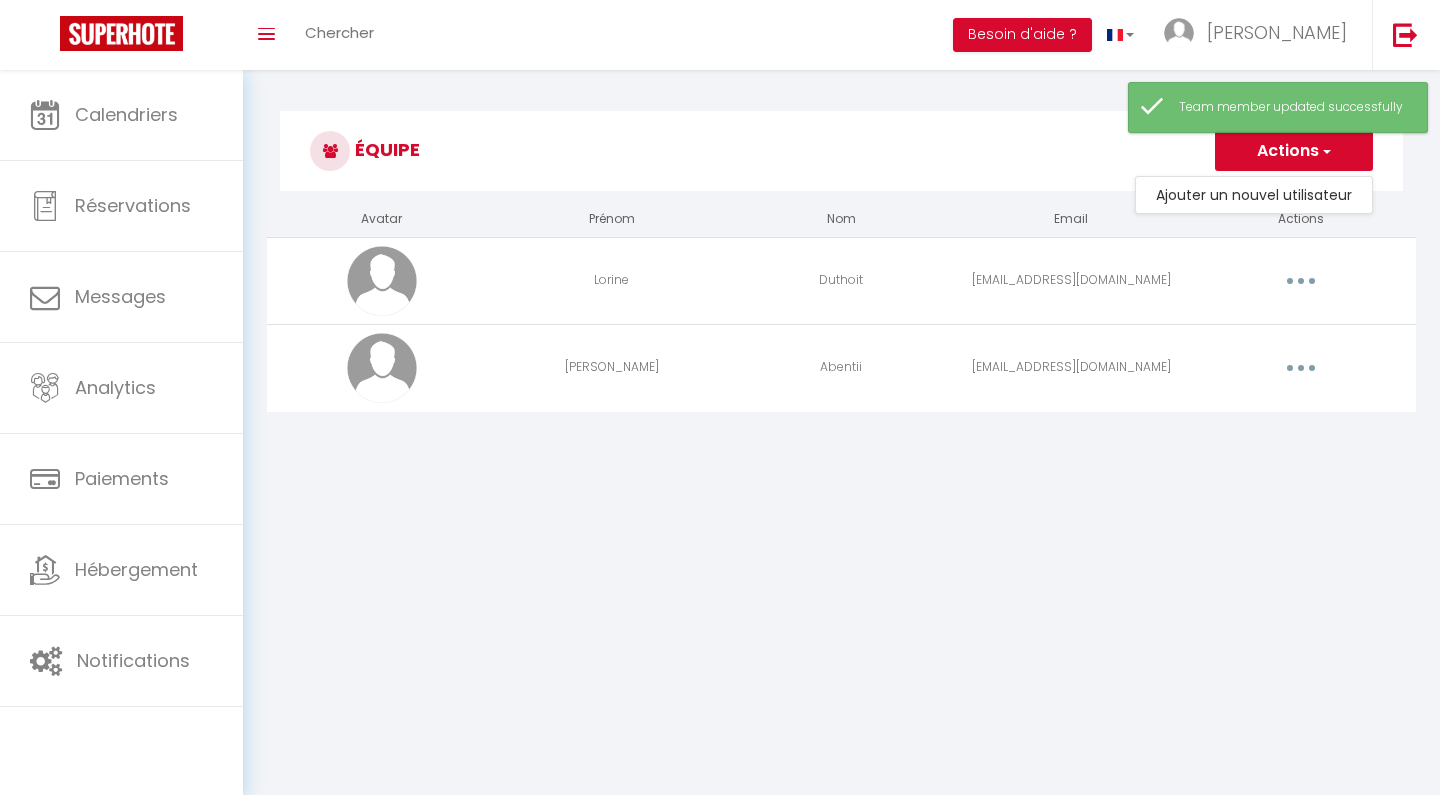 click on "Coaching SuperHote ce soir à 18h00, pour participer:  [URL][DOMAIN_NAME][SECURITY_DATA]   ×     Toggle navigation       Toggle Search     Toggle menubar     Chercher   BUTTON
Besoin d'aide ?
[PERSON_NAME]        Équipe     Résultat de la recherche   Aucun résultat     Calendriers     Réservations     Messages     Analytics      Paiements     Hébergement     Notifications                 Résultat de la recherche   Id   Appart   Voyageur    Checkin   Checkout   Nuits   Pers.   Plateforme   Statut     Résultat de la recherche   Aucun résultat       Équipe
Actions
Ajouter un nouvel utilisateur    Avatar   Prénom   Nom   Email   Actions     [PERSON_NAME]   [EMAIL_ADDRESS][DOMAIN_NAME]     Editer   Supprimer   [PERSON_NAME]   [EMAIL_ADDRESS][DOMAIN_NAME]     Editer   Supprimer       Vous y êtes presque !     Pour garder vos informations en sécurité, un        or      ×" at bounding box center (720, 467) 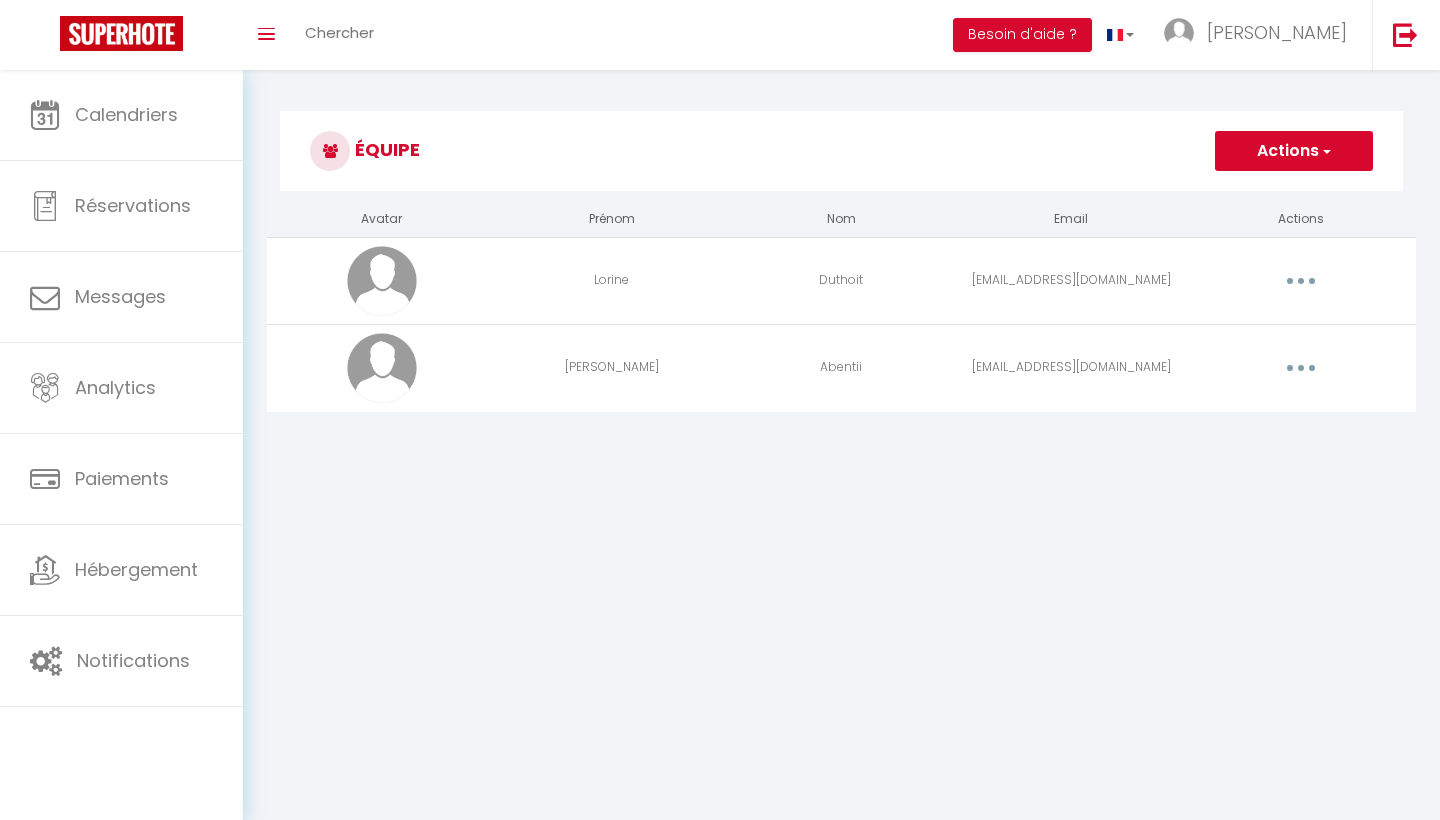 click on "Actions" at bounding box center (1294, 151) 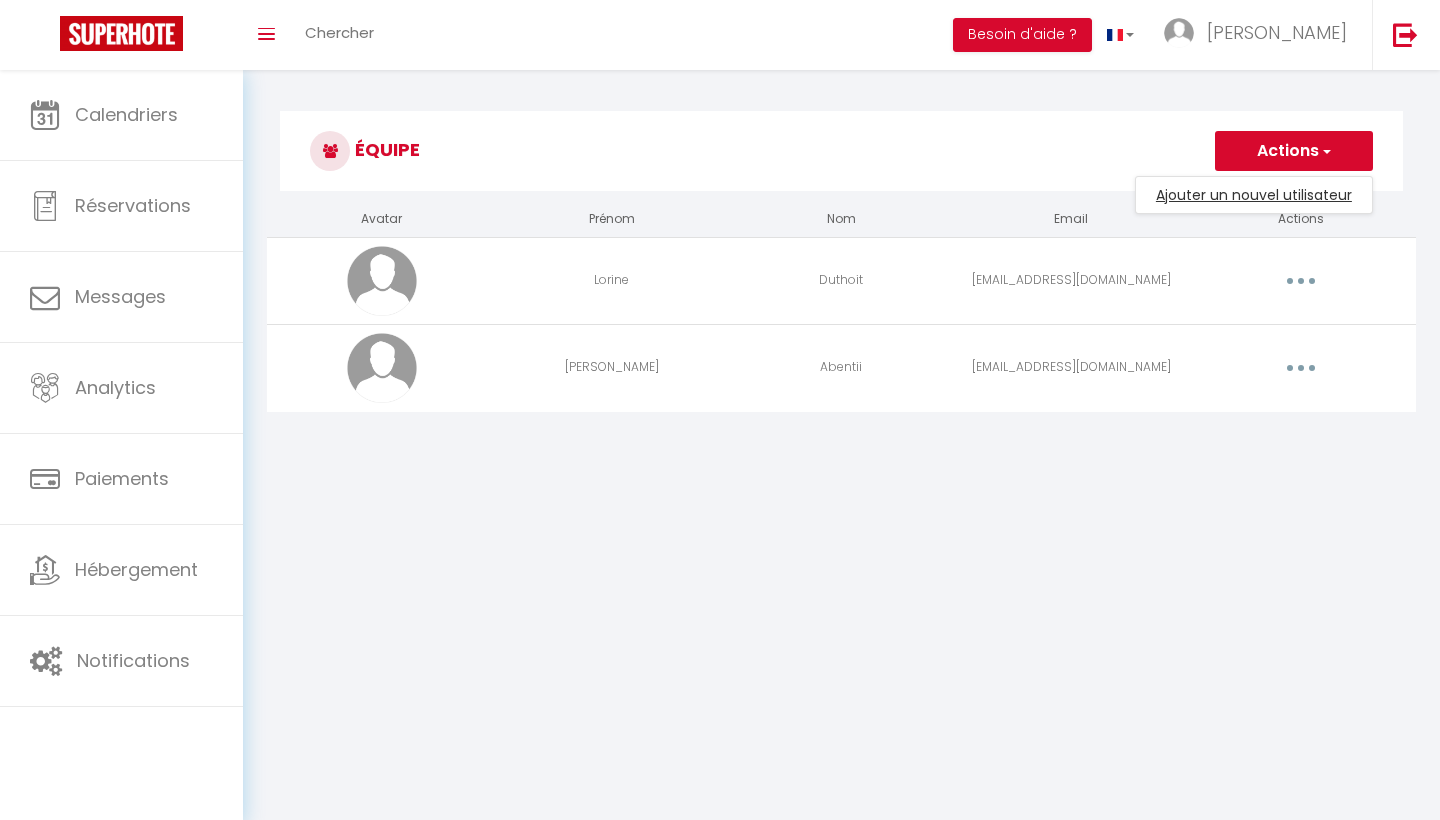 click on "Ajouter un nouvel utilisateur" at bounding box center [1254, 195] 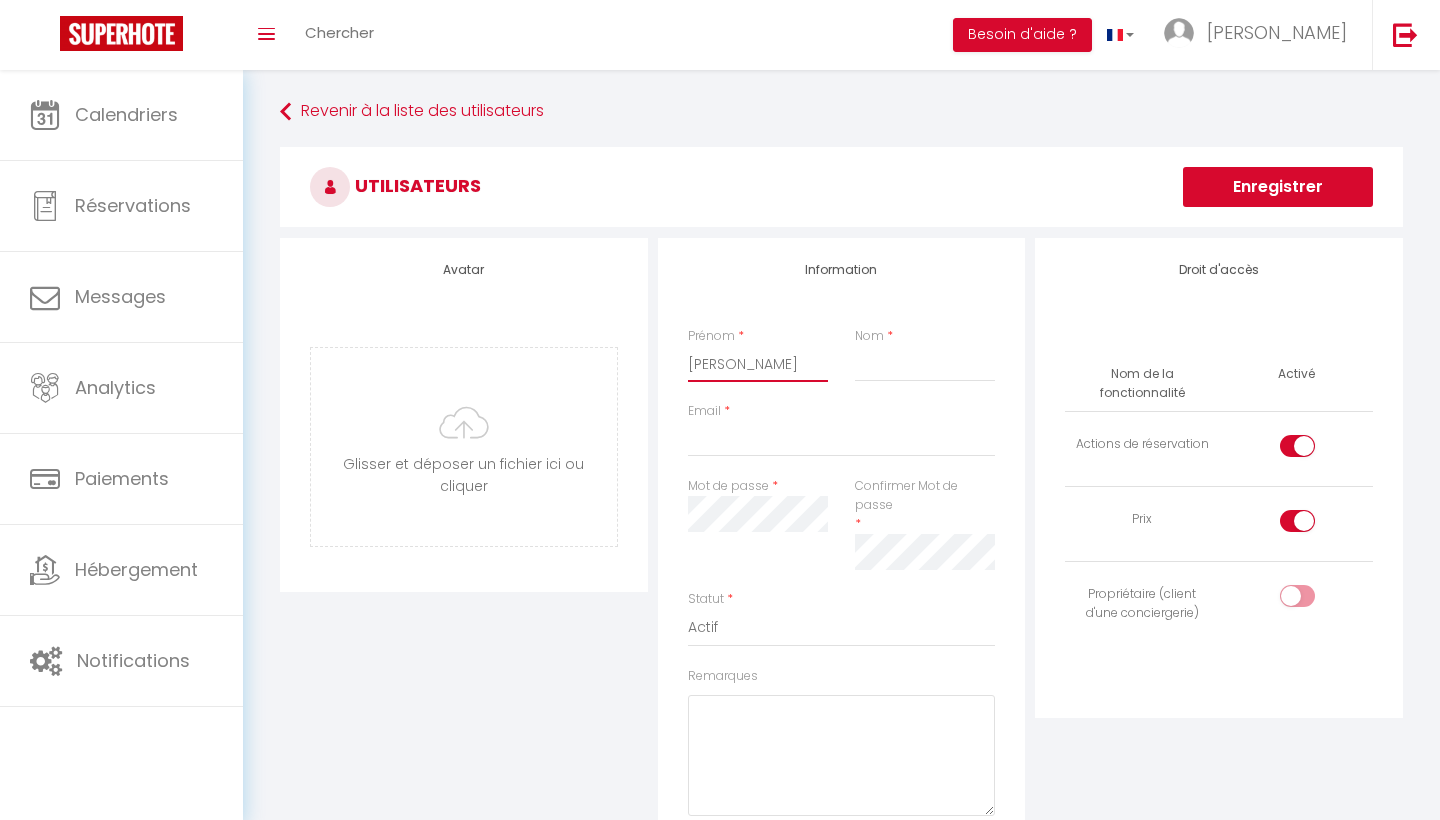 type on "[PERSON_NAME]" 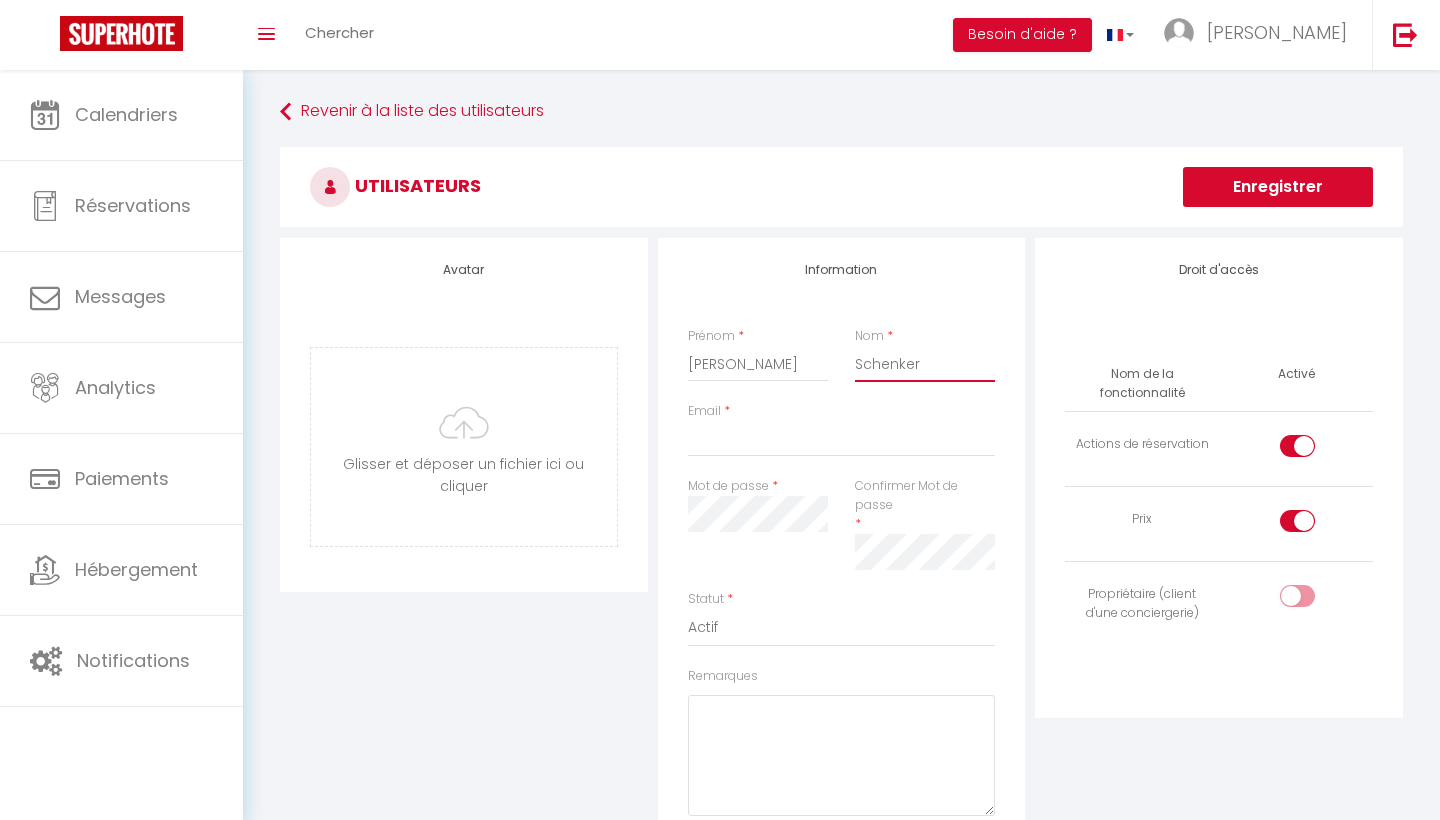 type on "Schenker" 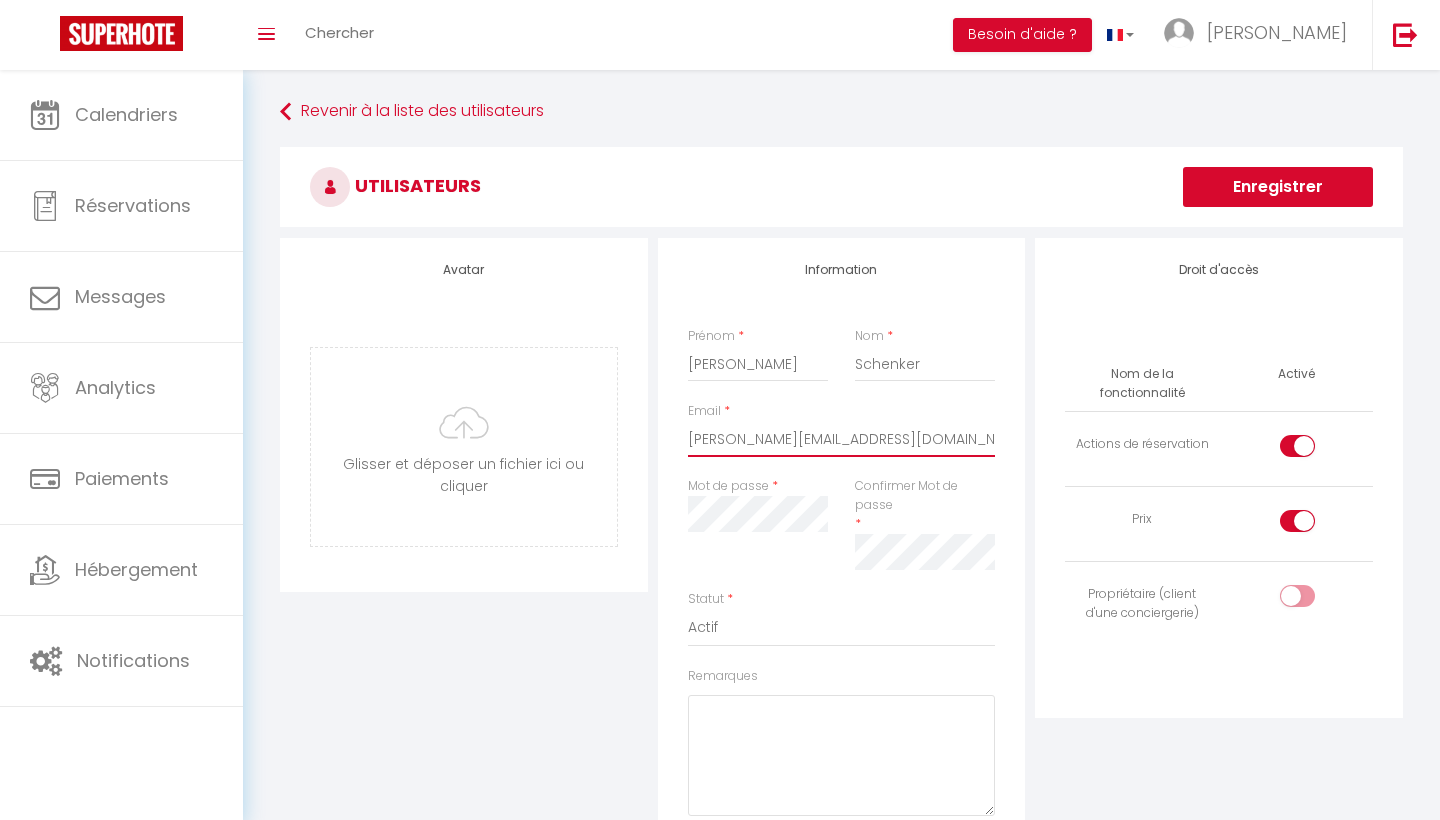 type on "[PERSON_NAME][EMAIL_ADDRESS][DOMAIN_NAME]" 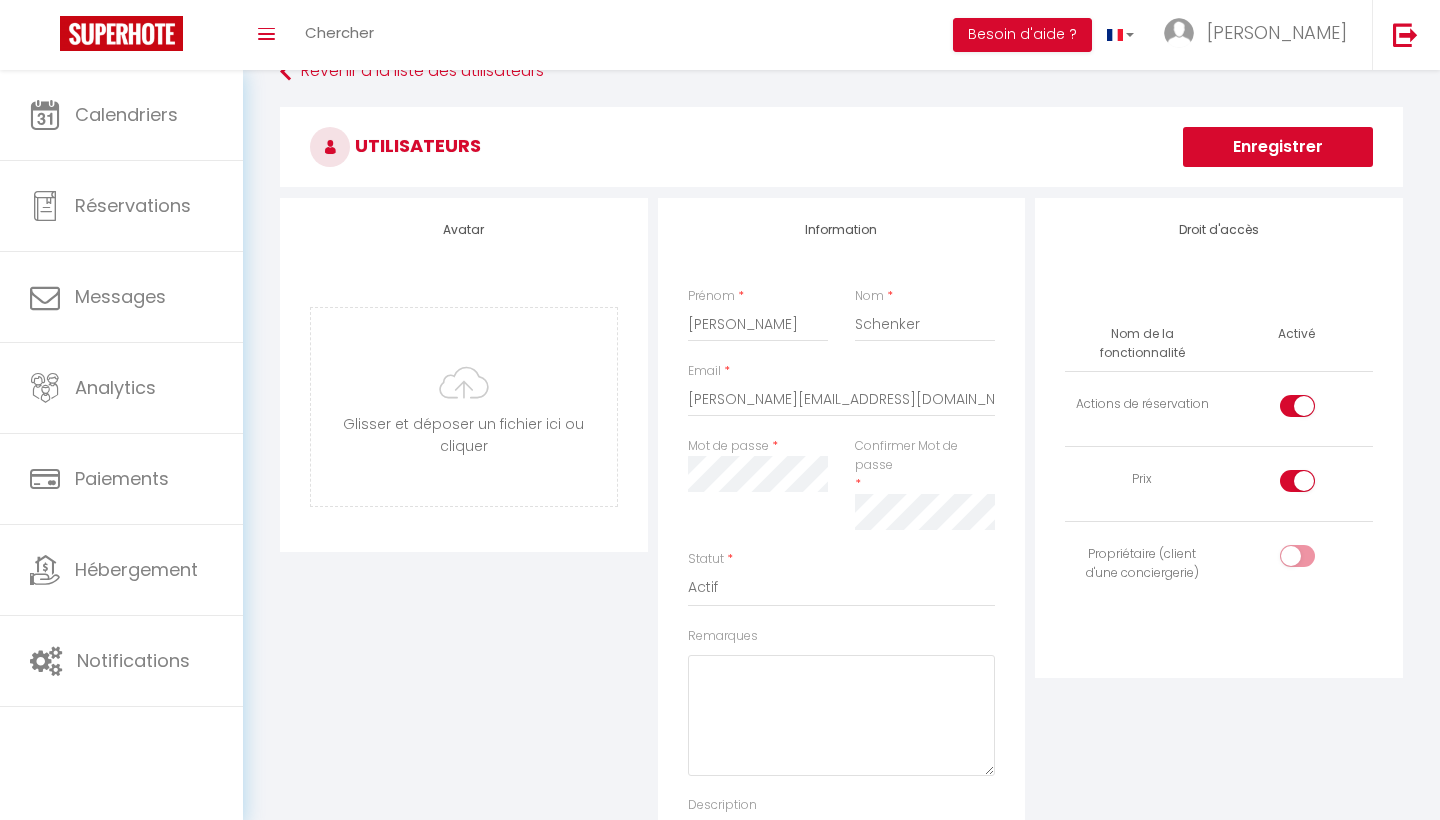 scroll, scrollTop: 98, scrollLeft: 0, axis: vertical 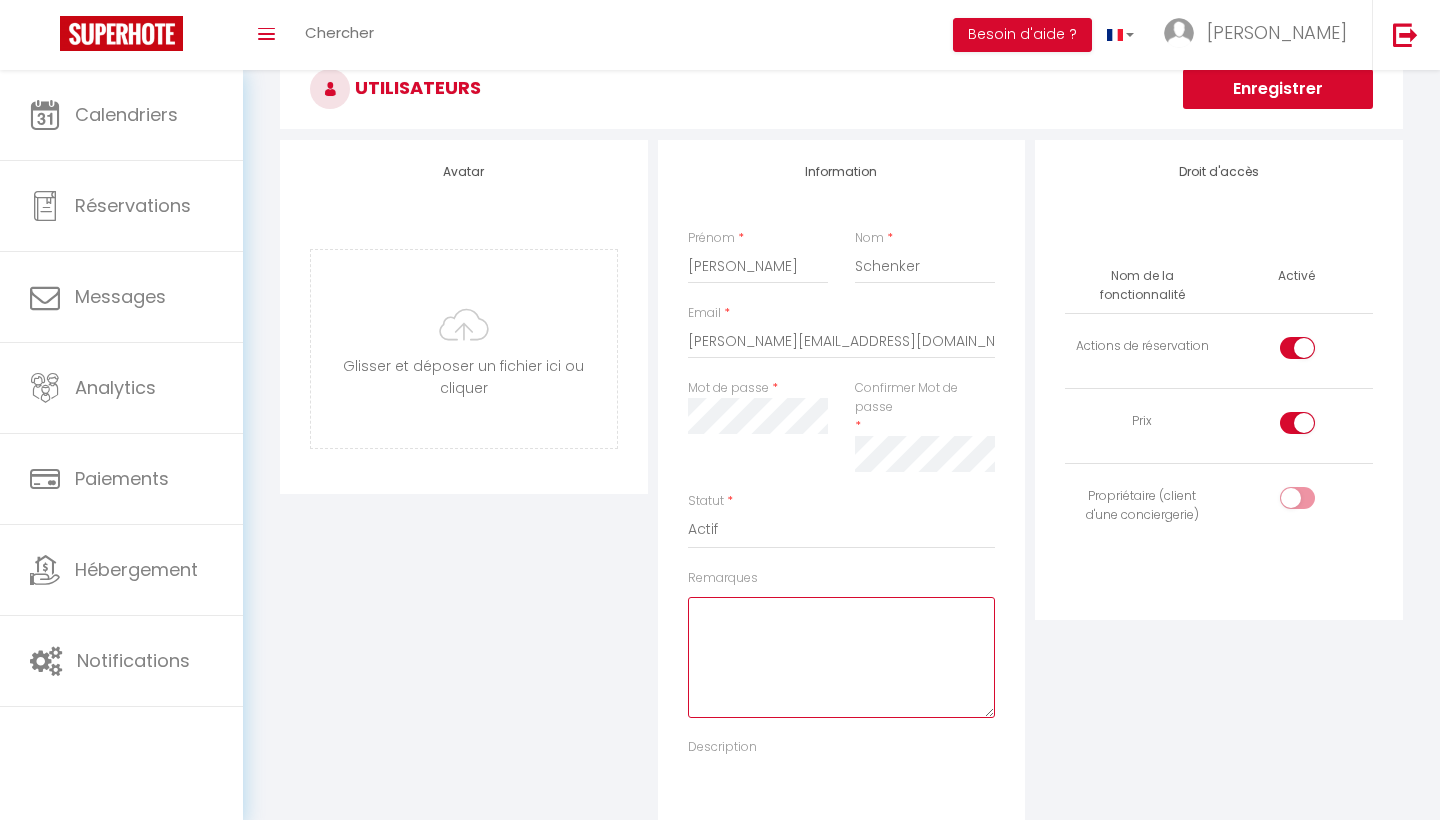 click on "Remarques" at bounding box center [842, 657] 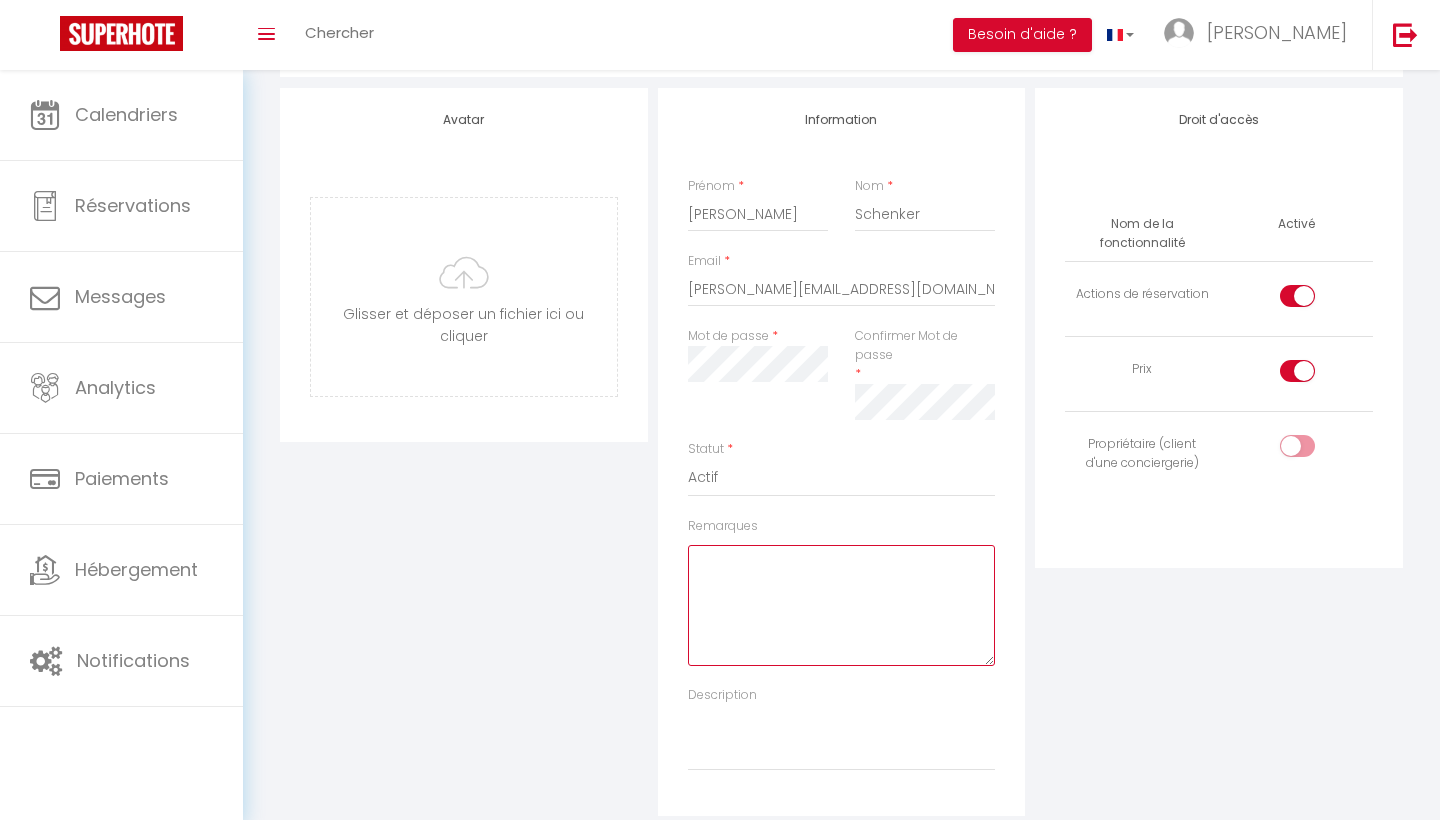 scroll, scrollTop: 127, scrollLeft: 0, axis: vertical 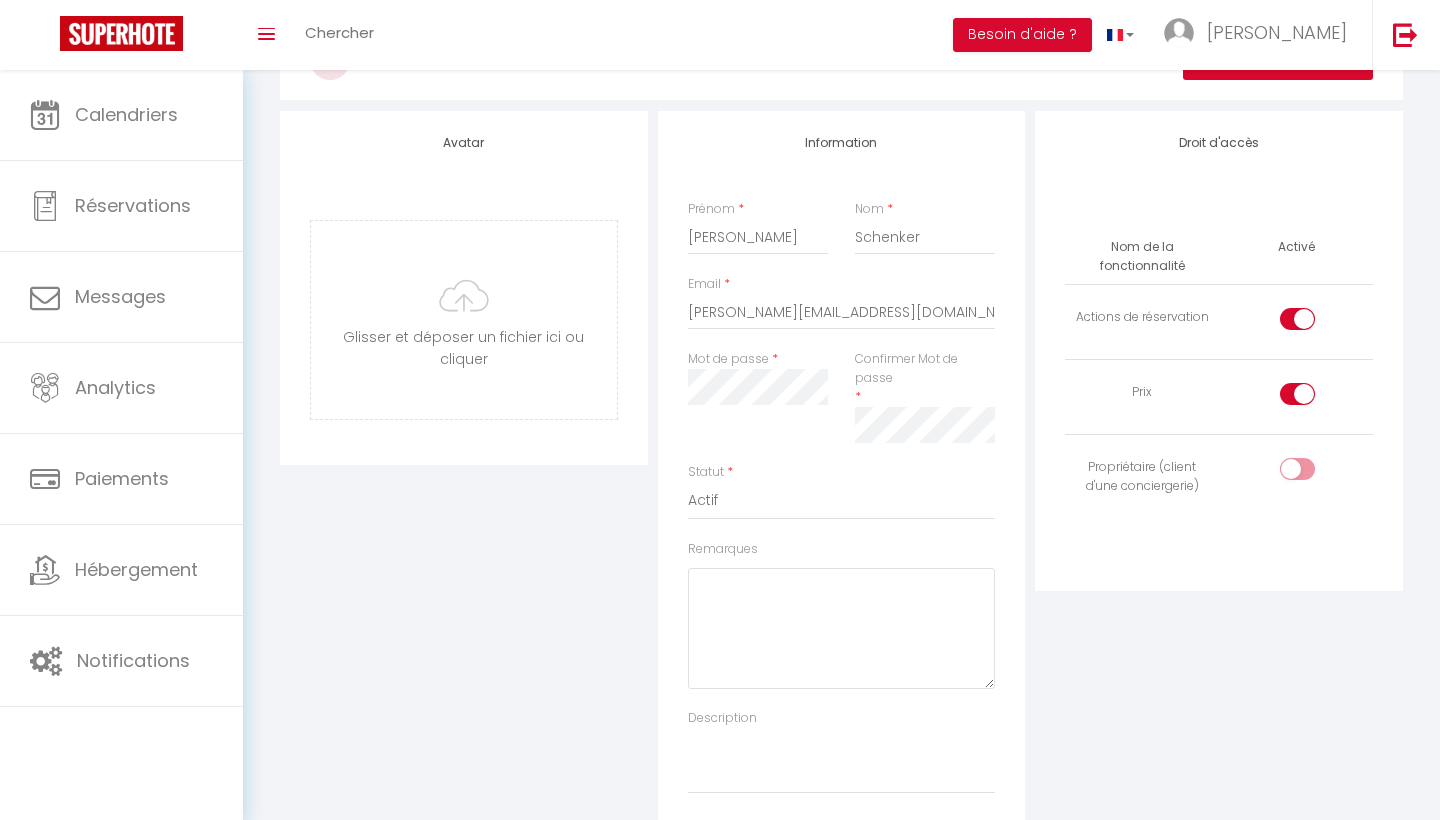 click at bounding box center (1314, 323) 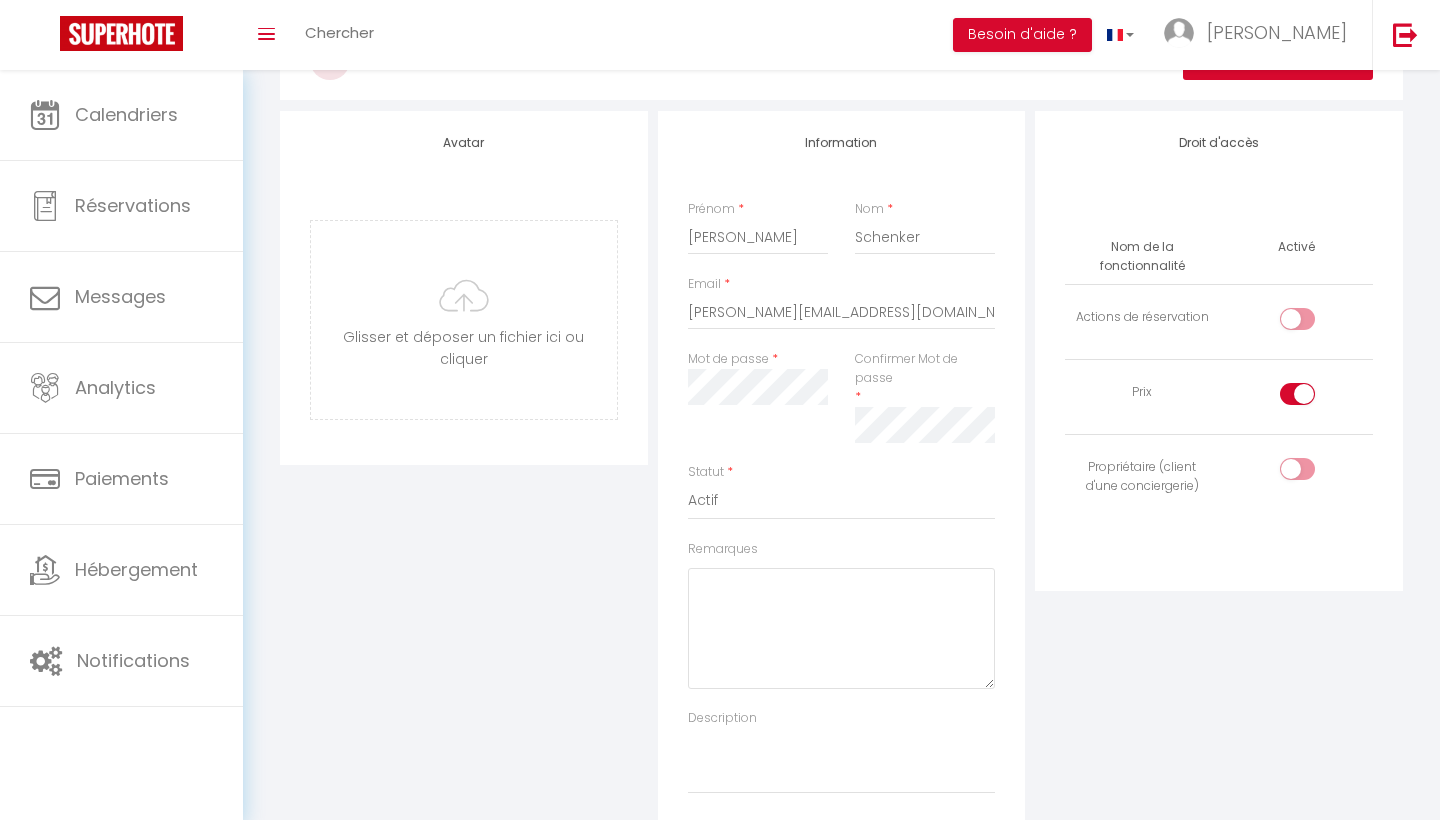 click at bounding box center (1314, 398) 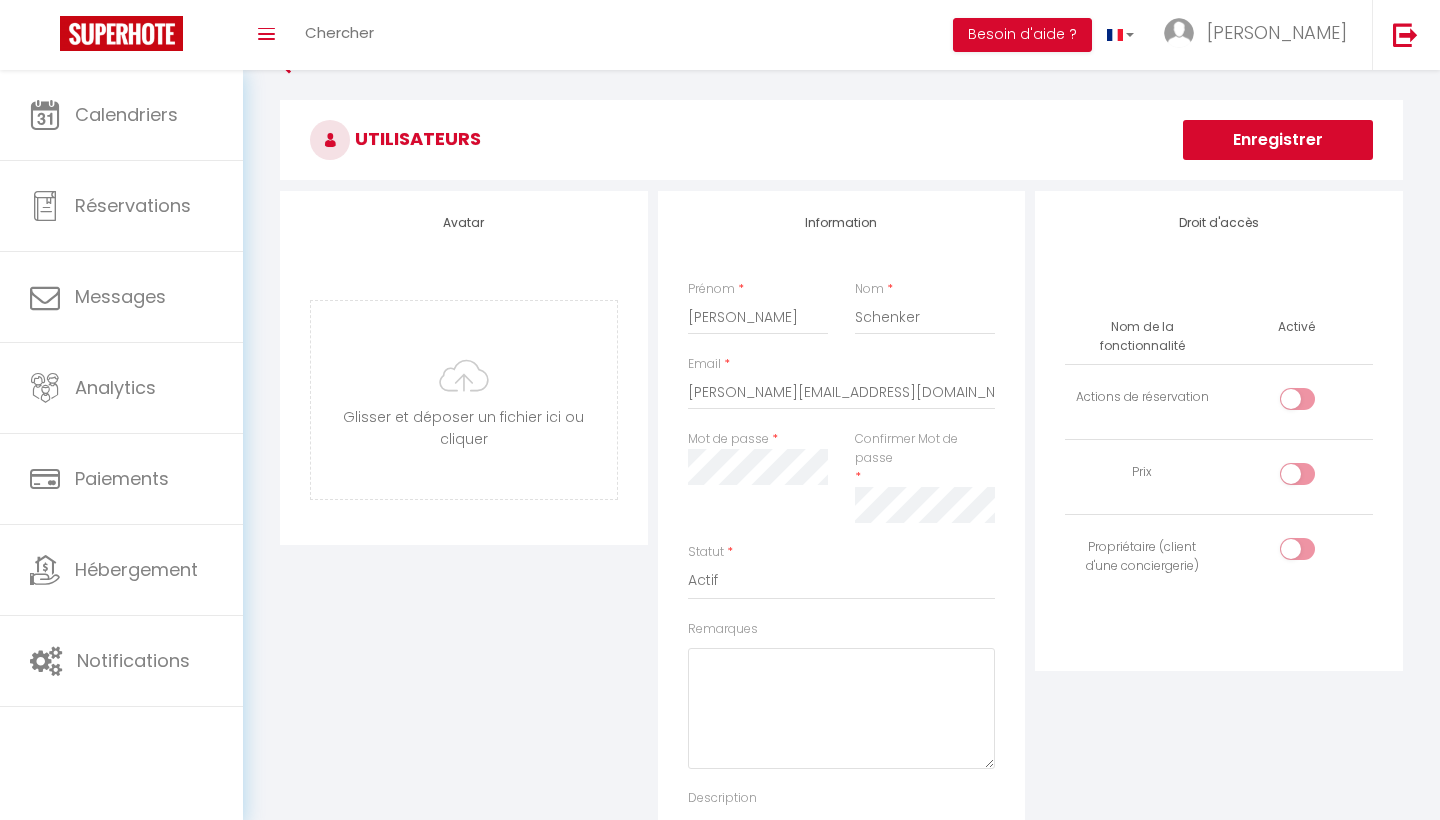 scroll, scrollTop: 39, scrollLeft: 0, axis: vertical 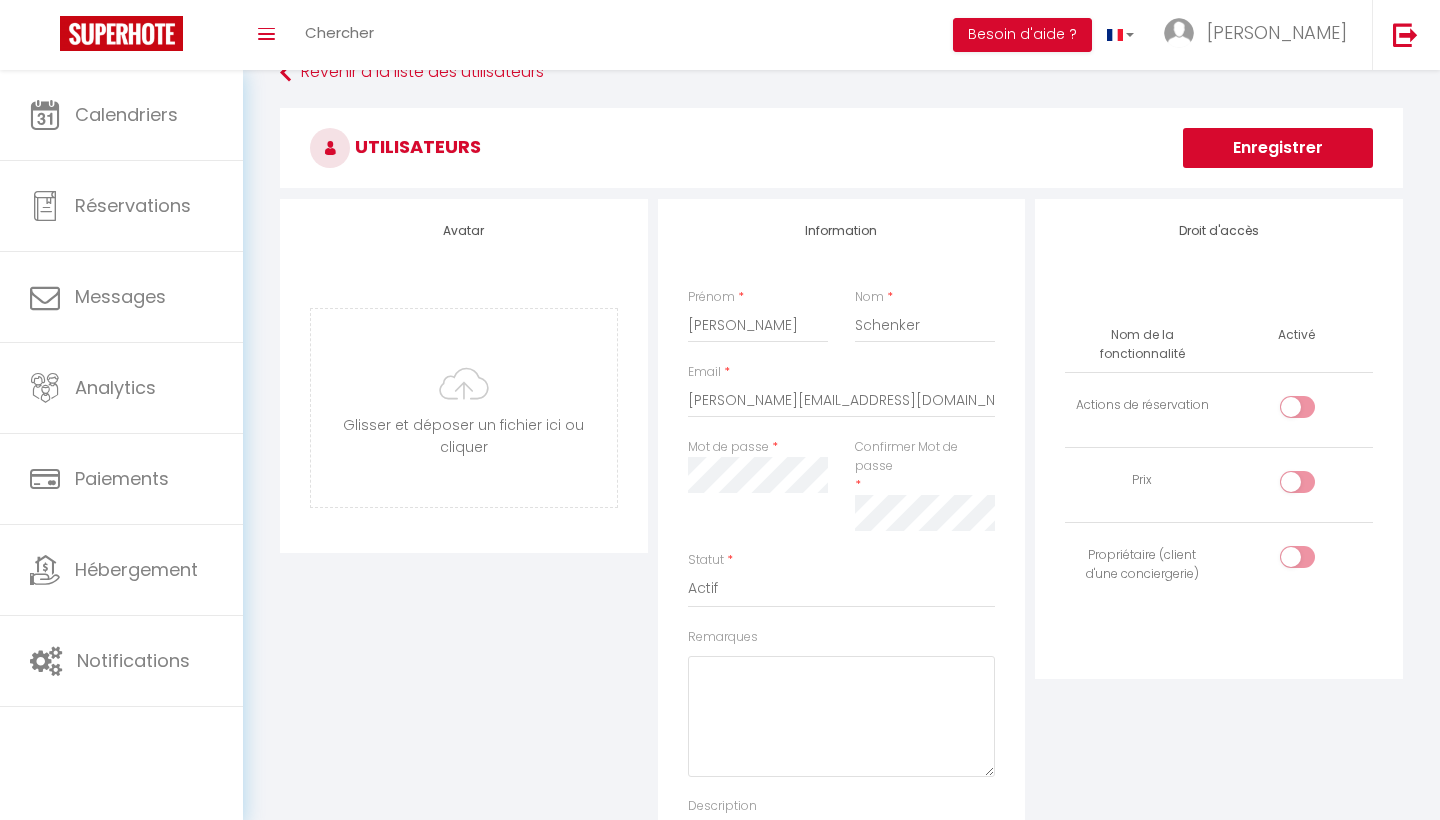 click on "Enregistrer" at bounding box center [1278, 148] 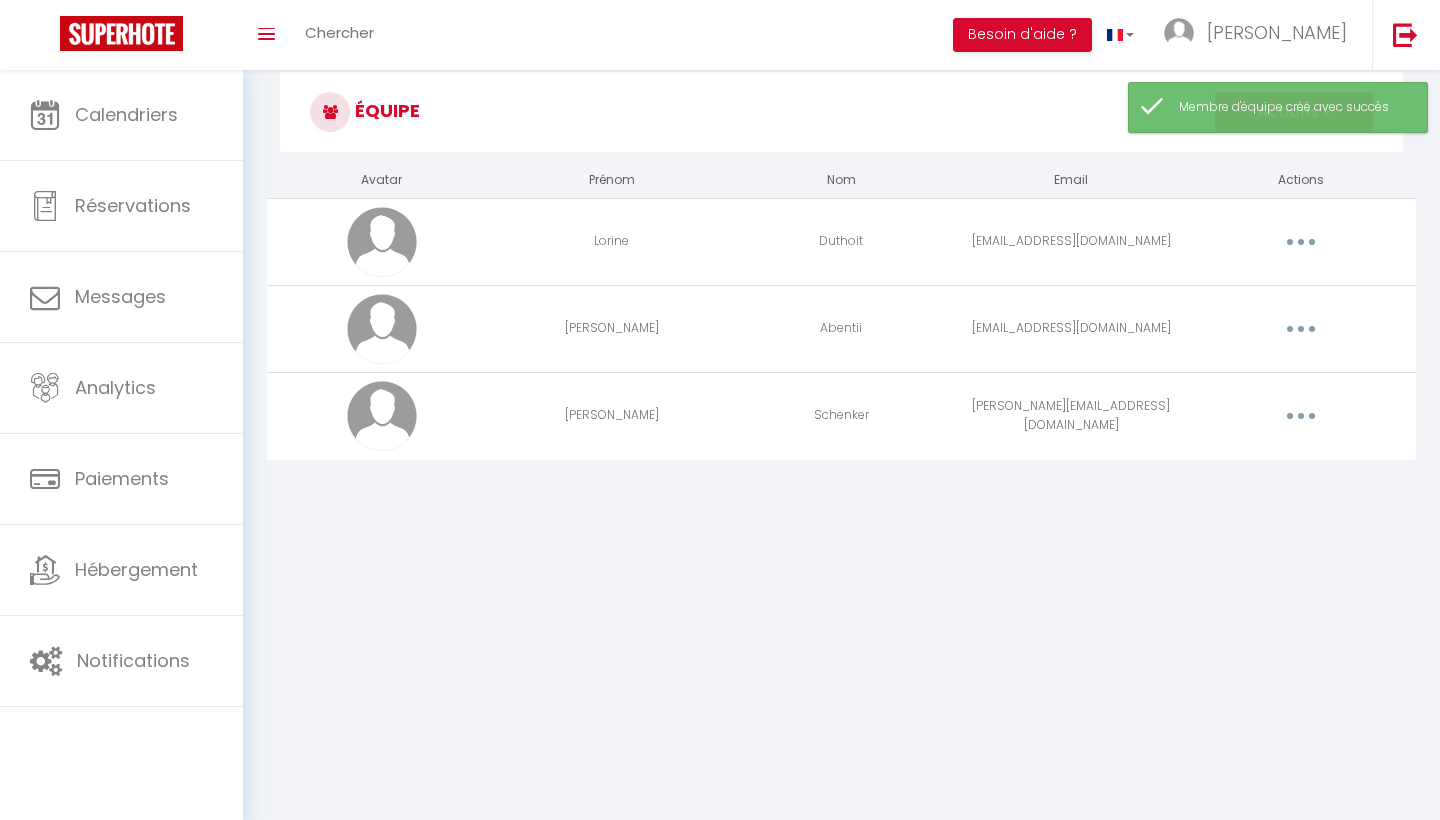 scroll, scrollTop: 0, scrollLeft: 0, axis: both 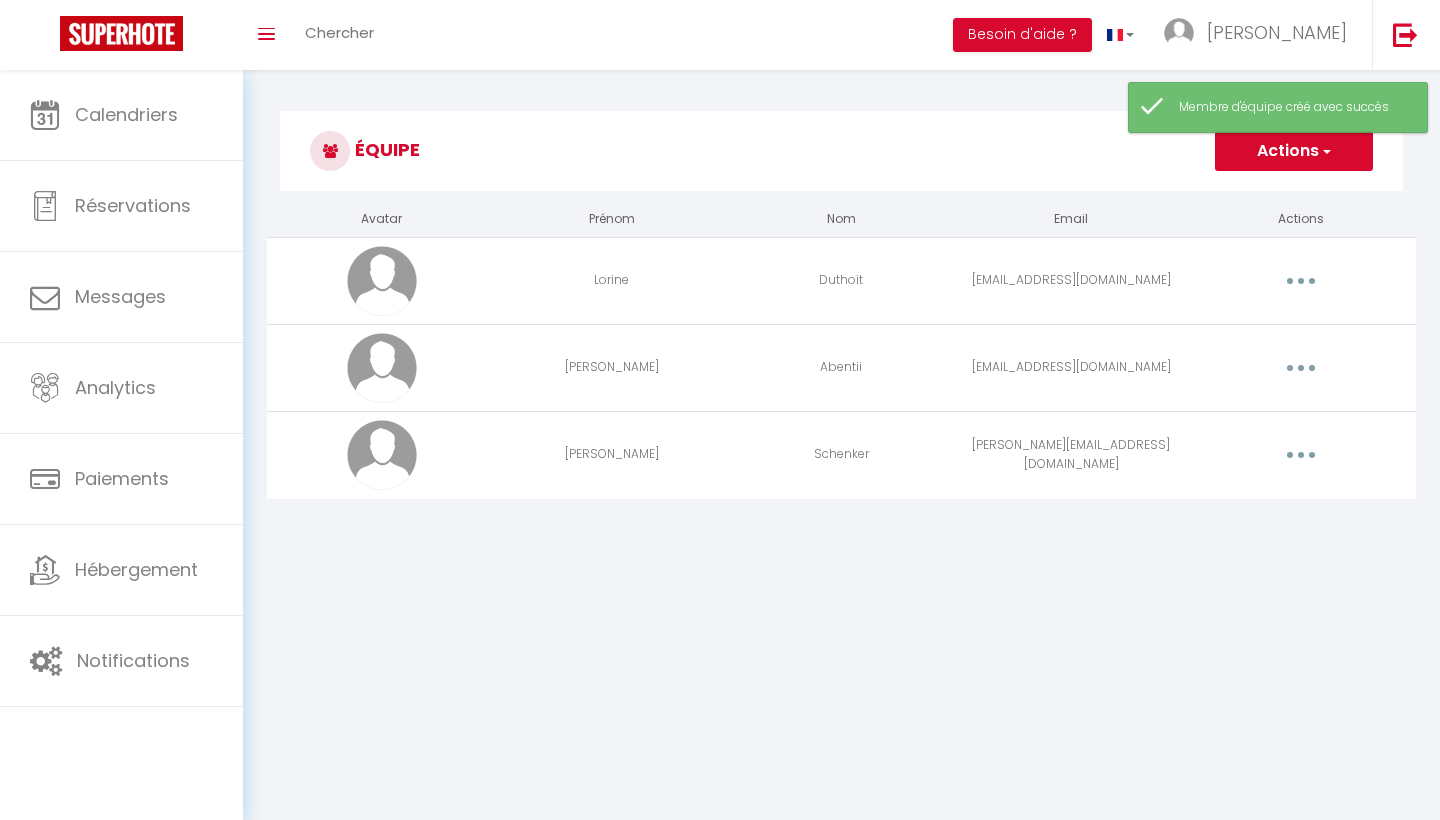 click at bounding box center [1301, 455] 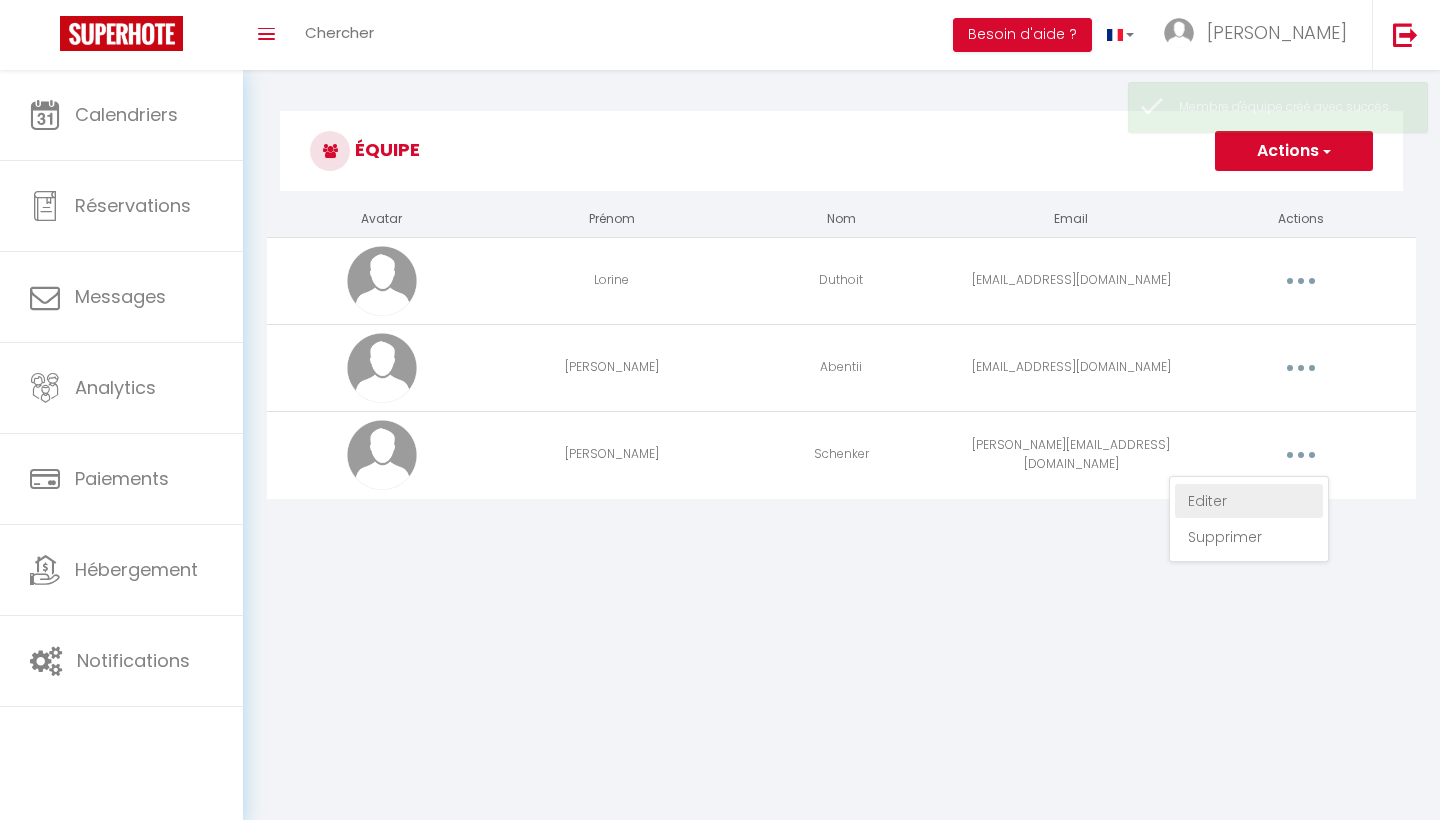 click on "Editer" at bounding box center [1249, 501] 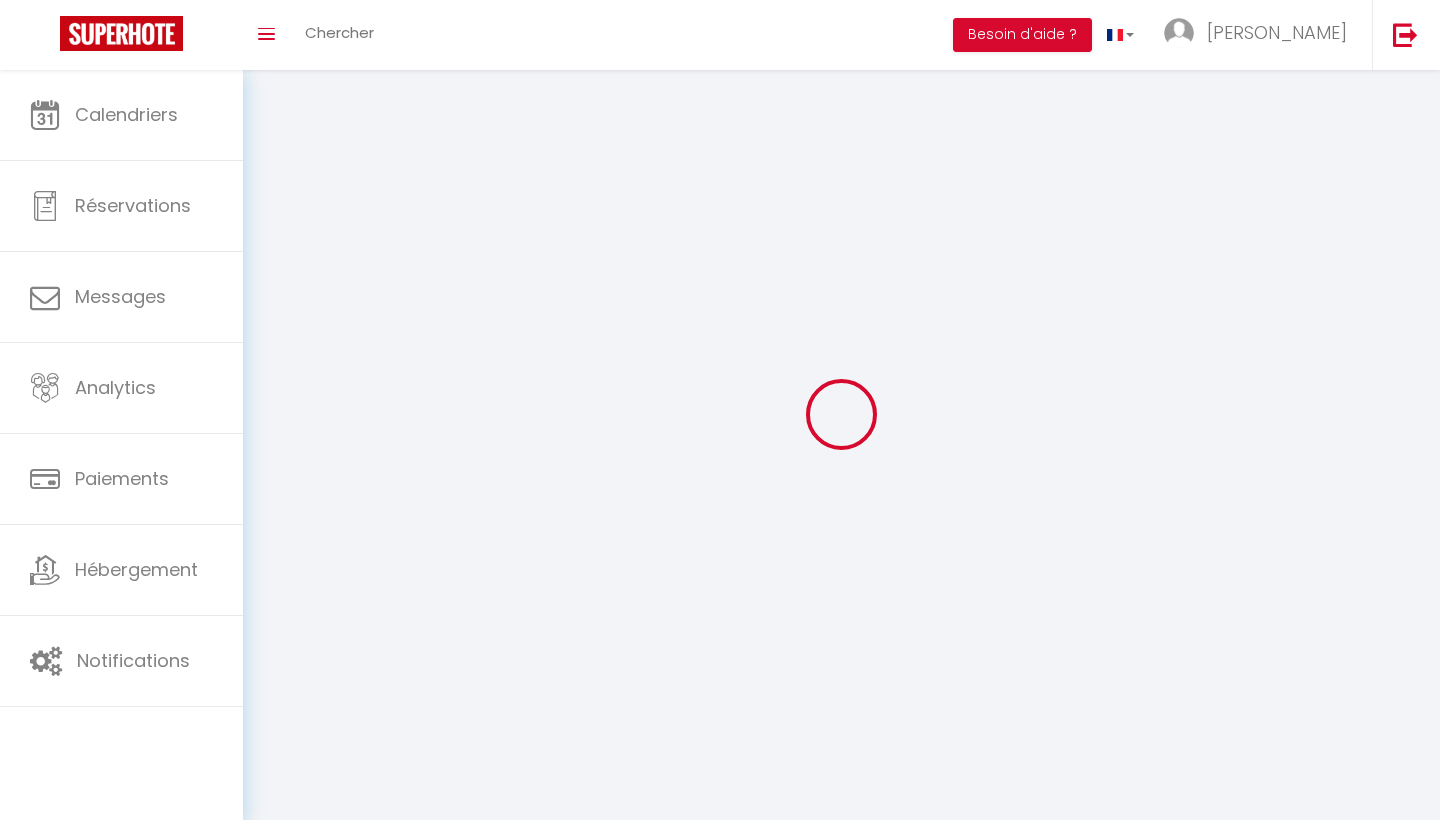 type on "[PERSON_NAME]" 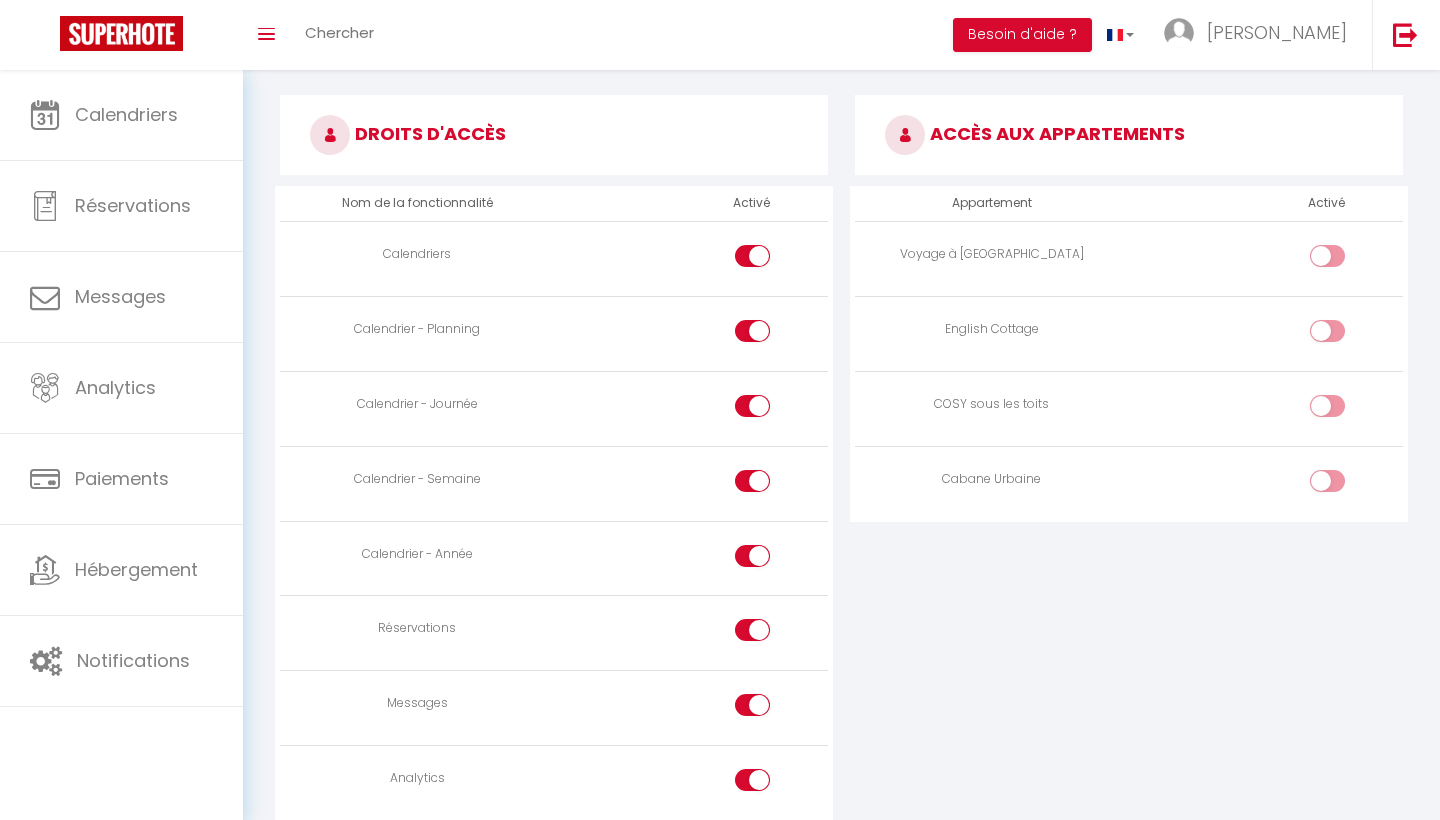 scroll, scrollTop: 1061, scrollLeft: 0, axis: vertical 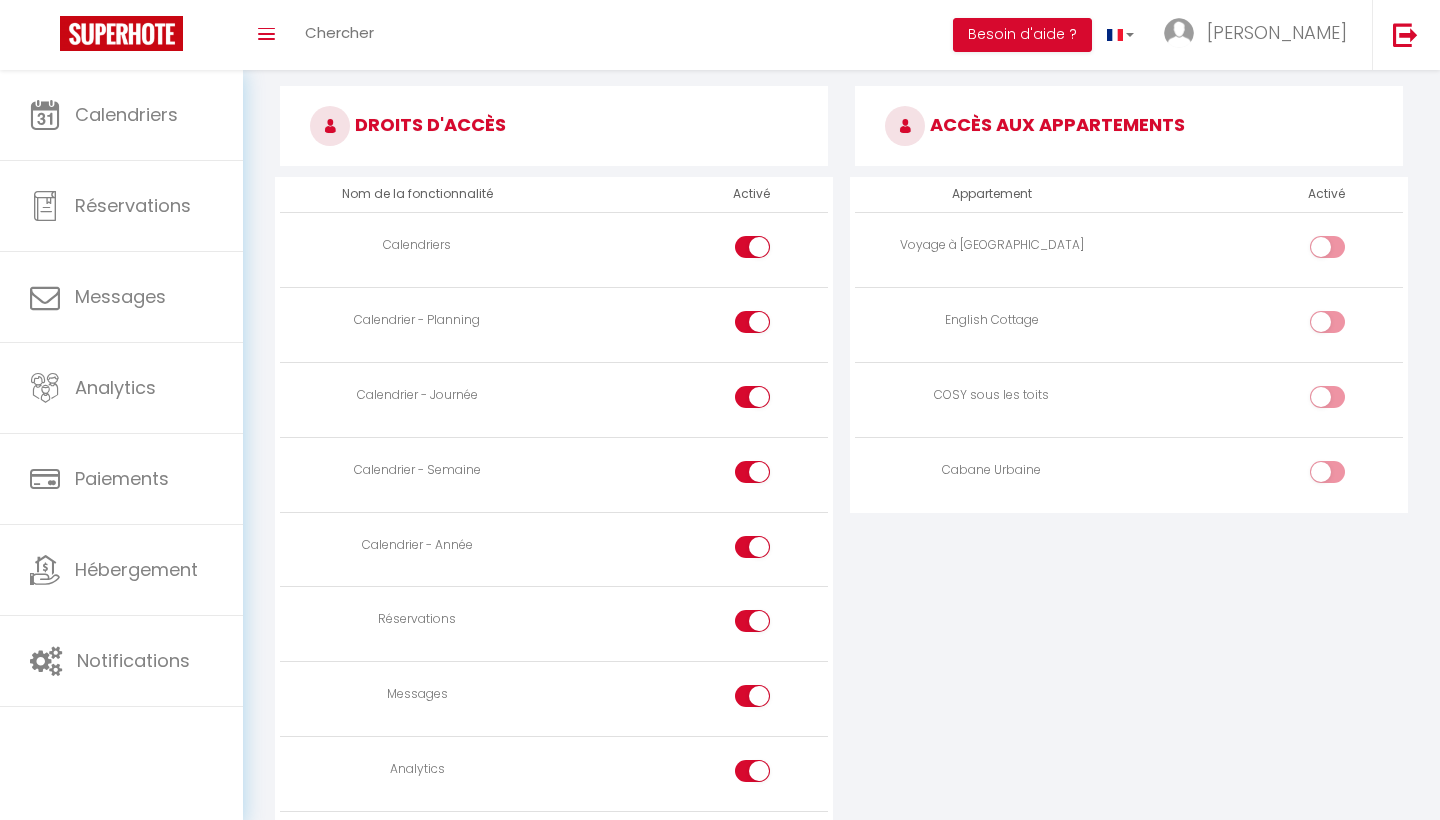 click at bounding box center [770, 625] 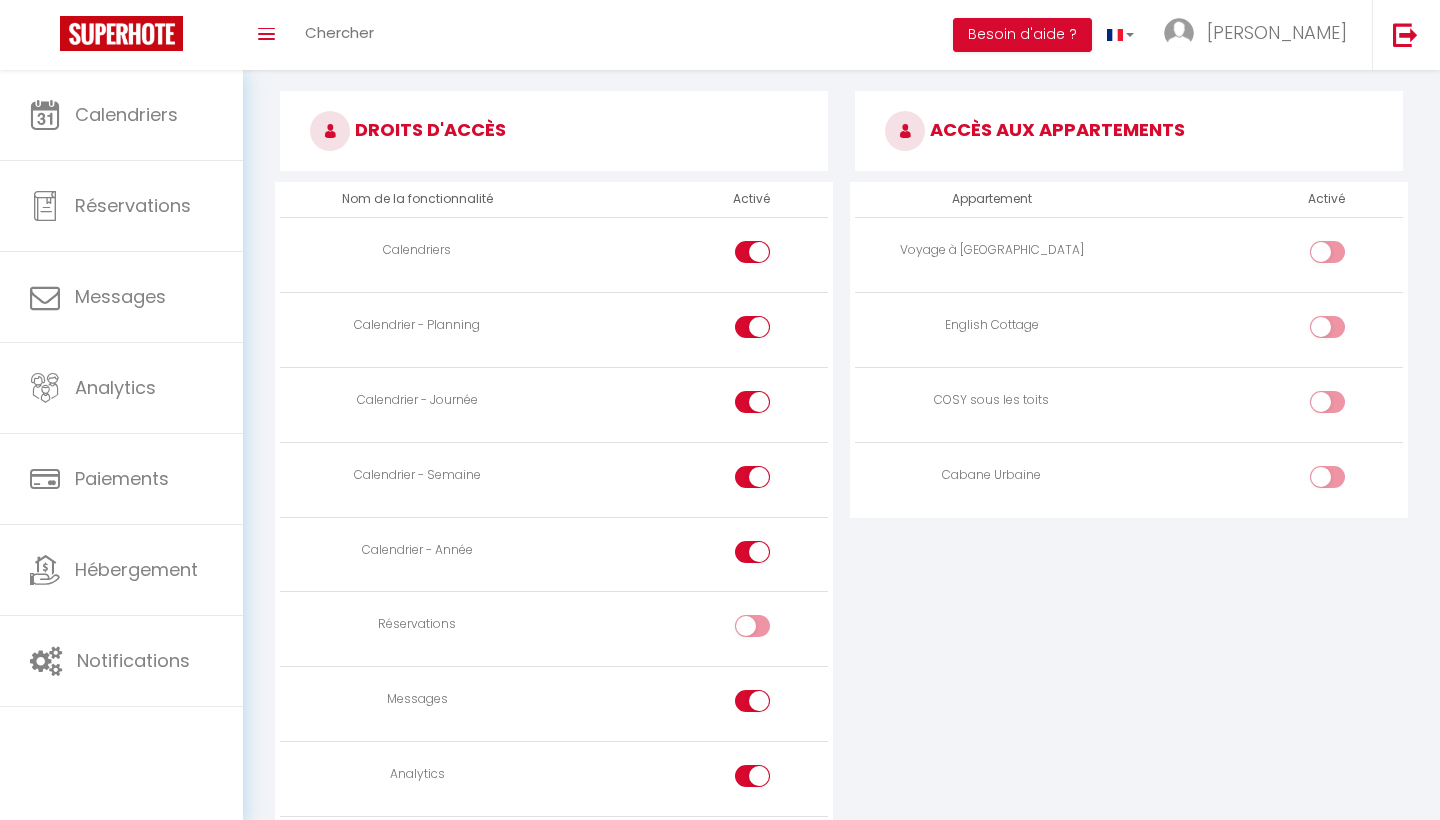scroll, scrollTop: 1325, scrollLeft: 0, axis: vertical 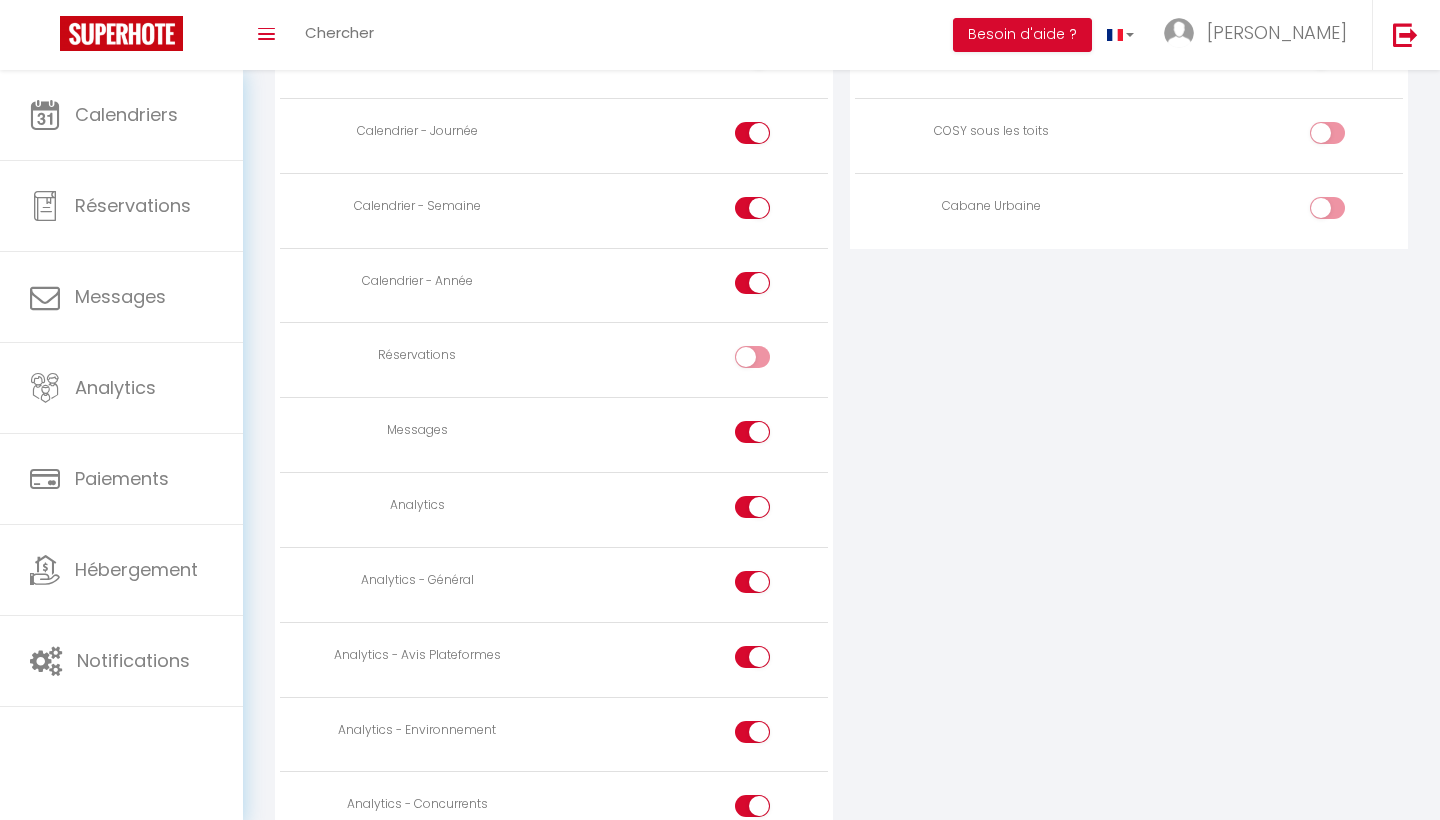 click at bounding box center [752, 432] 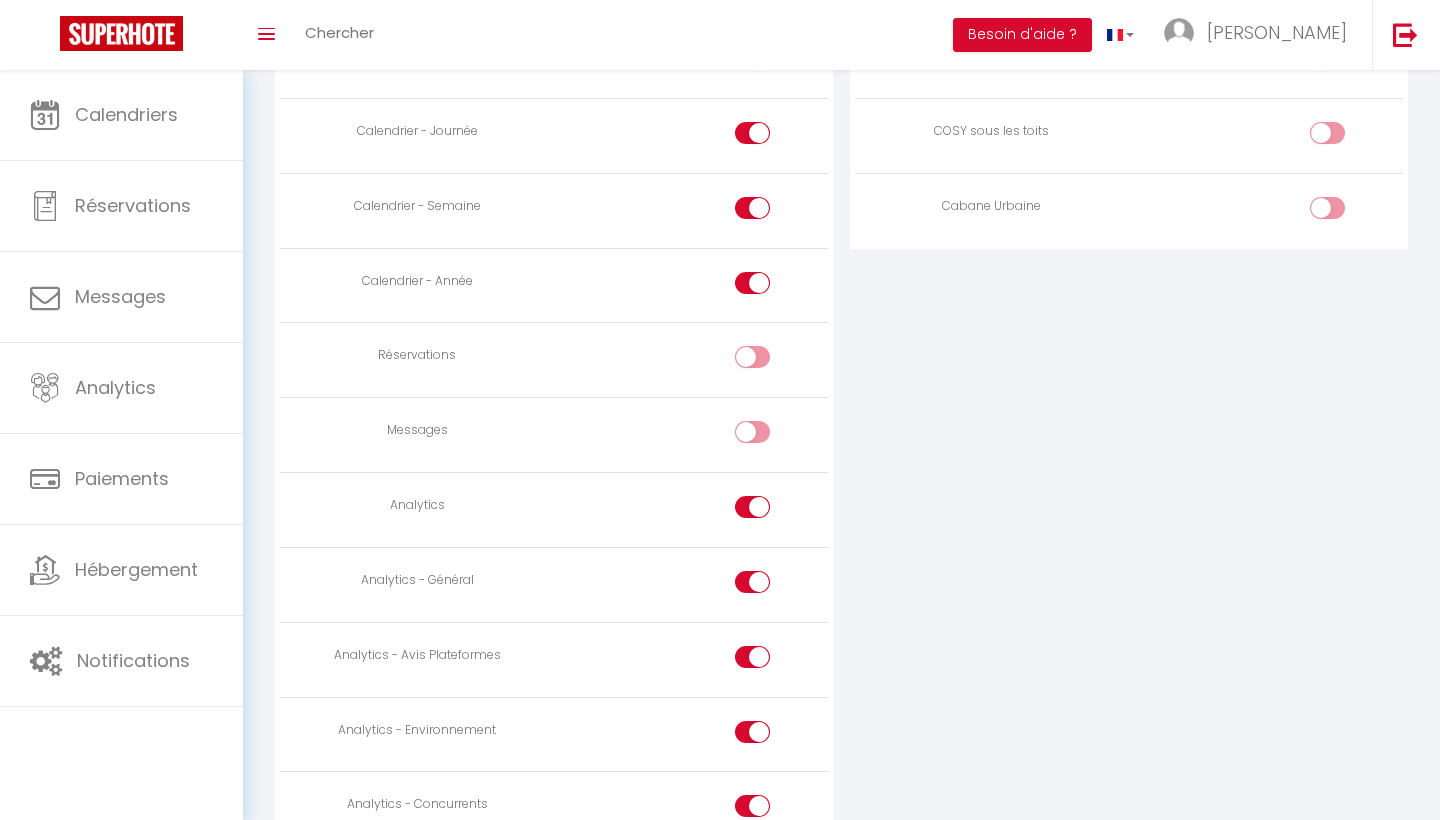 click at bounding box center [770, 511] 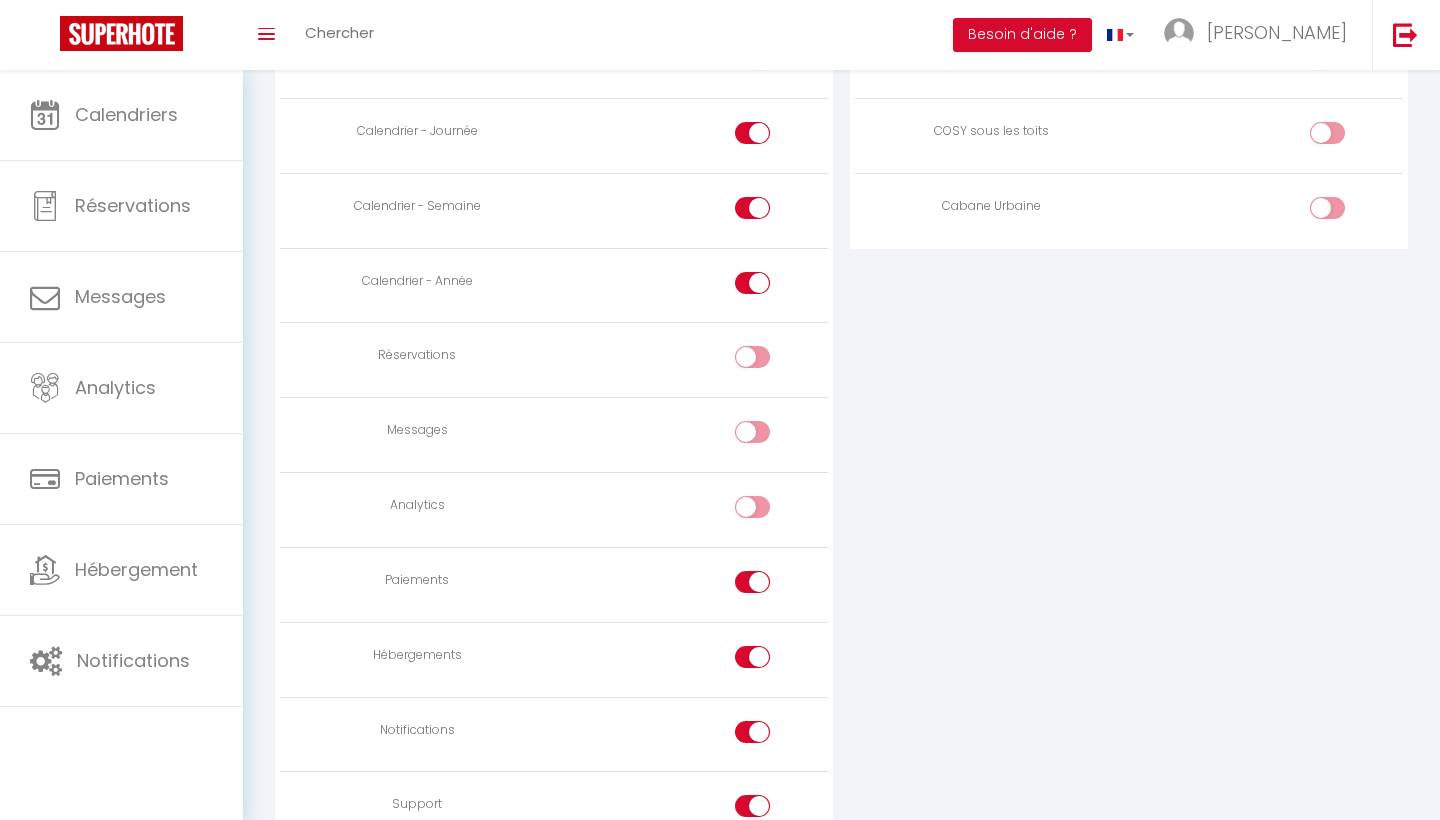 click at bounding box center [770, 586] 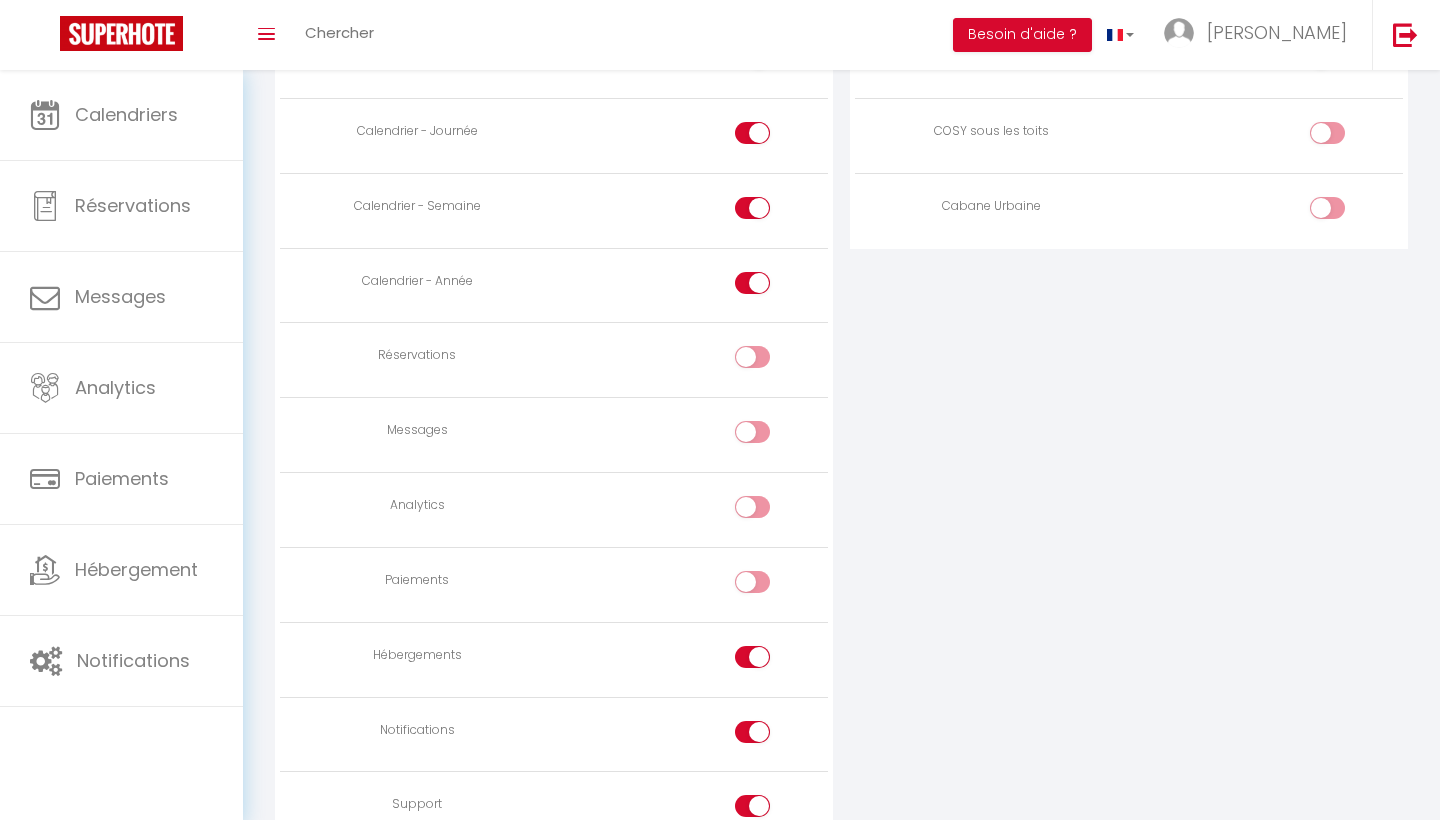 click at bounding box center (770, 661) 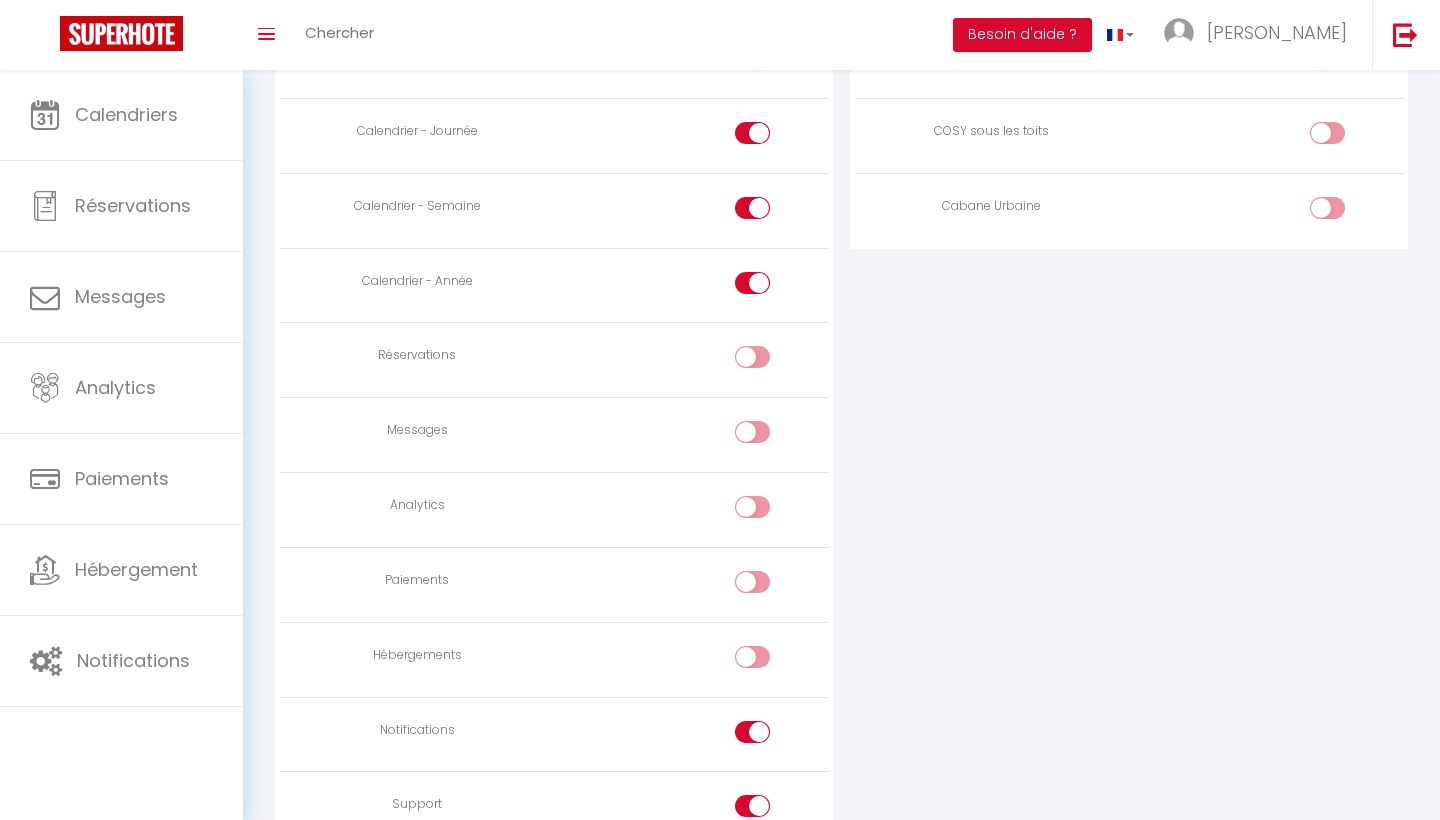 click at bounding box center [770, 736] 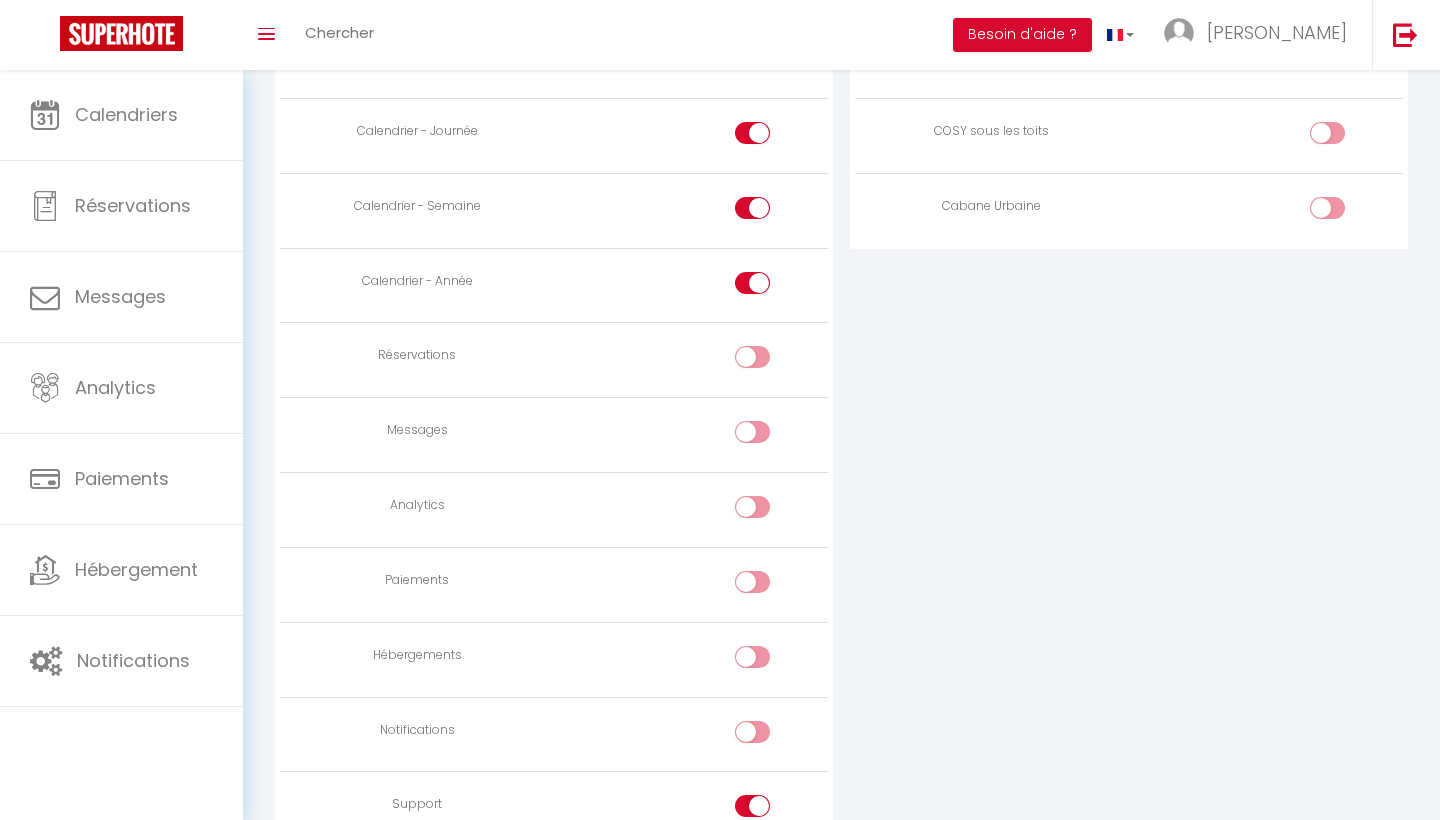 click at bounding box center (770, 810) 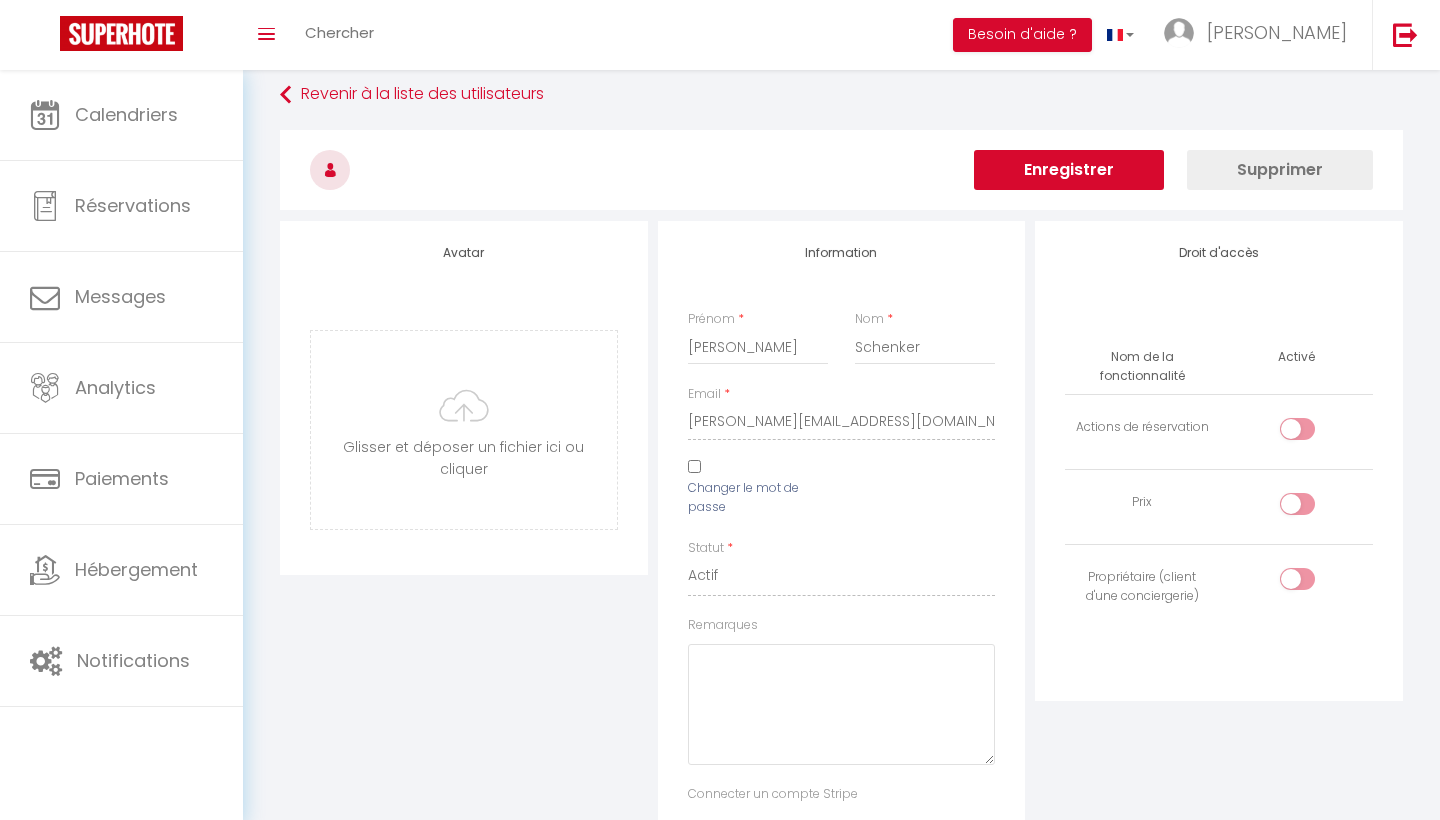 scroll, scrollTop: 21, scrollLeft: 0, axis: vertical 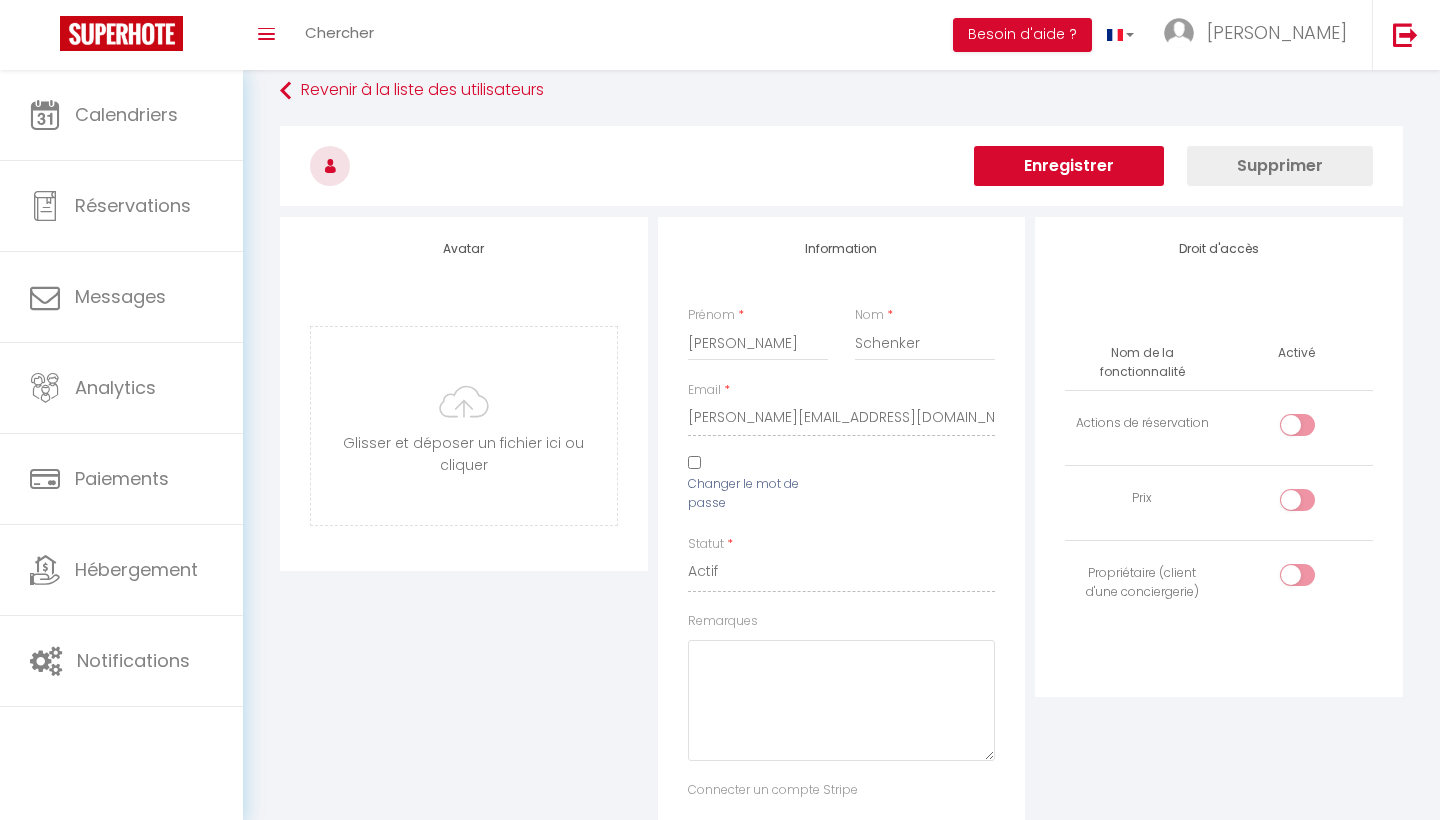 click on "Enregistrer" at bounding box center [1069, 166] 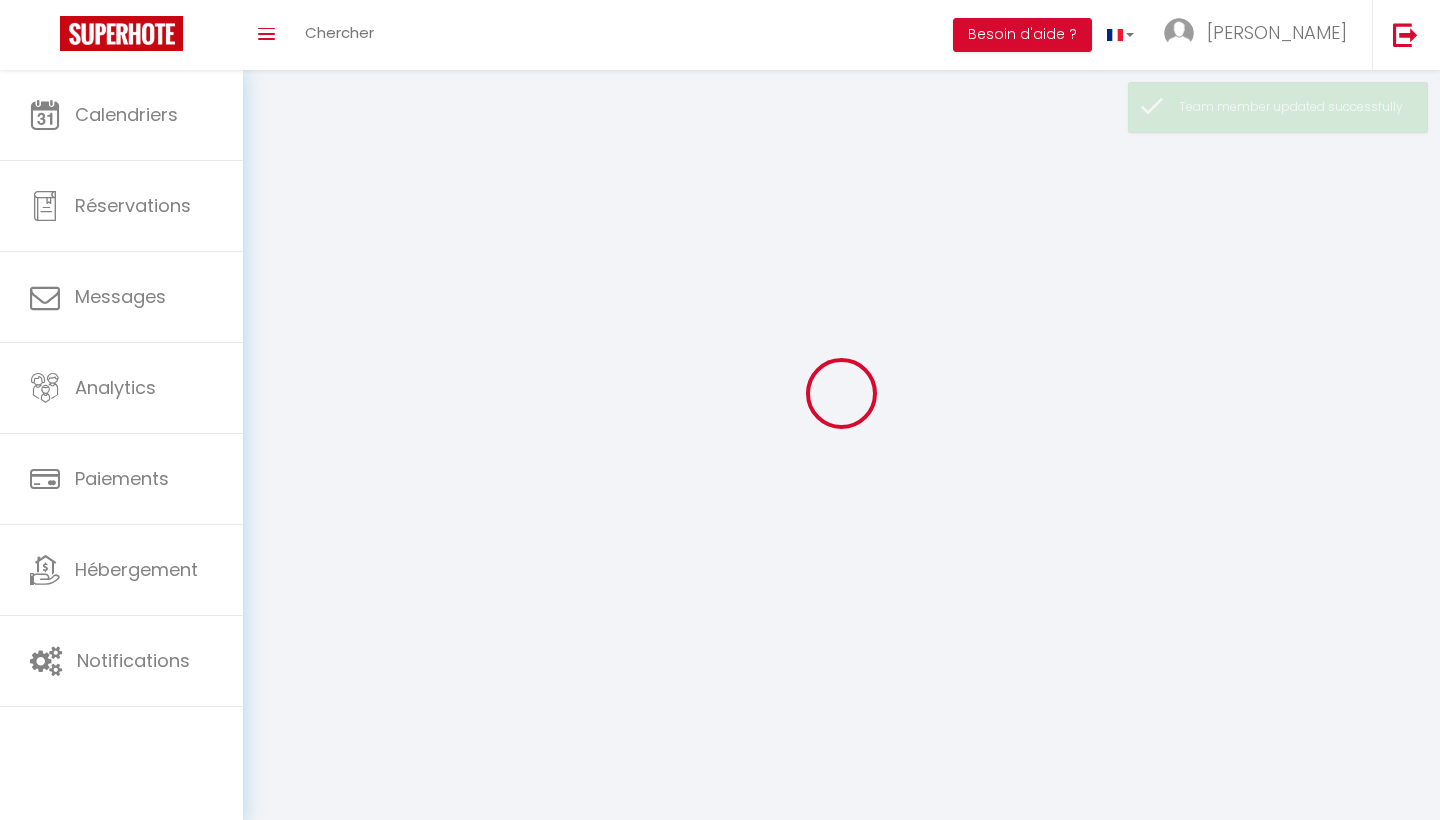scroll, scrollTop: 0, scrollLeft: 0, axis: both 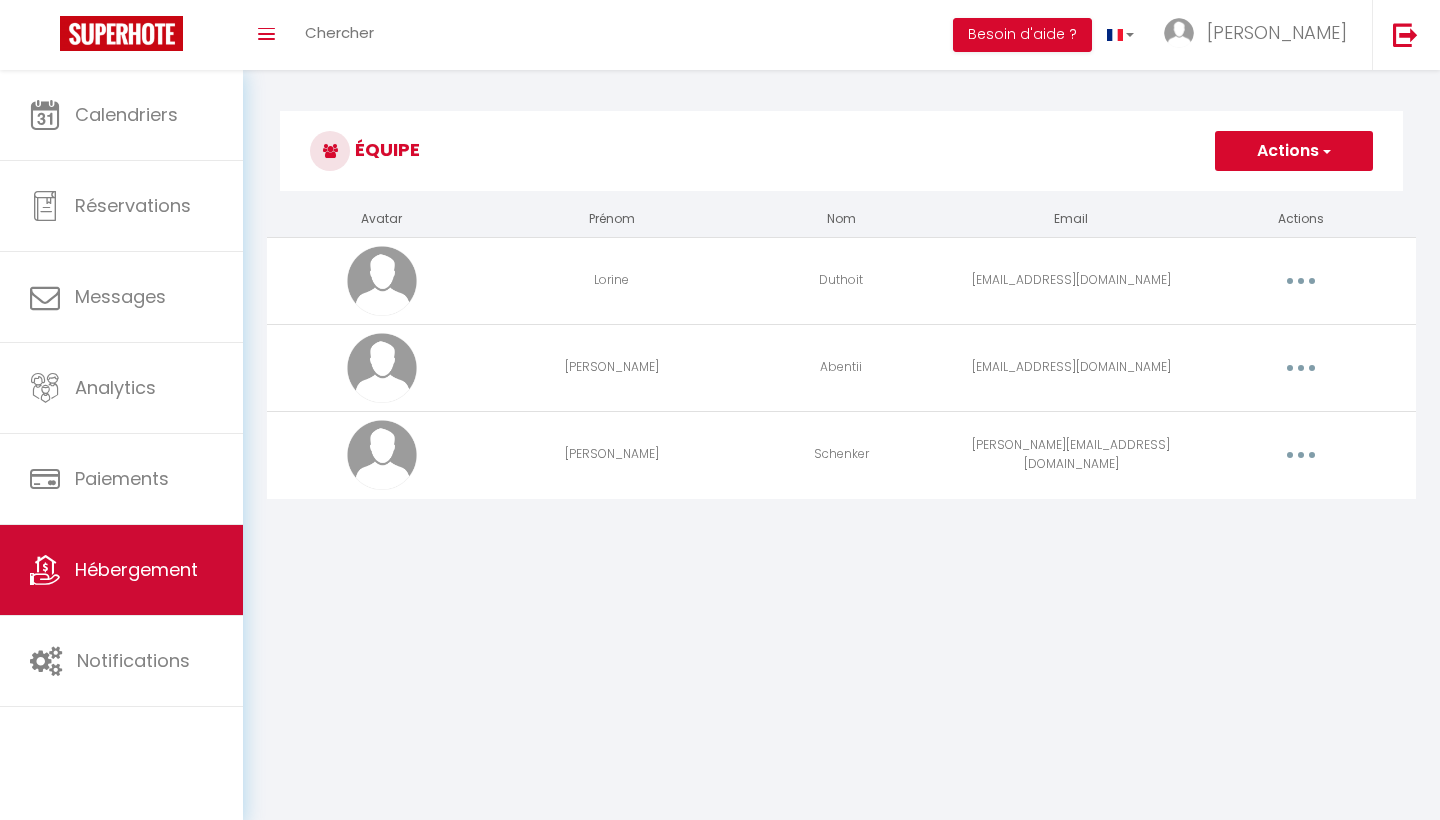 click on "Hébergement" at bounding box center [121, 570] 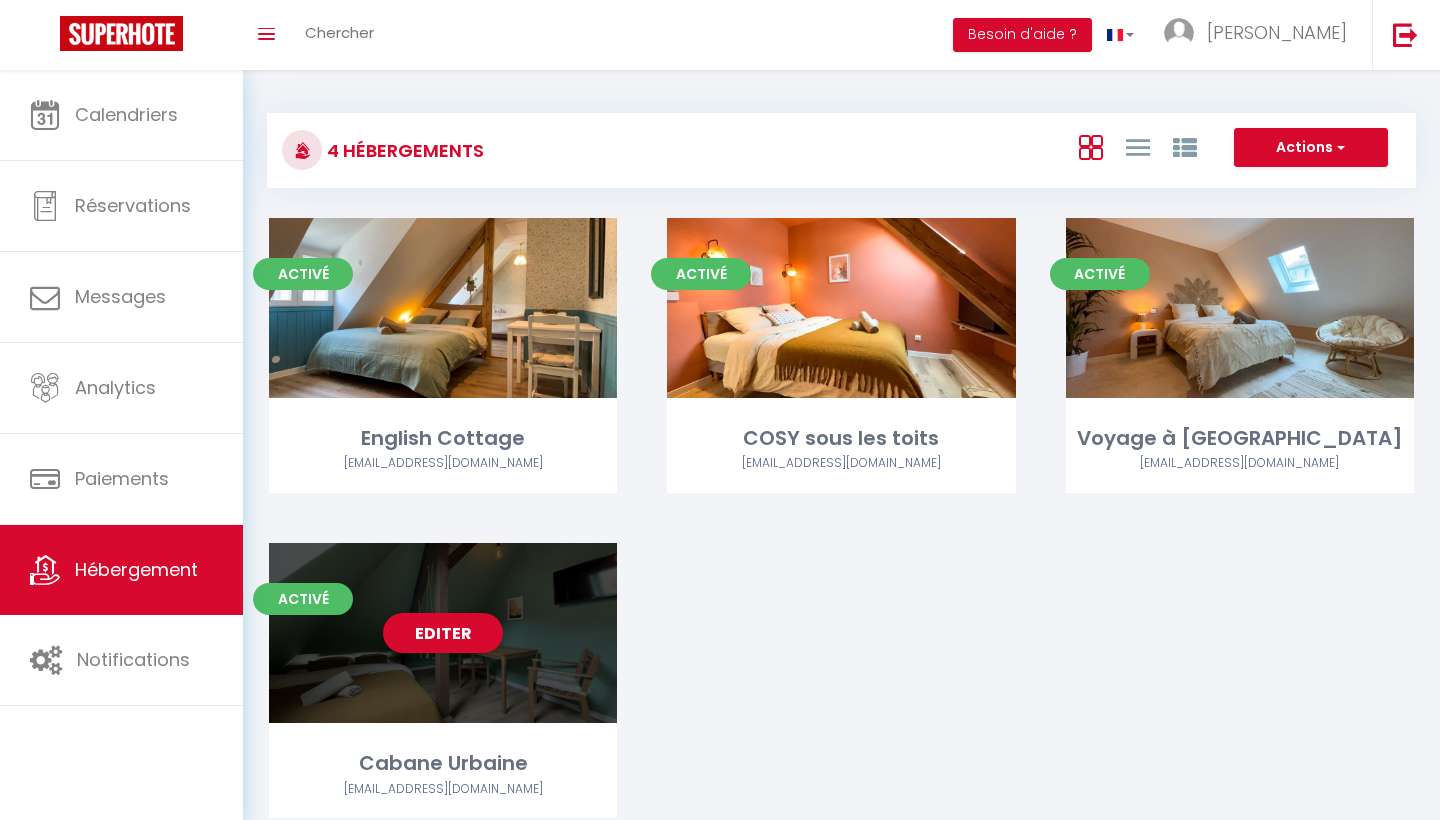click on "Editer" at bounding box center (443, 633) 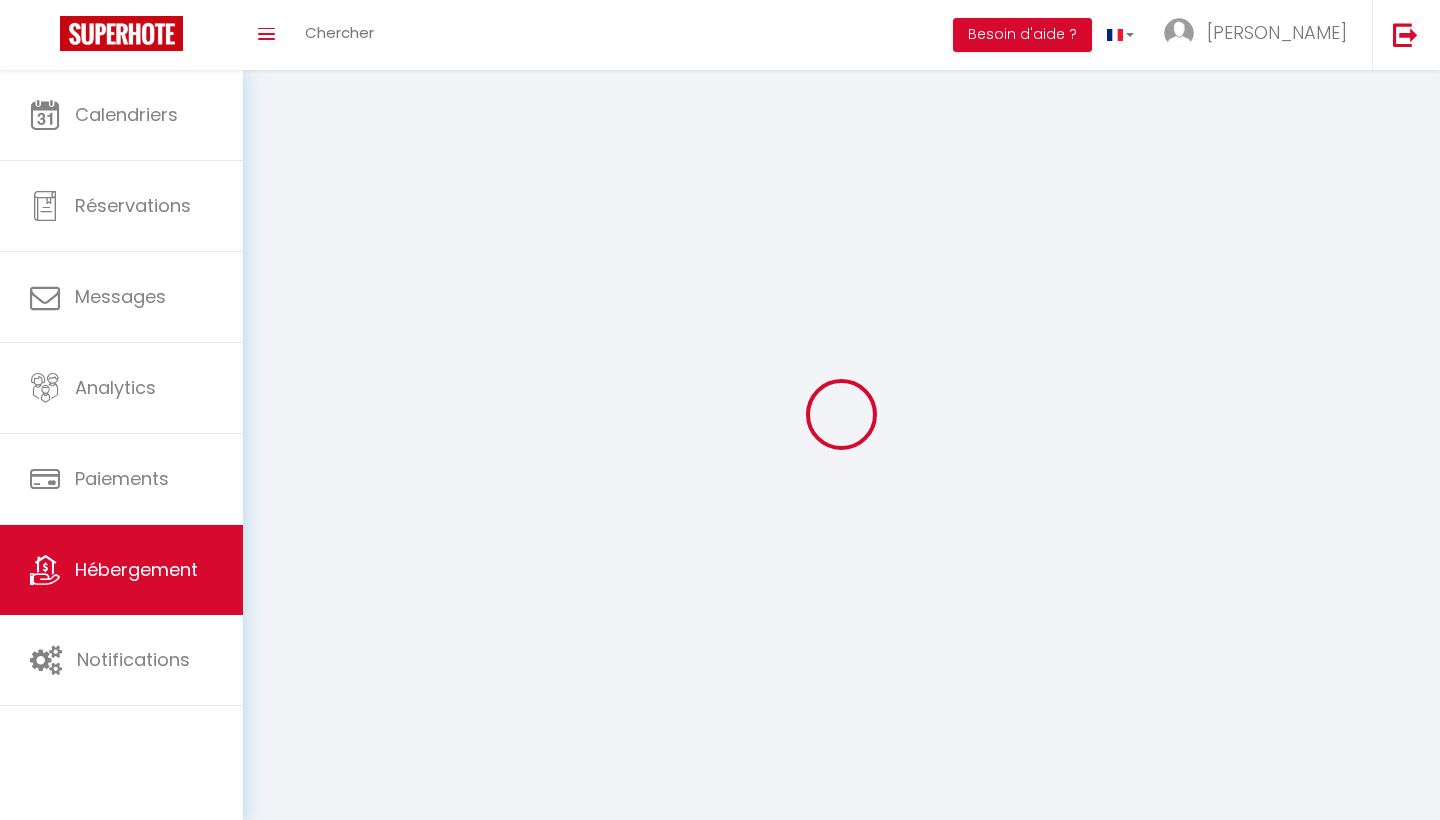 click at bounding box center [841, 414] 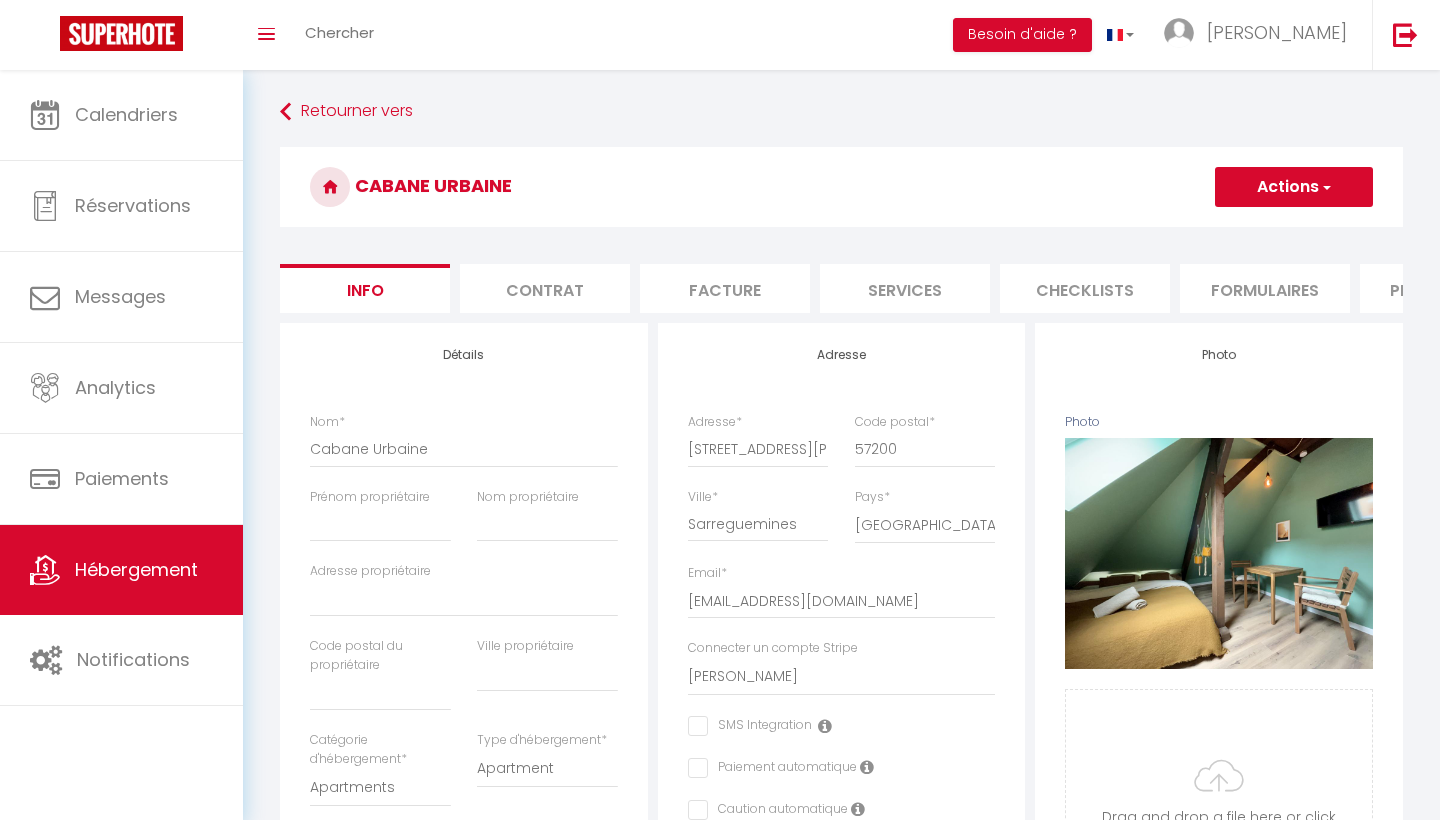 scroll, scrollTop: 0, scrollLeft: 0, axis: both 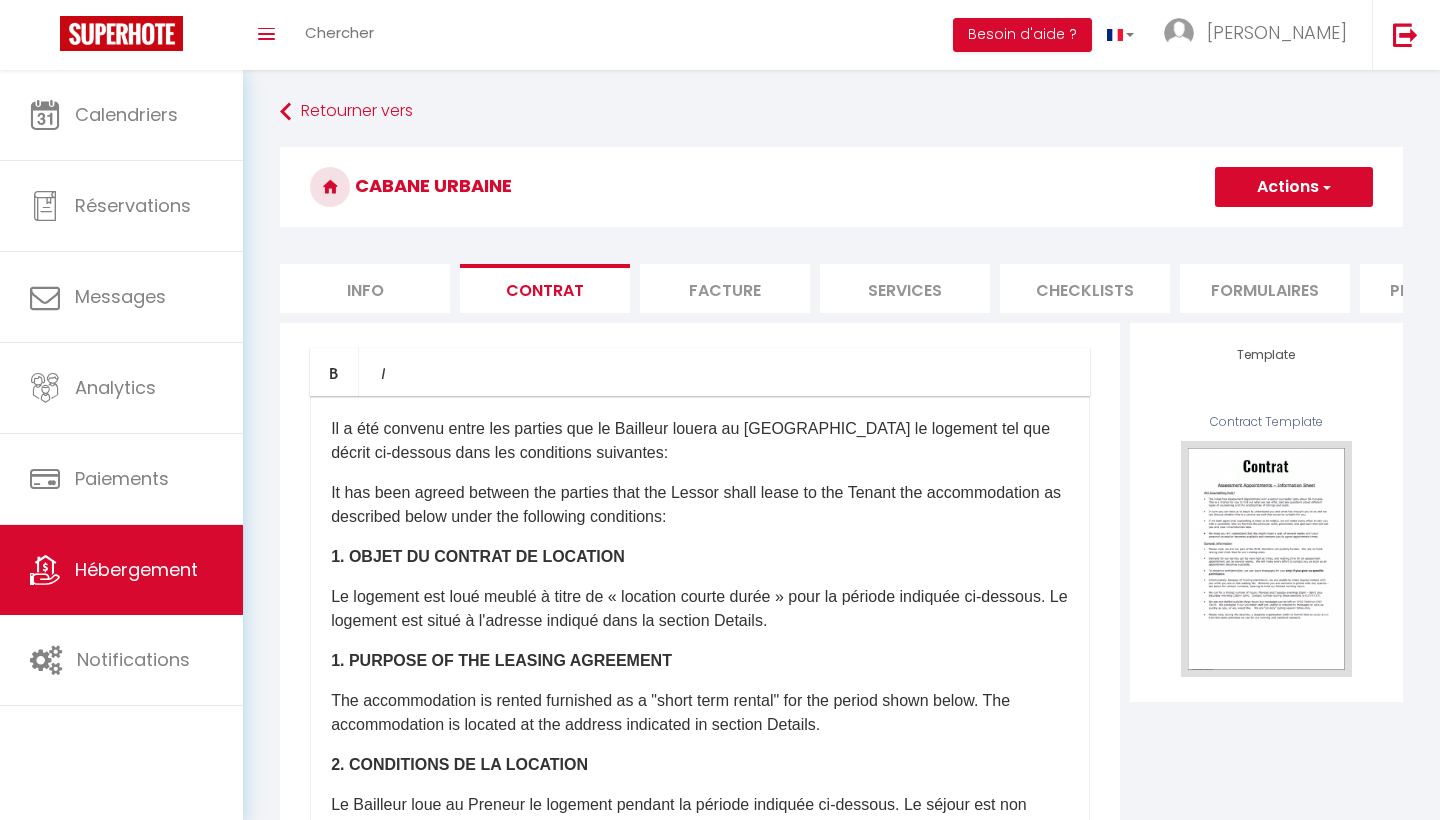 click on "Facture" at bounding box center [725, 288] 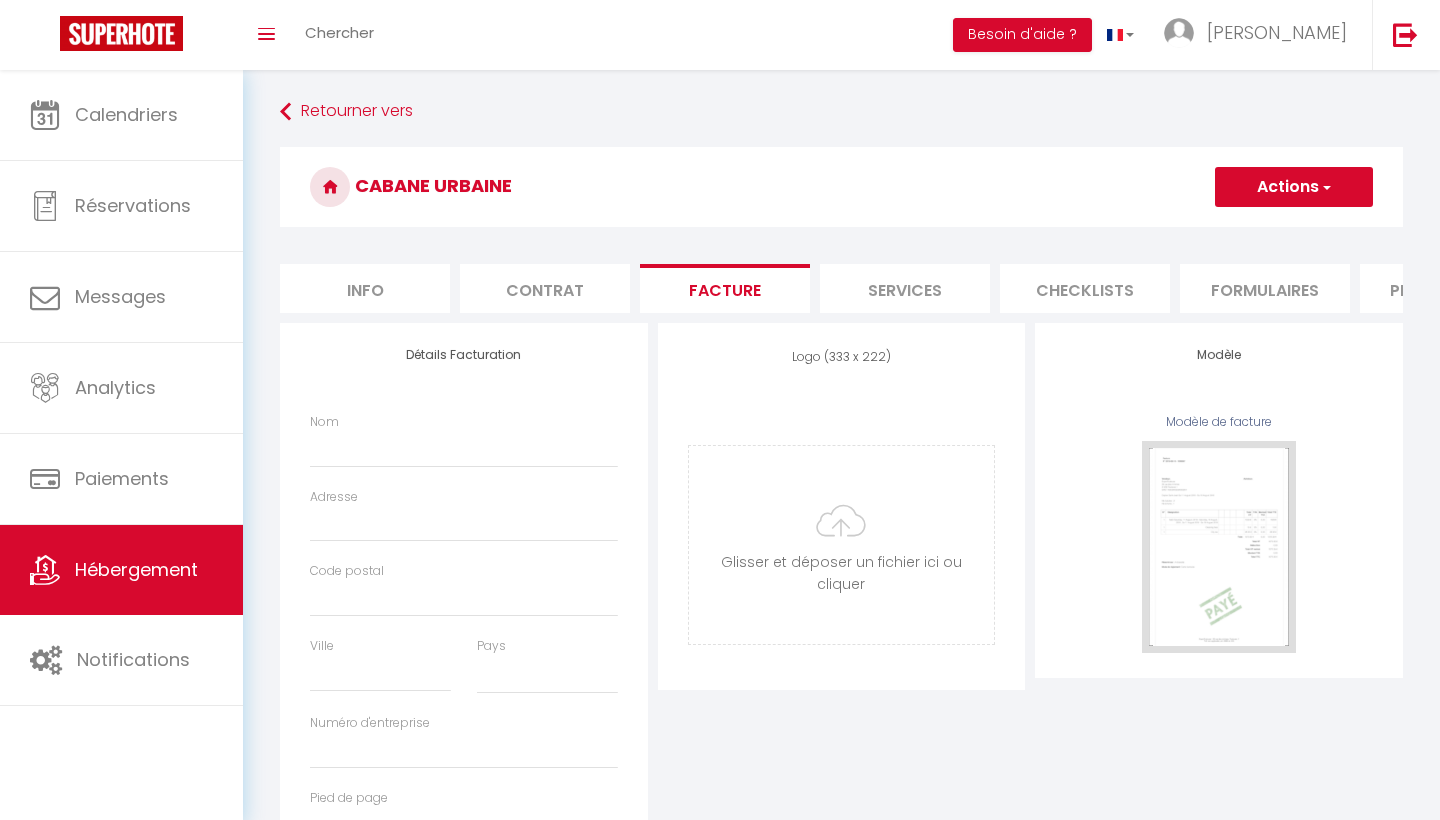 select 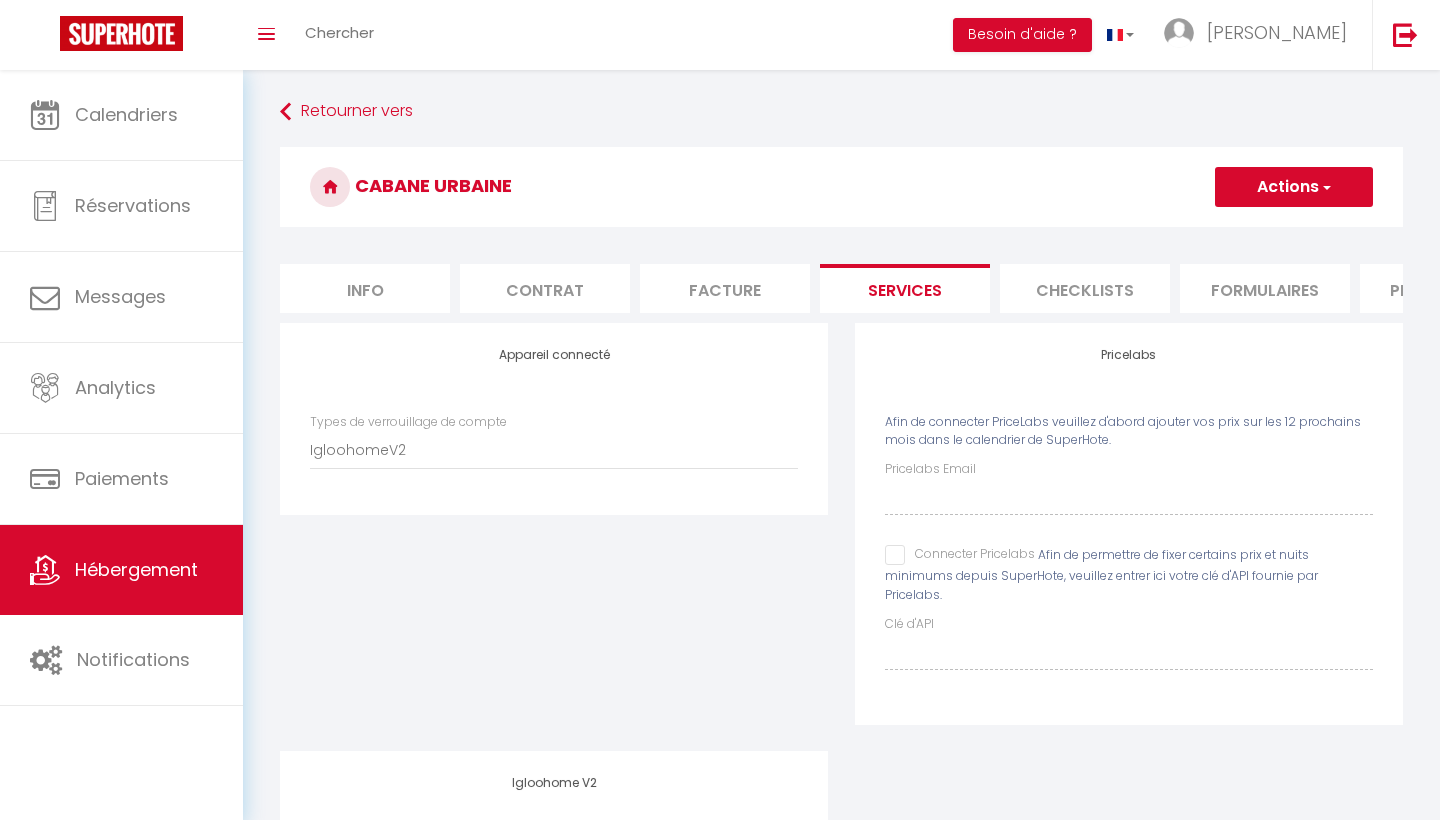 click on "Checklists" at bounding box center [1085, 288] 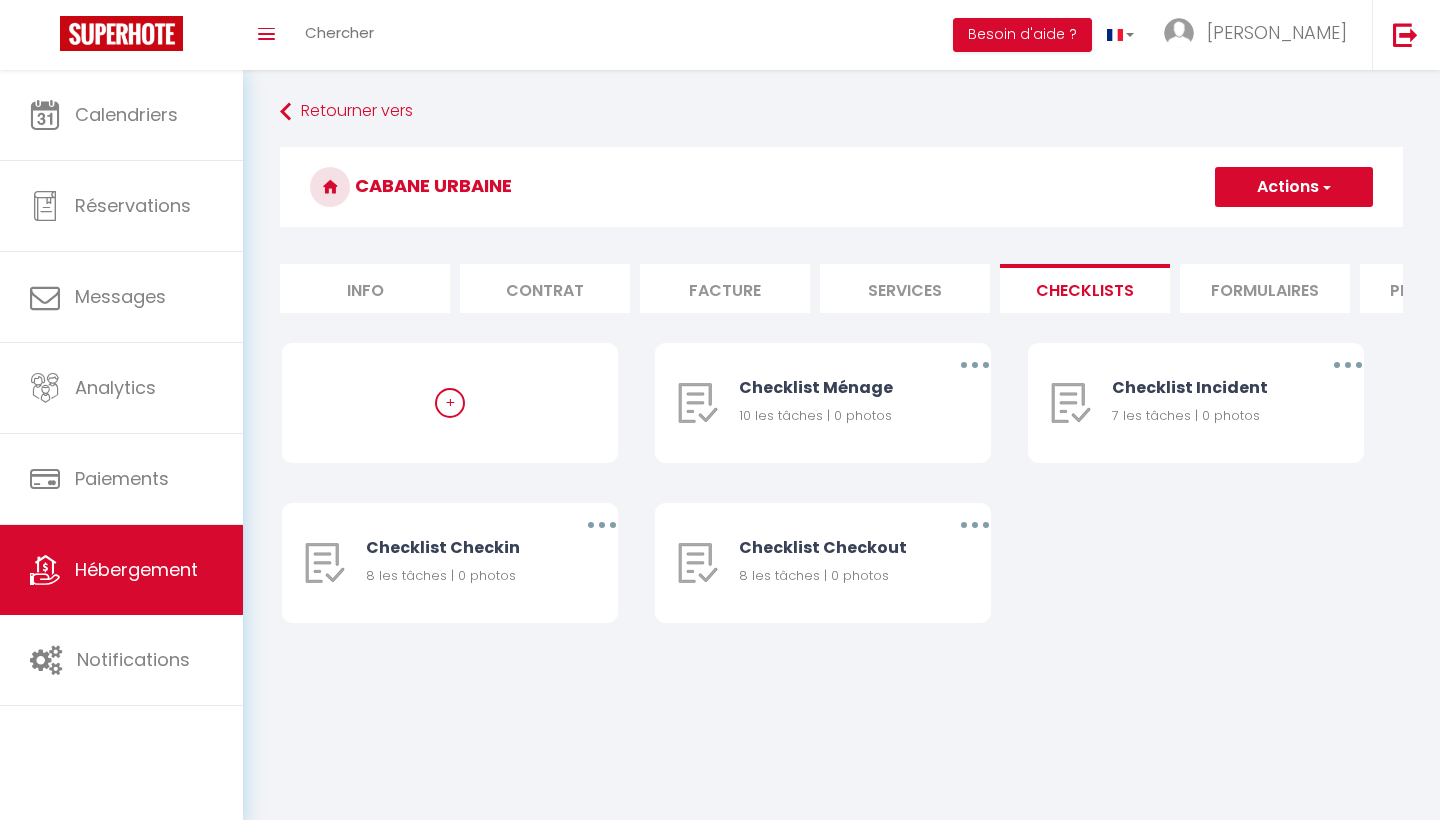 click on "Formulaires" at bounding box center (1265, 288) 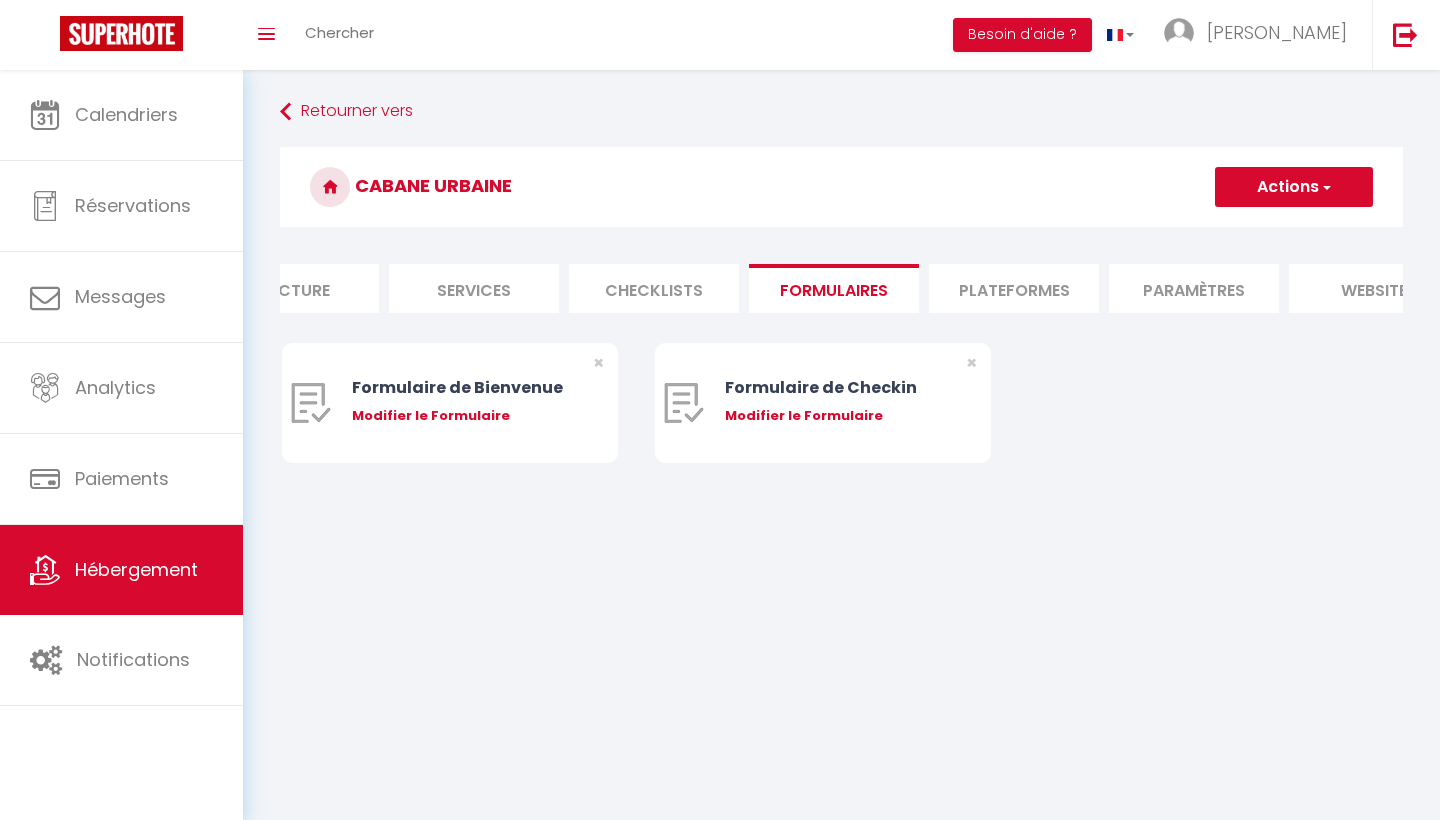 scroll, scrollTop: 0, scrollLeft: 444, axis: horizontal 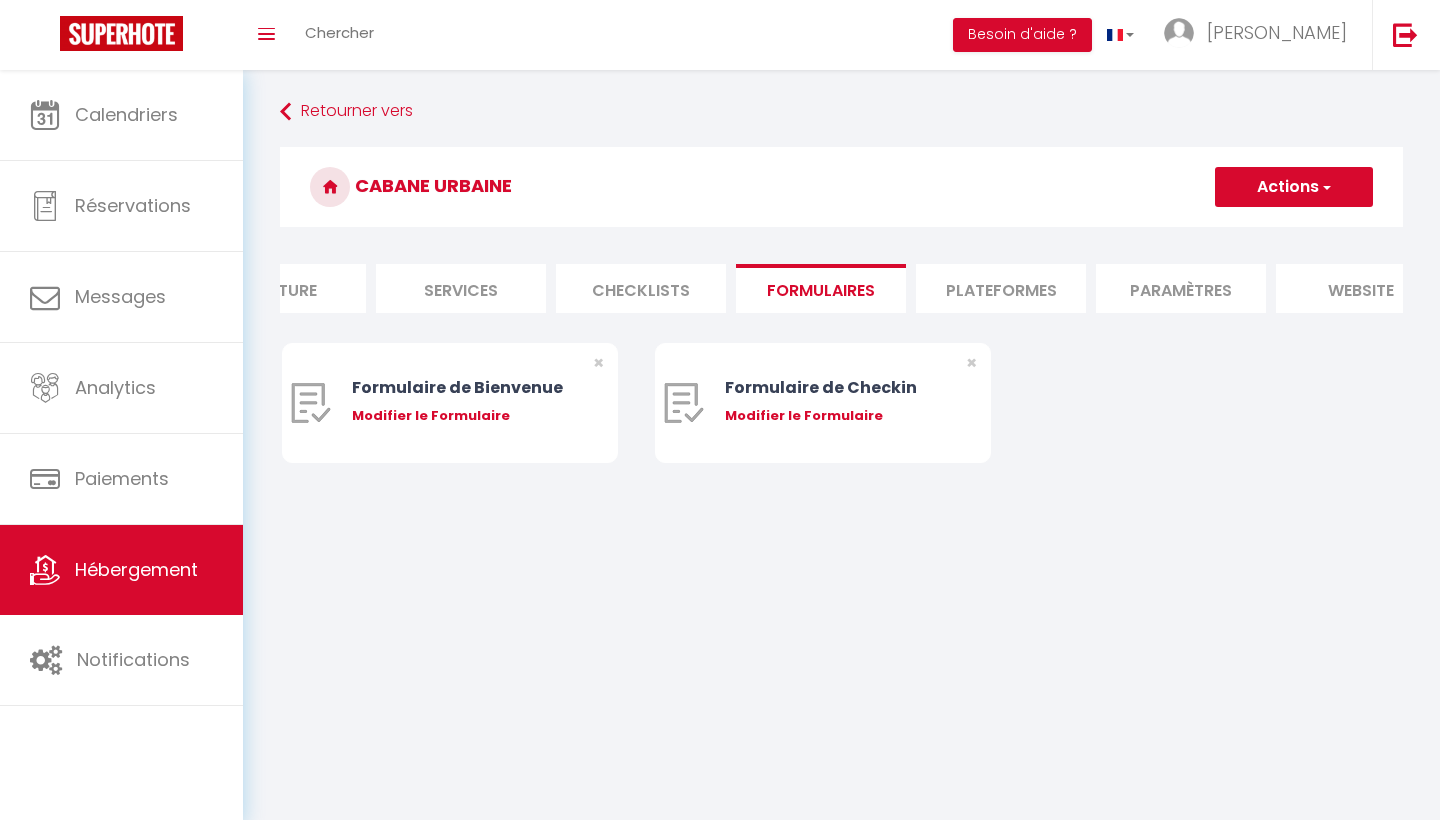 click on "Plateformes" at bounding box center [1001, 288] 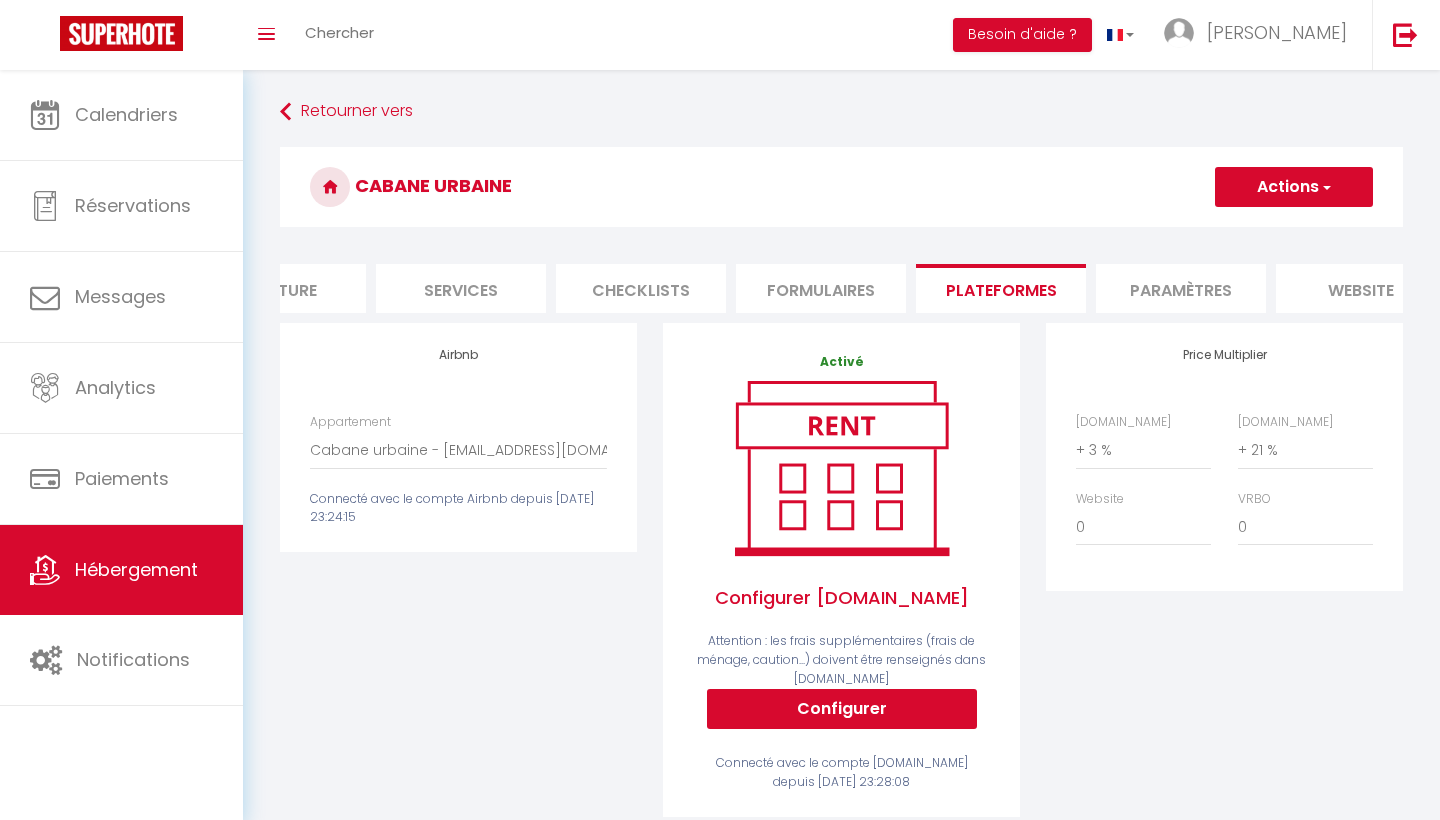 click on "Paramètres" at bounding box center (1181, 288) 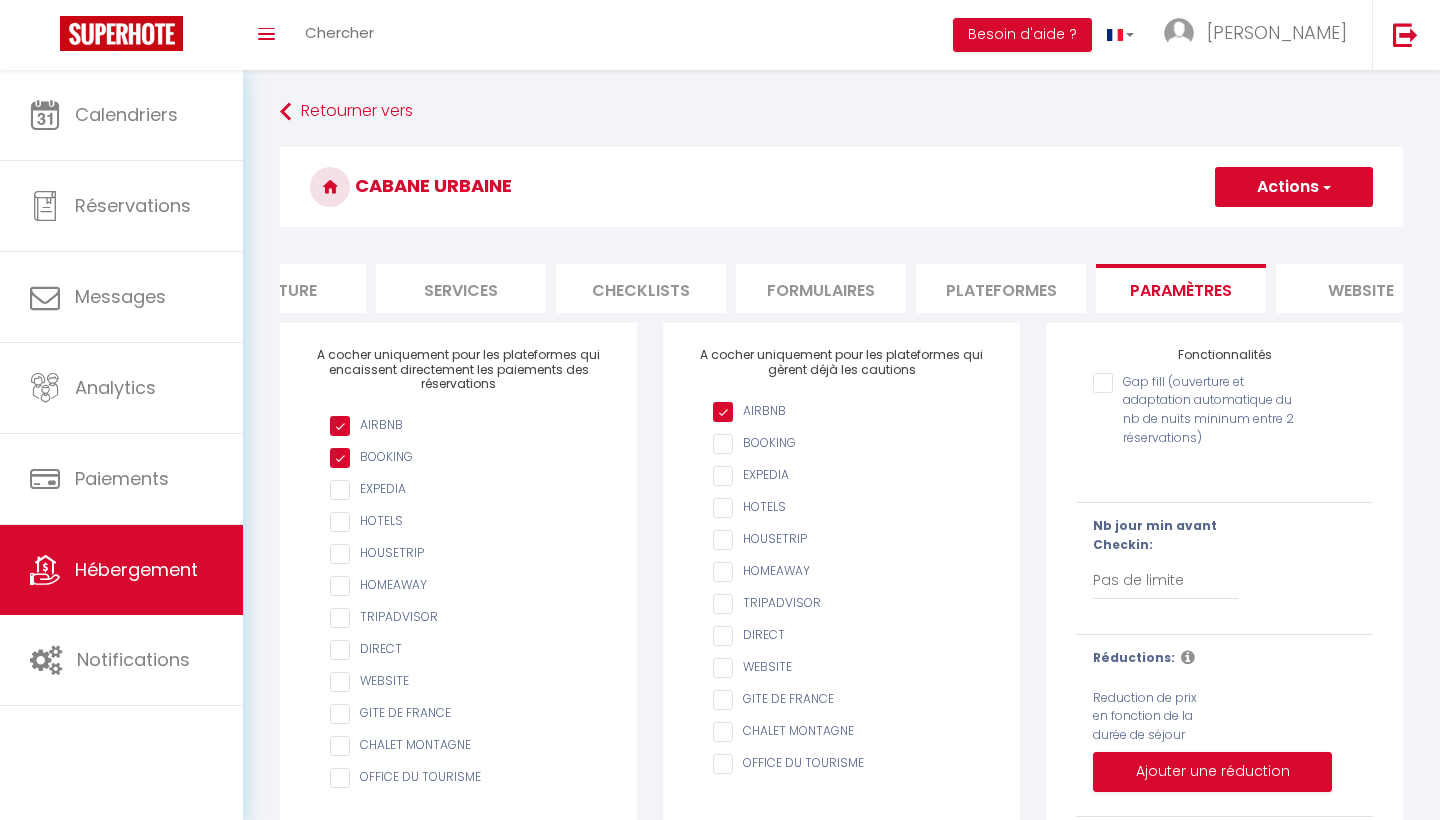 click on "website" at bounding box center (1361, 288) 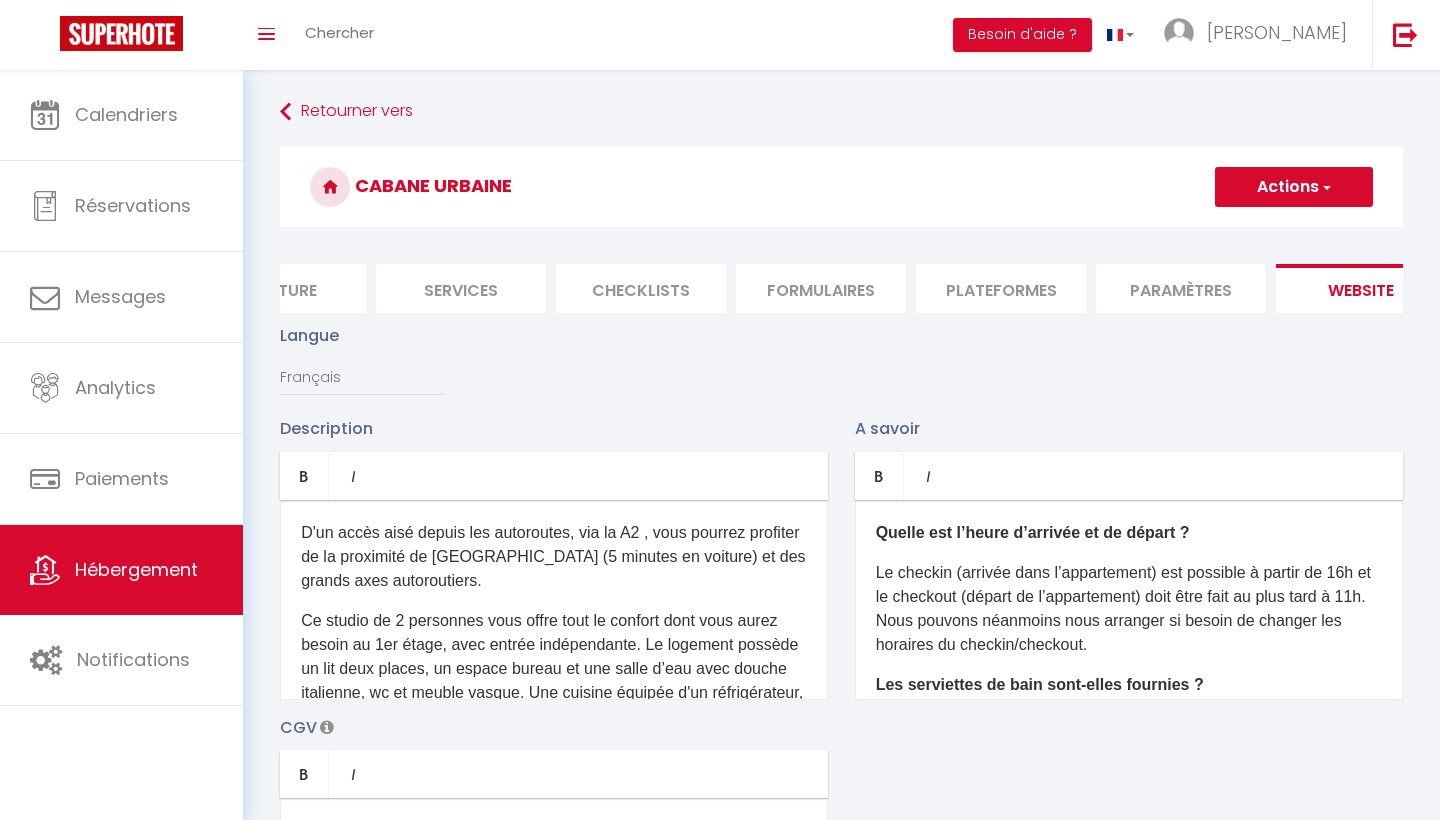 click on "Langue   Français Anglais Portugais Espagnol [GEOGRAPHIC_DATA]" at bounding box center (841, 369) 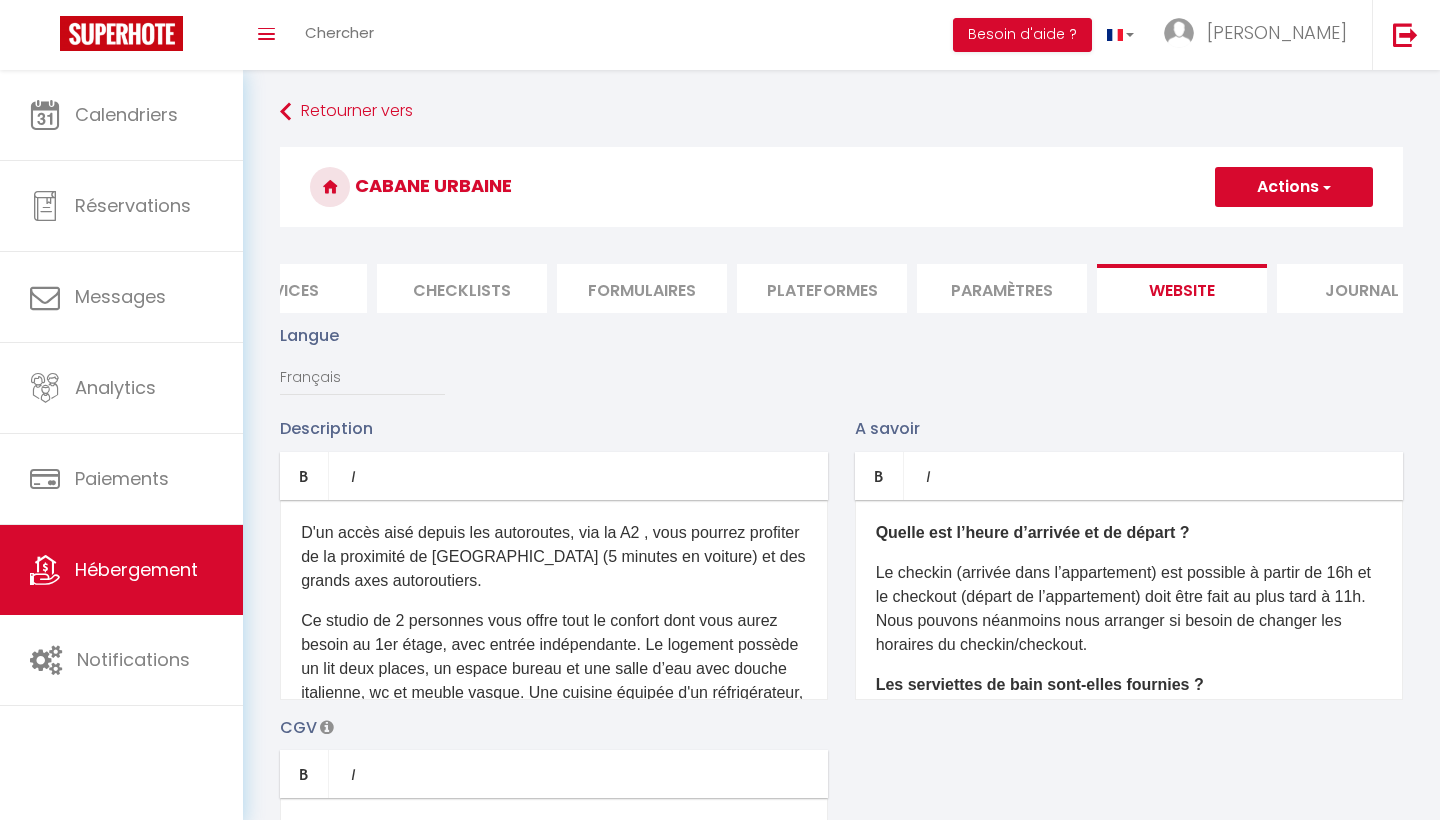 scroll, scrollTop: 0, scrollLeft: 667, axis: horizontal 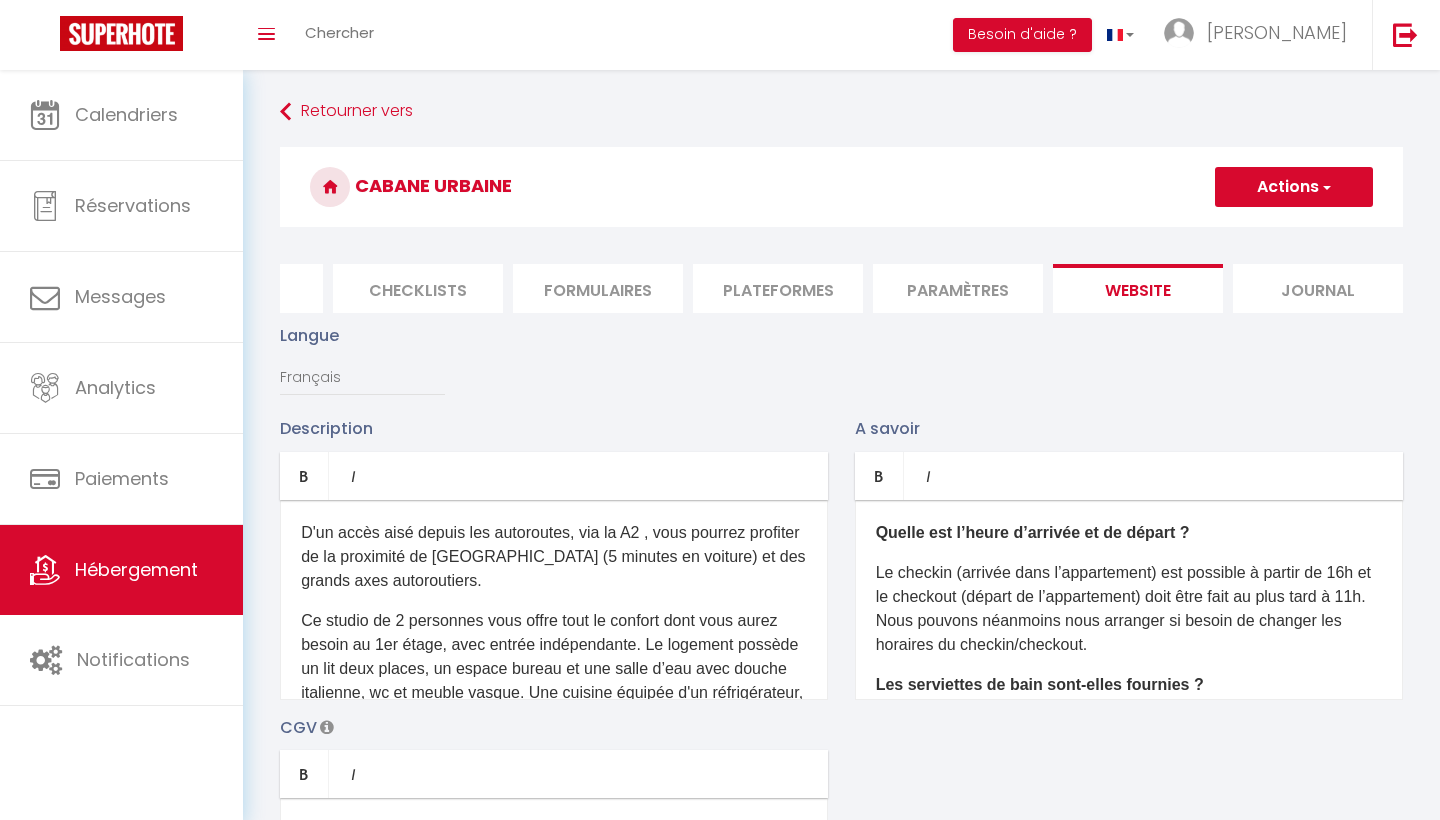 click on "Journal" at bounding box center (1318, 288) 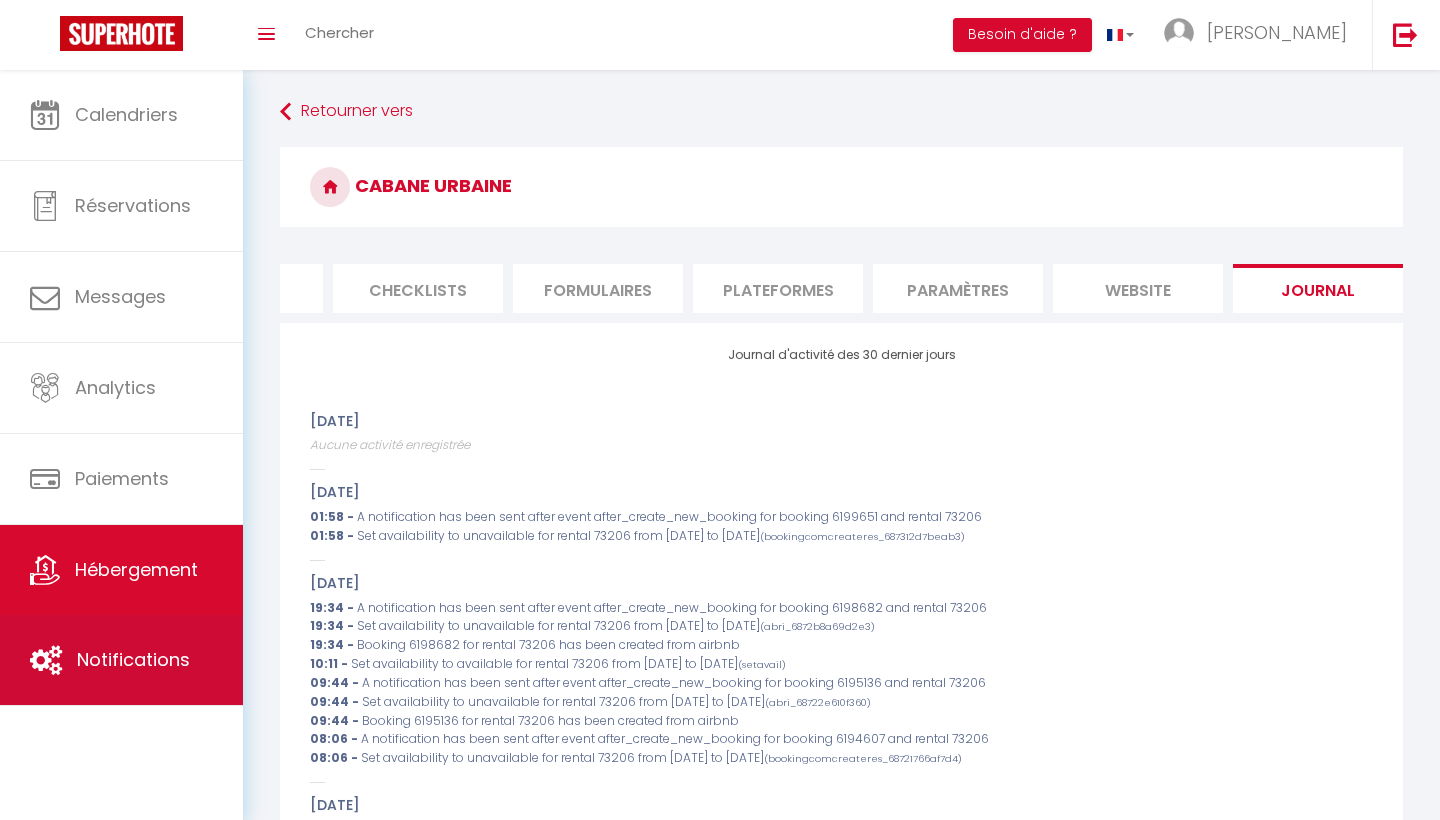 click on "Notifications" at bounding box center (133, 659) 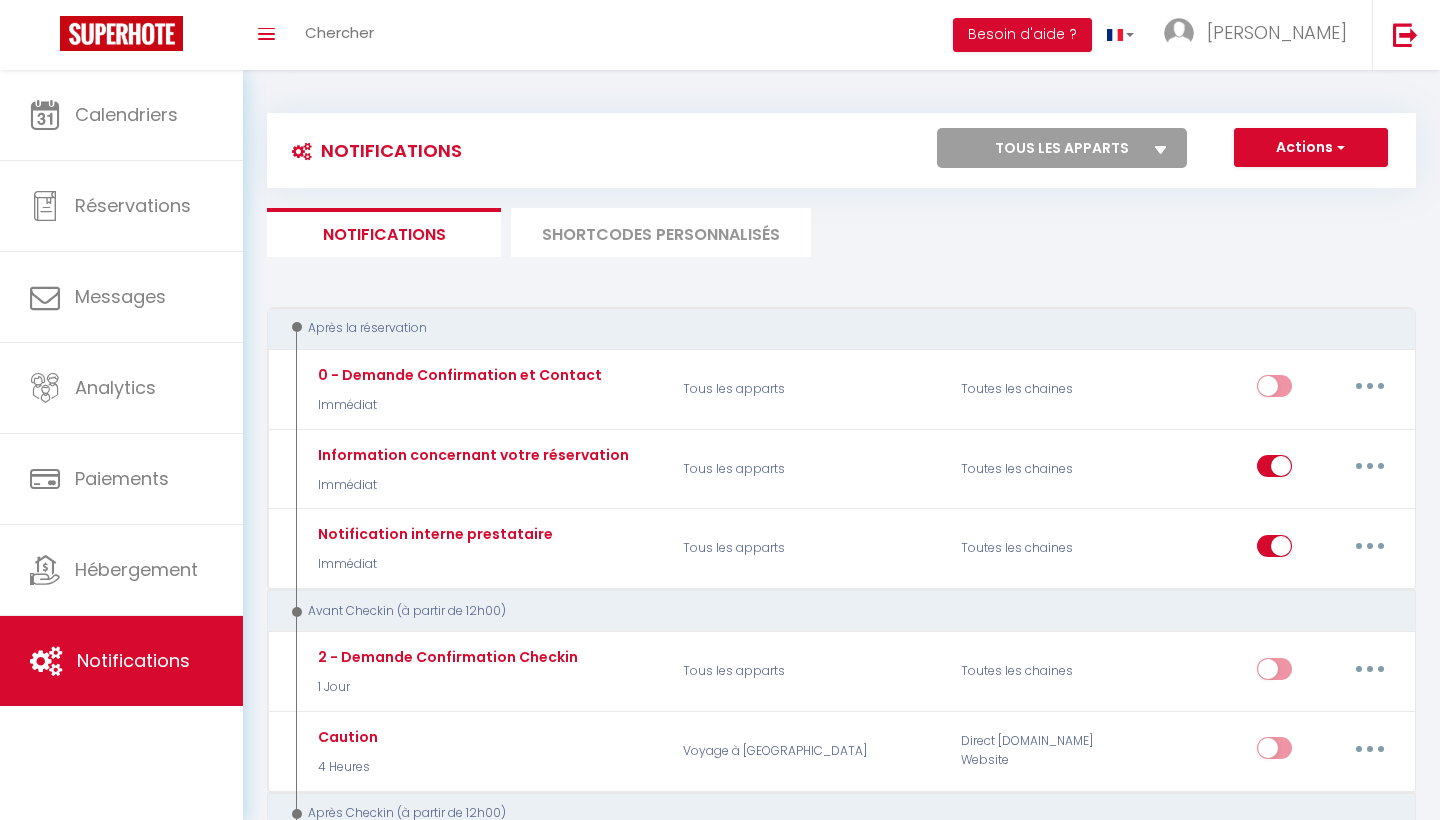 click on "Actions
Nouvelle Notification    Exporter    Importer" at bounding box center [1311, 148] 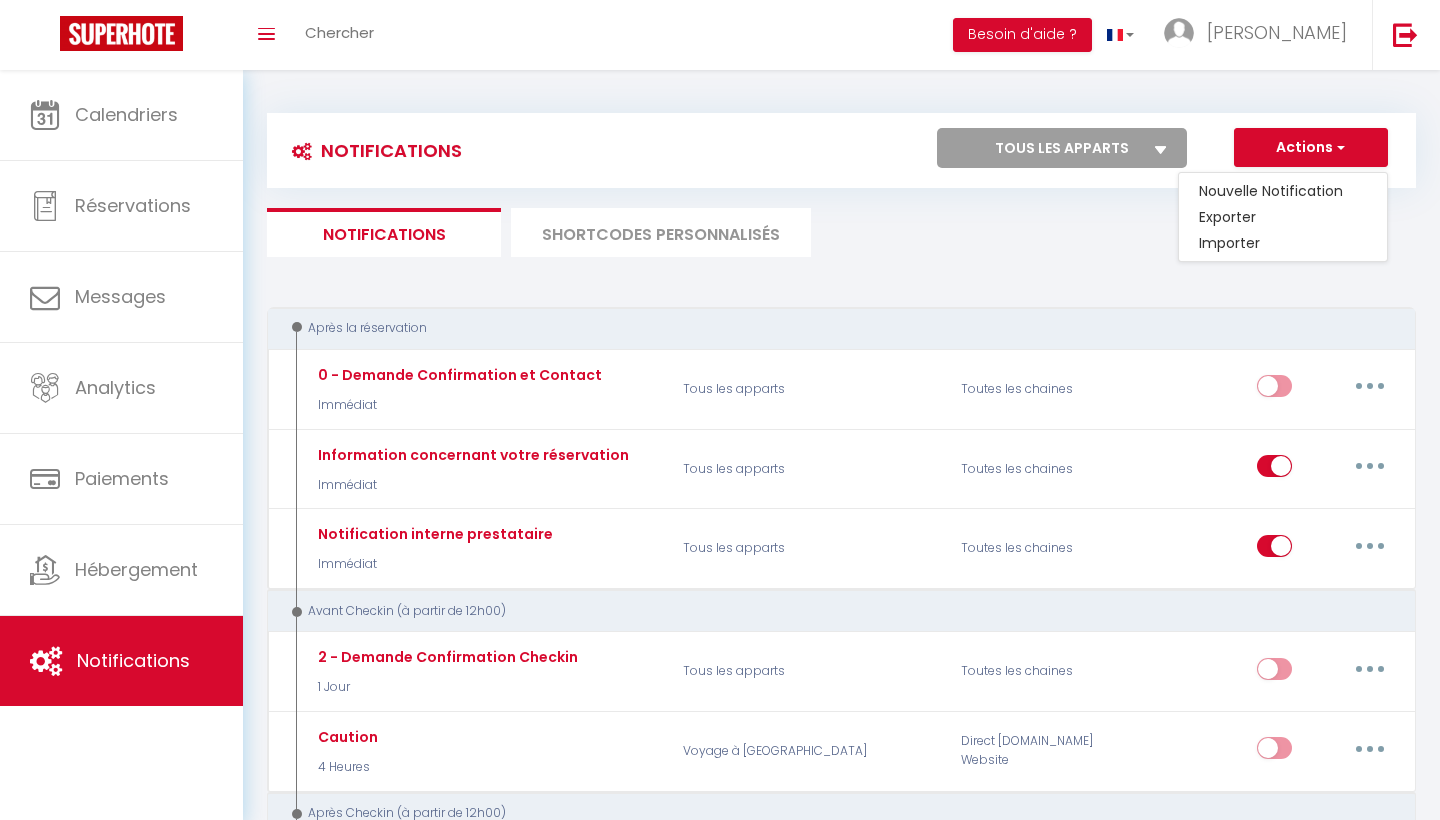click on "Actions" at bounding box center (1311, 148) 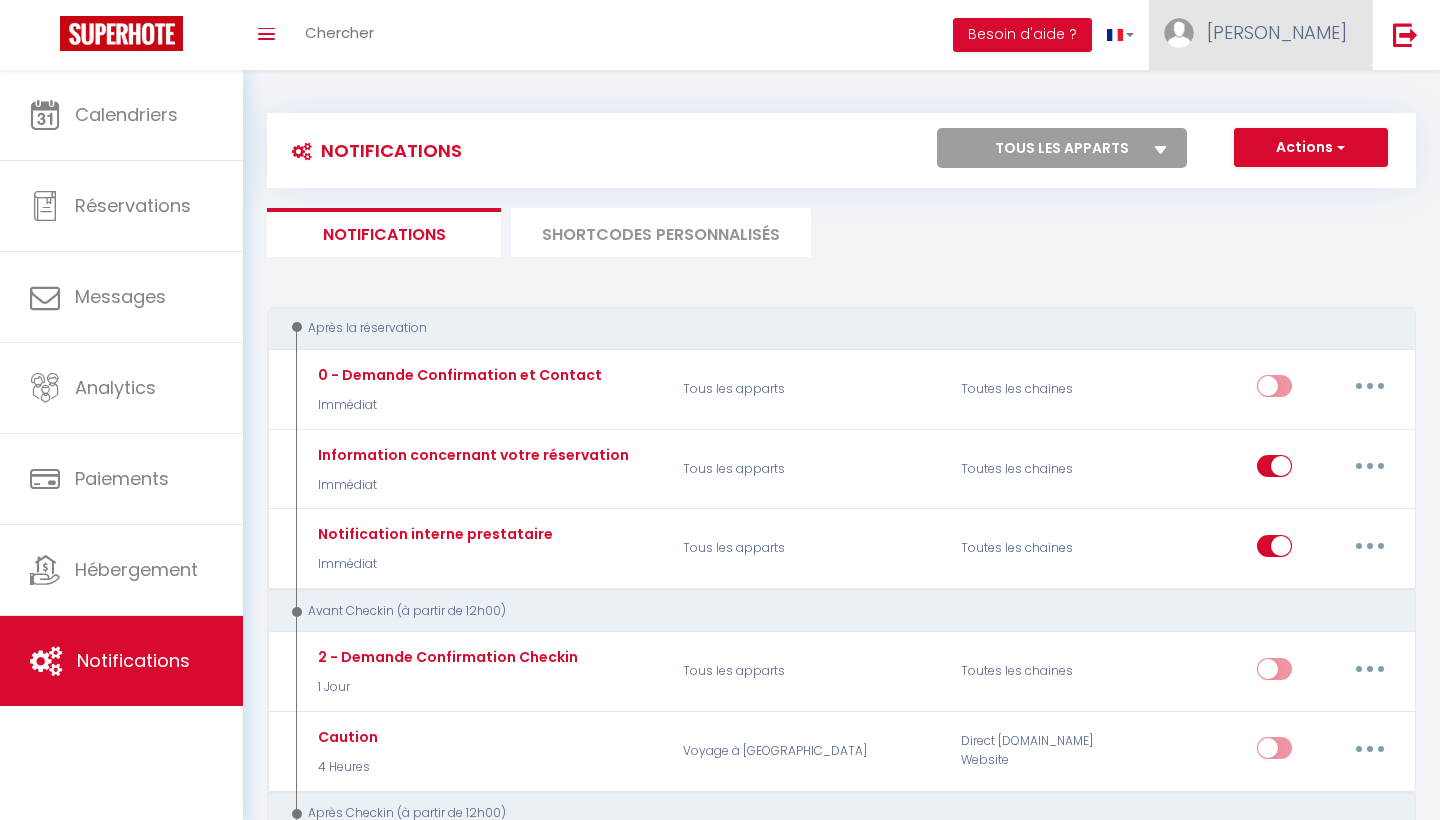 click on "[PERSON_NAME]" at bounding box center (1260, 35) 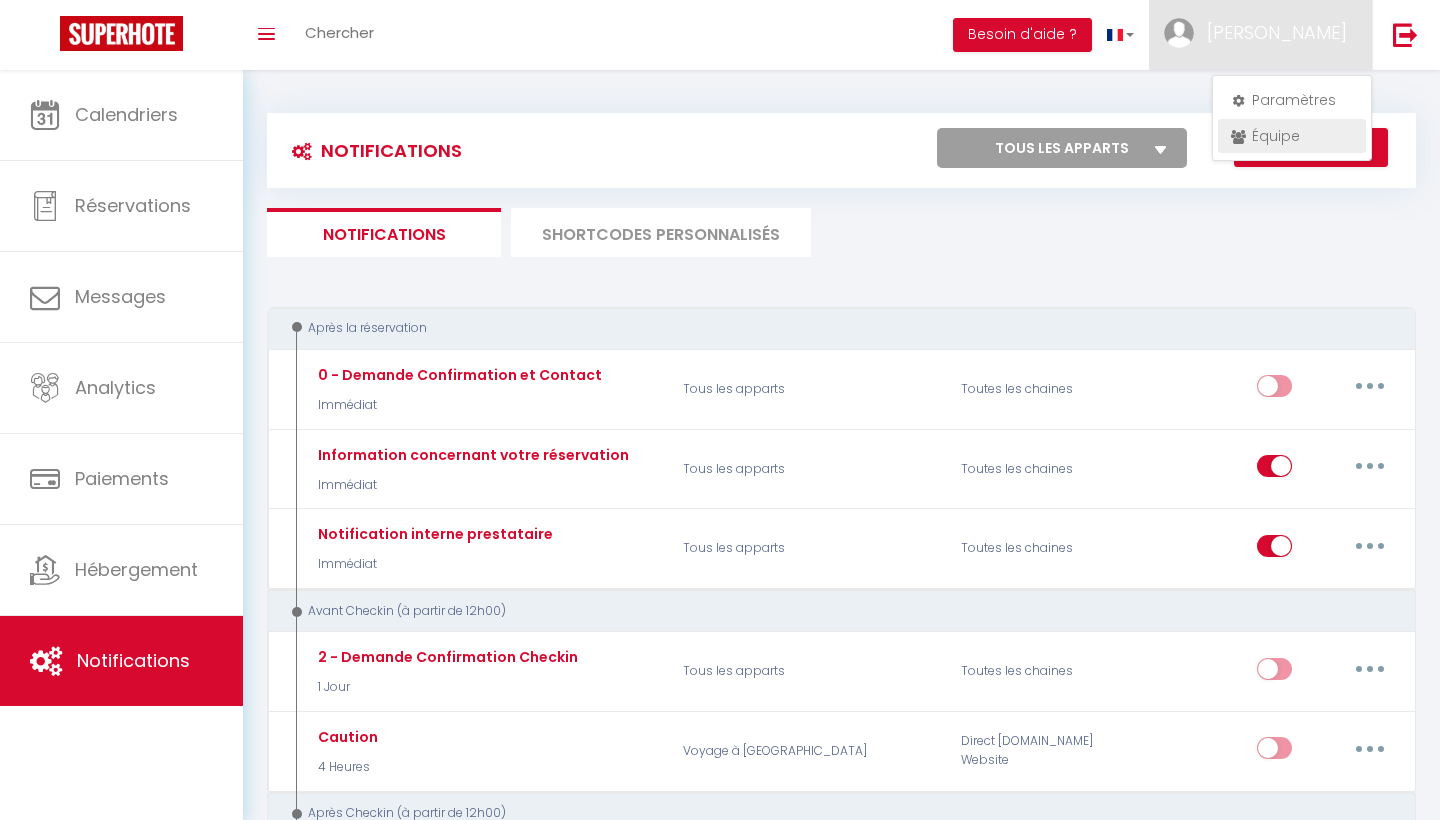 click on "Équipe" at bounding box center (1292, 136) 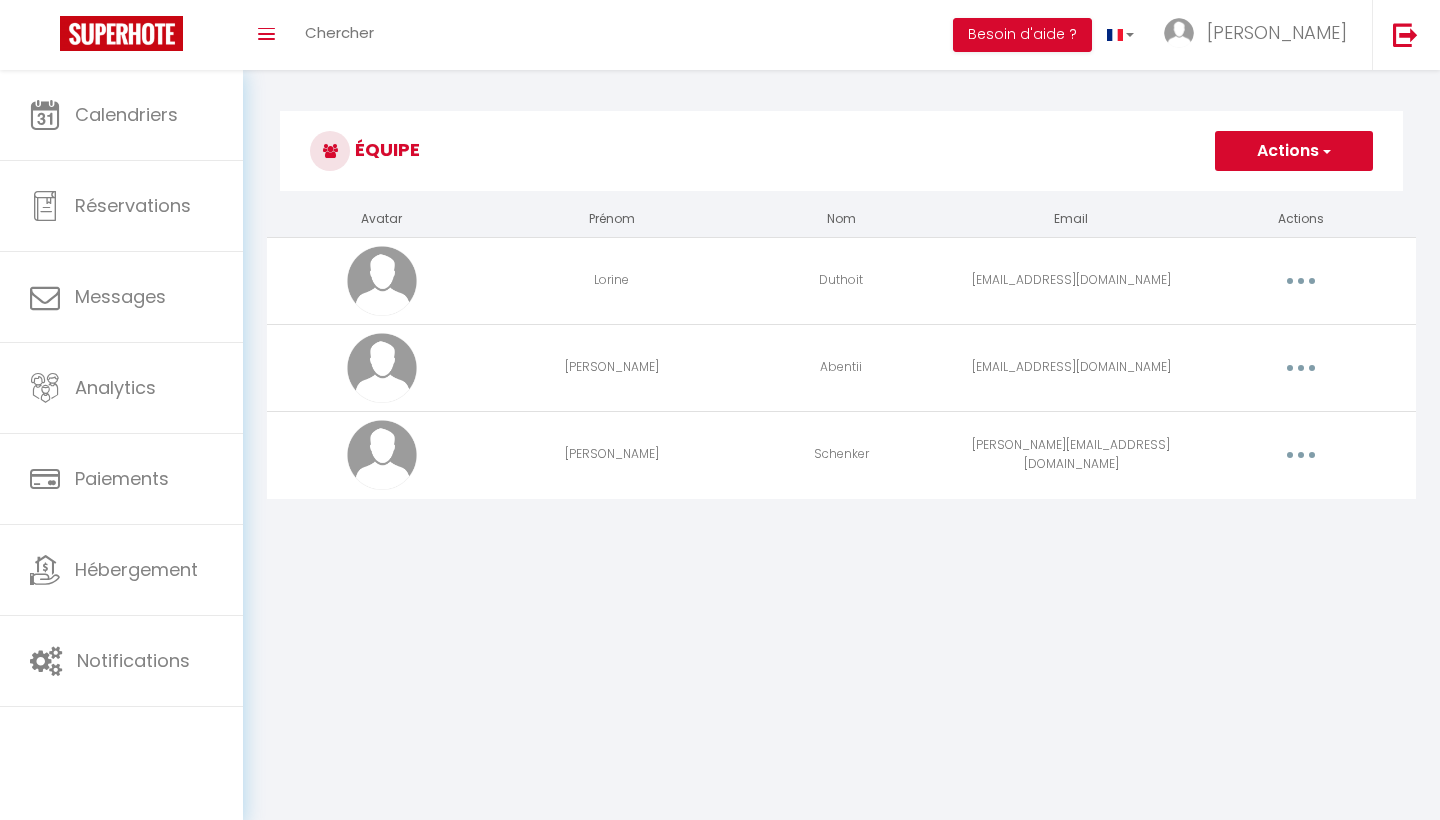 click at bounding box center [1301, 455] 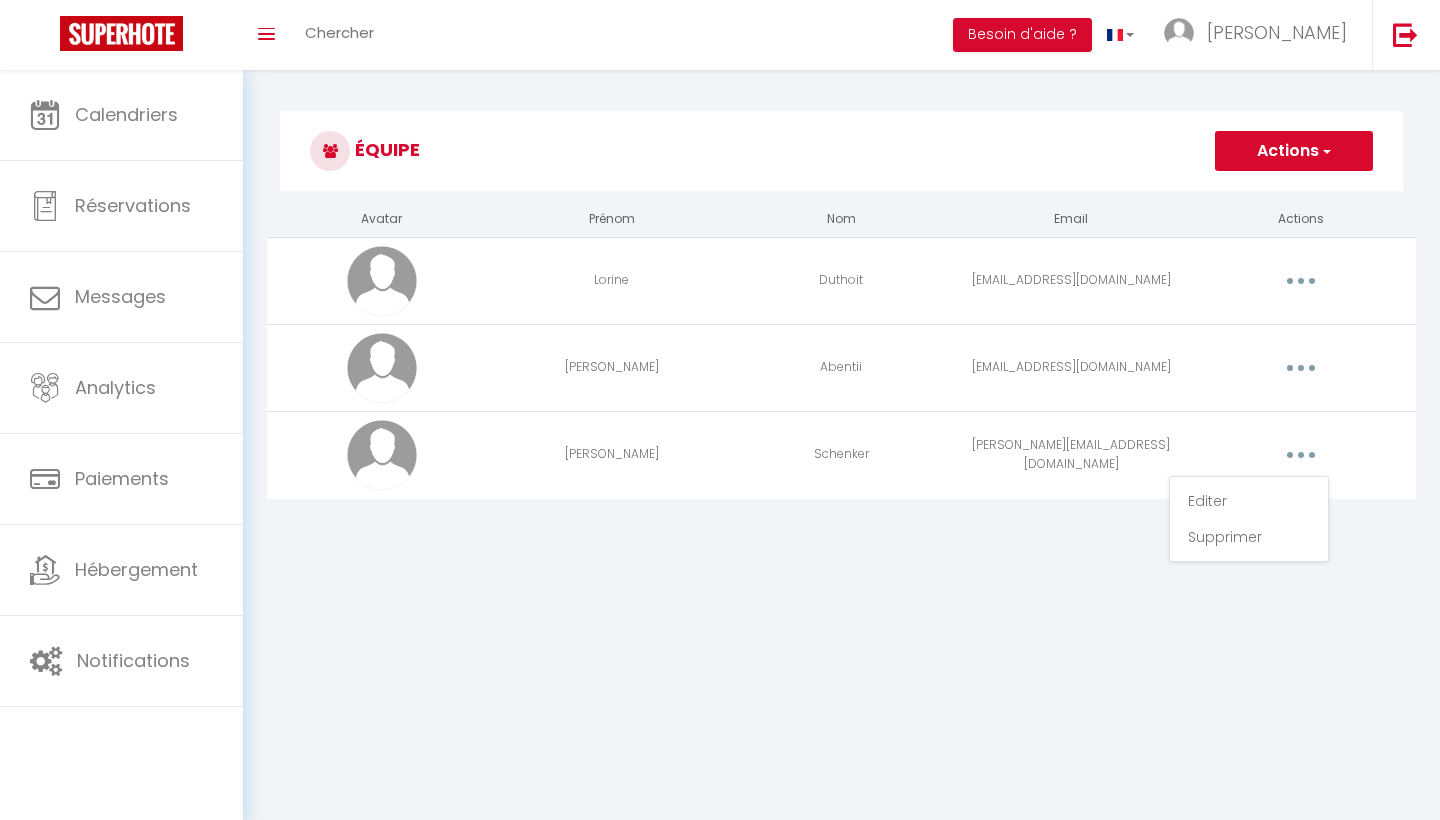 click at bounding box center [1301, 455] 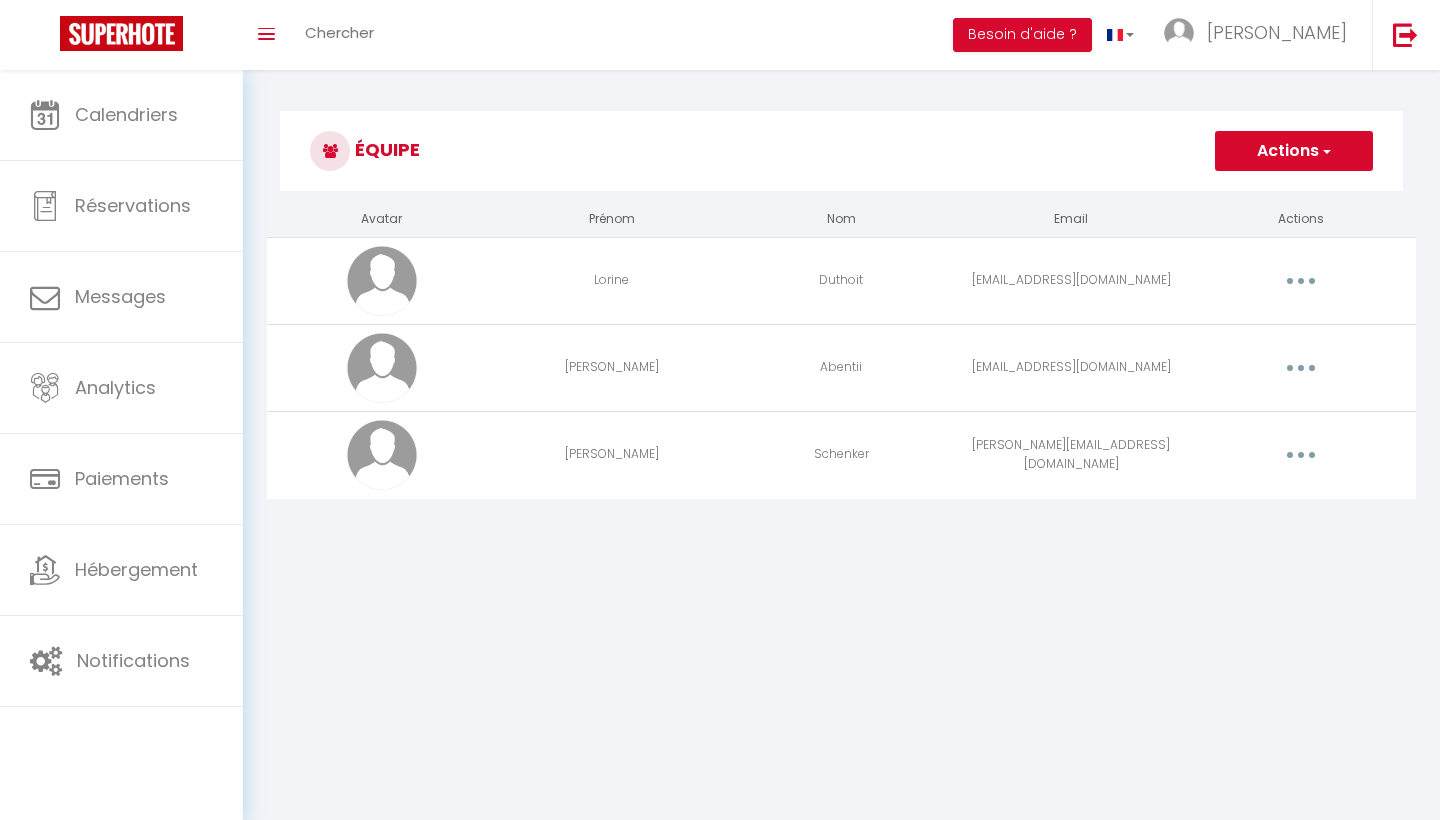 click at bounding box center [1301, 455] 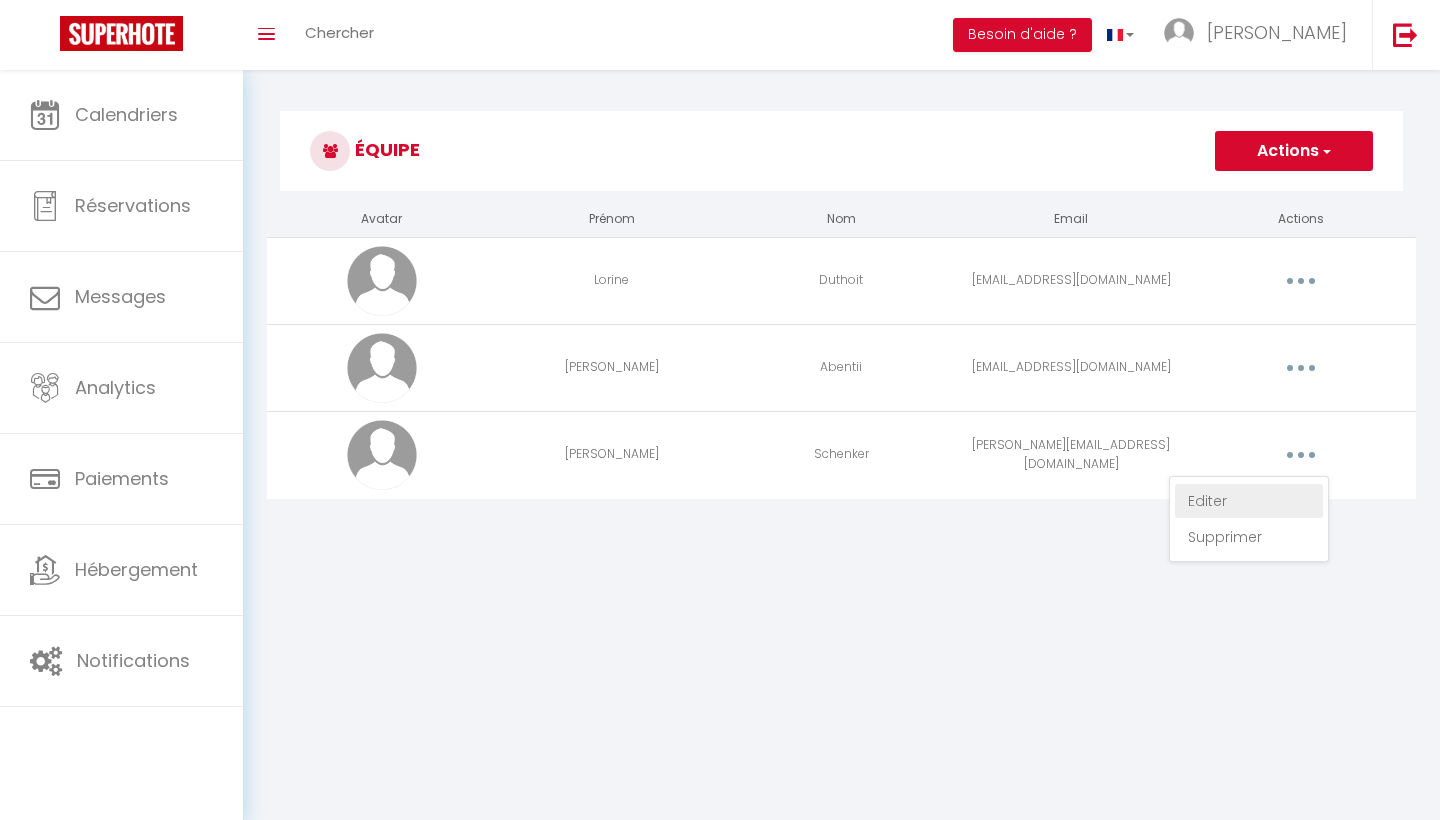 click on "Editer" at bounding box center (1249, 501) 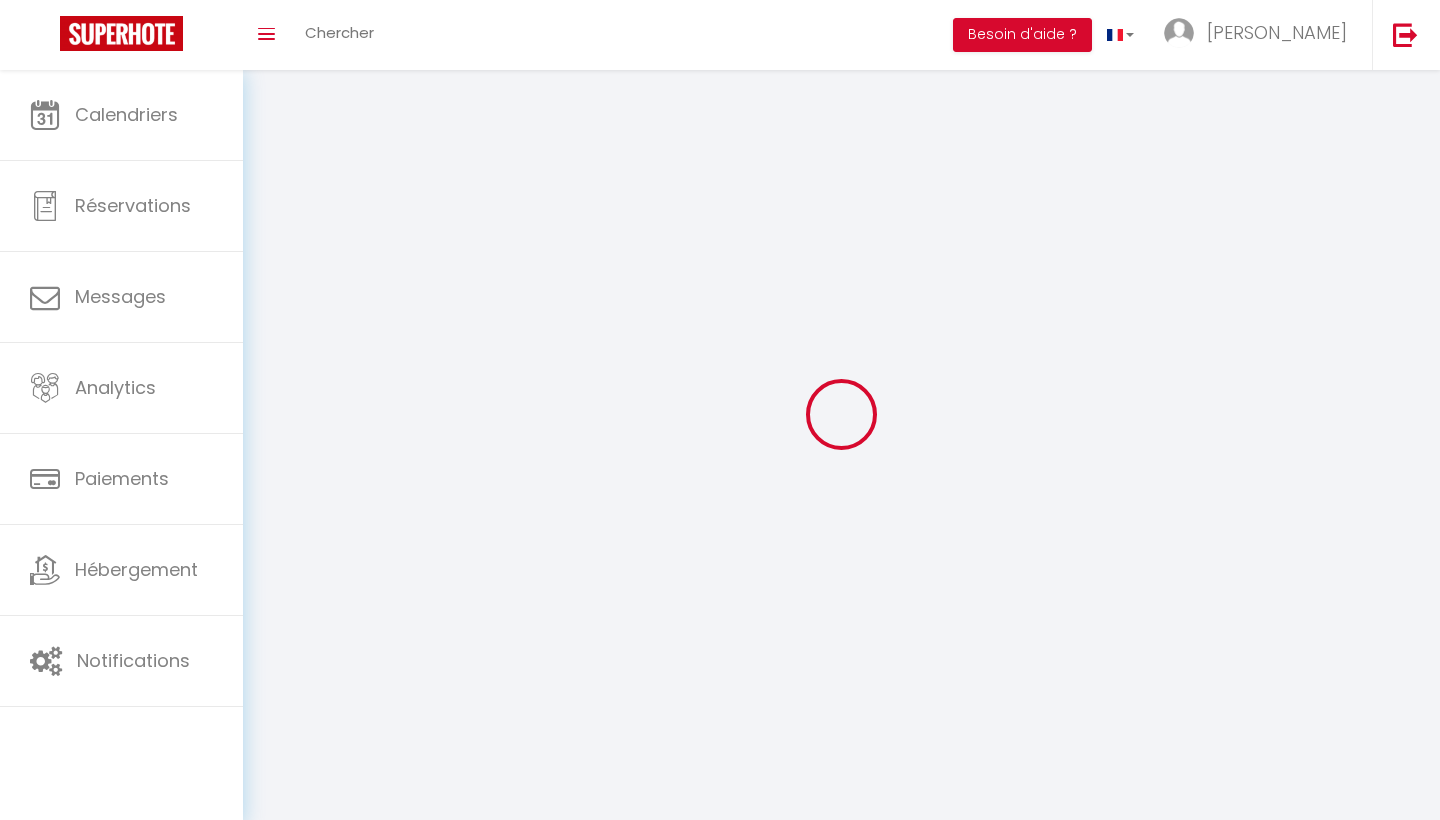 type on "[PERSON_NAME]" 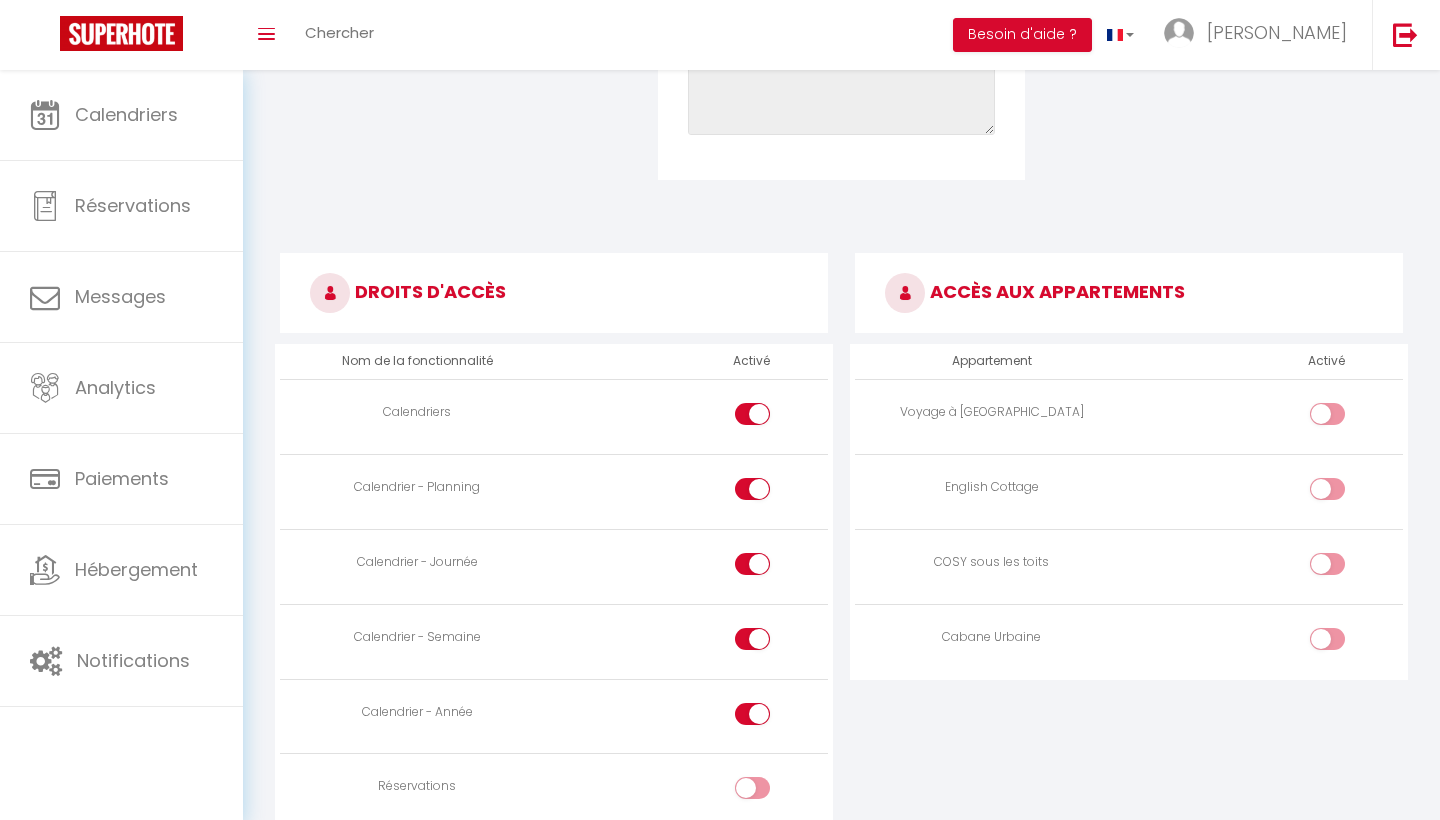 scroll, scrollTop: 913, scrollLeft: 0, axis: vertical 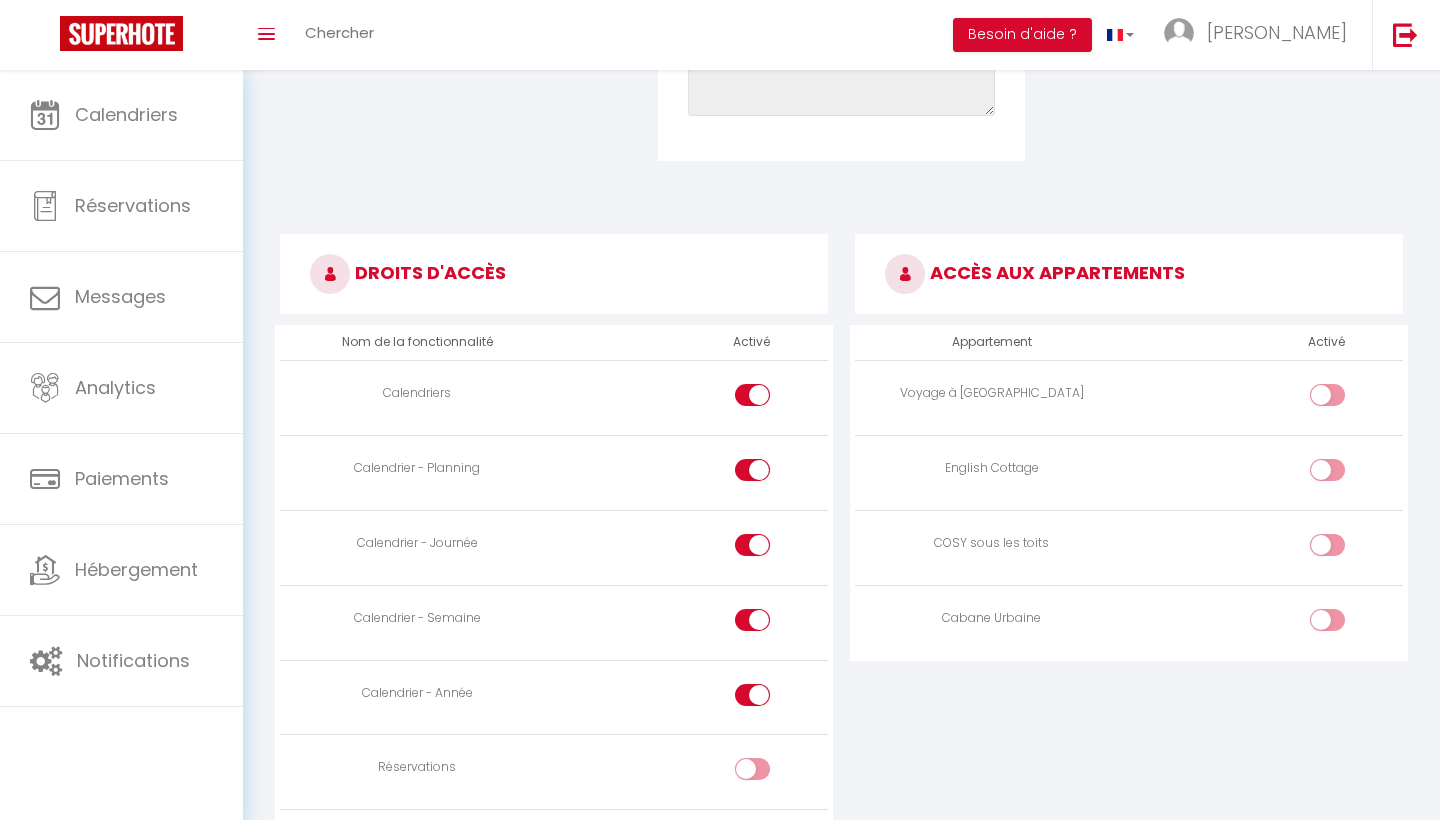 click at bounding box center (1344, 399) 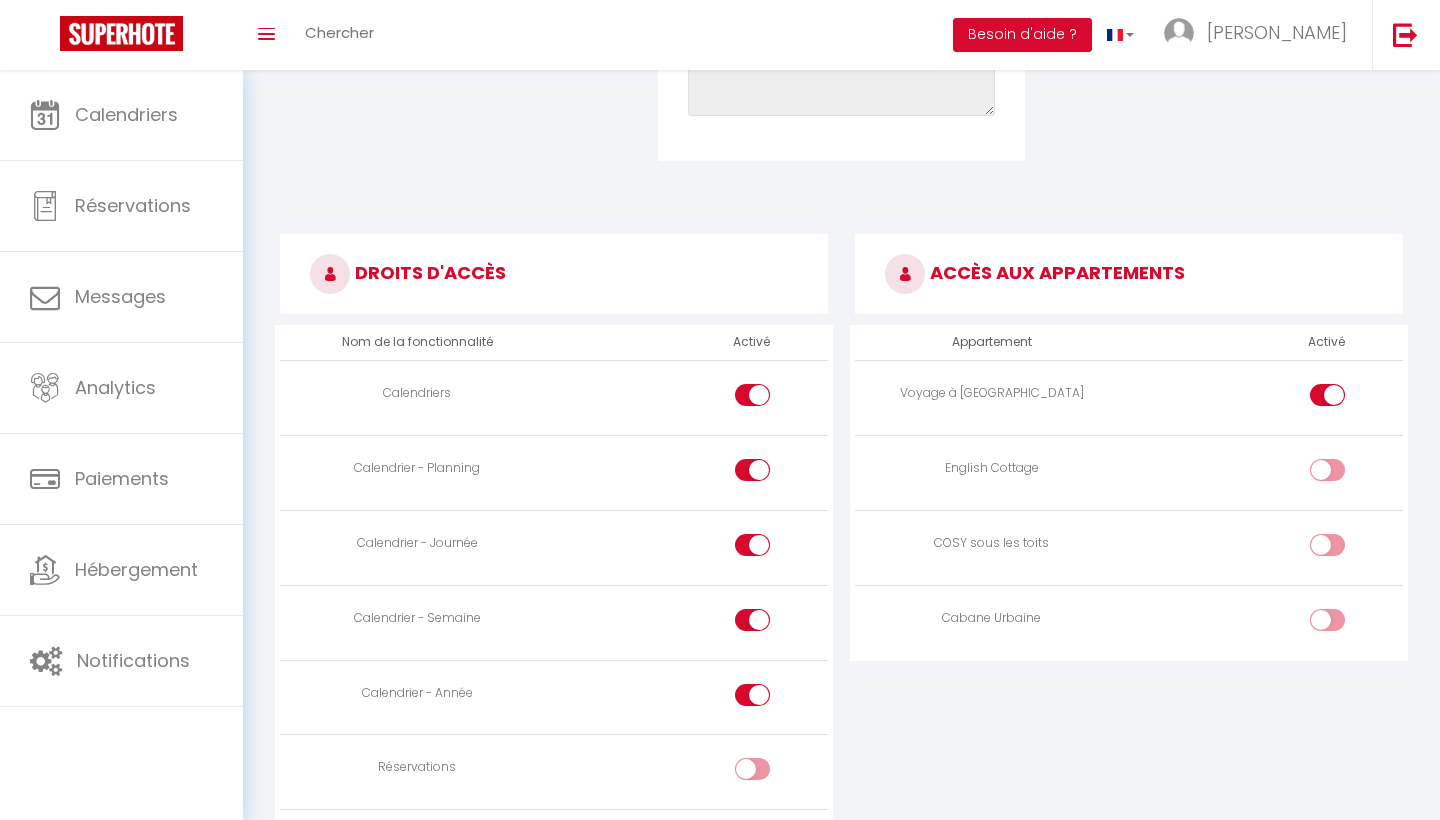 click at bounding box center [1344, 474] 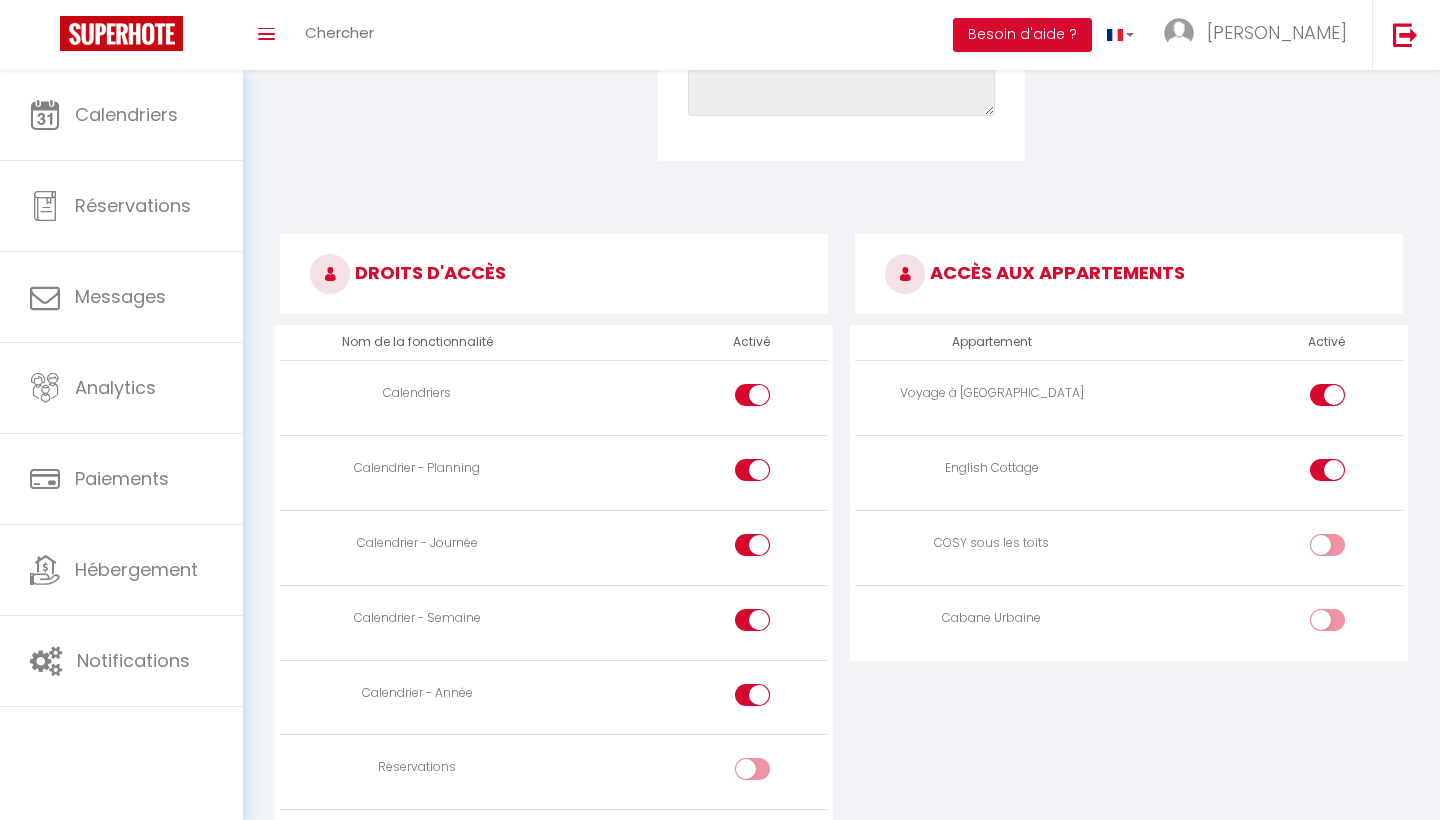 click at bounding box center (1344, 549) 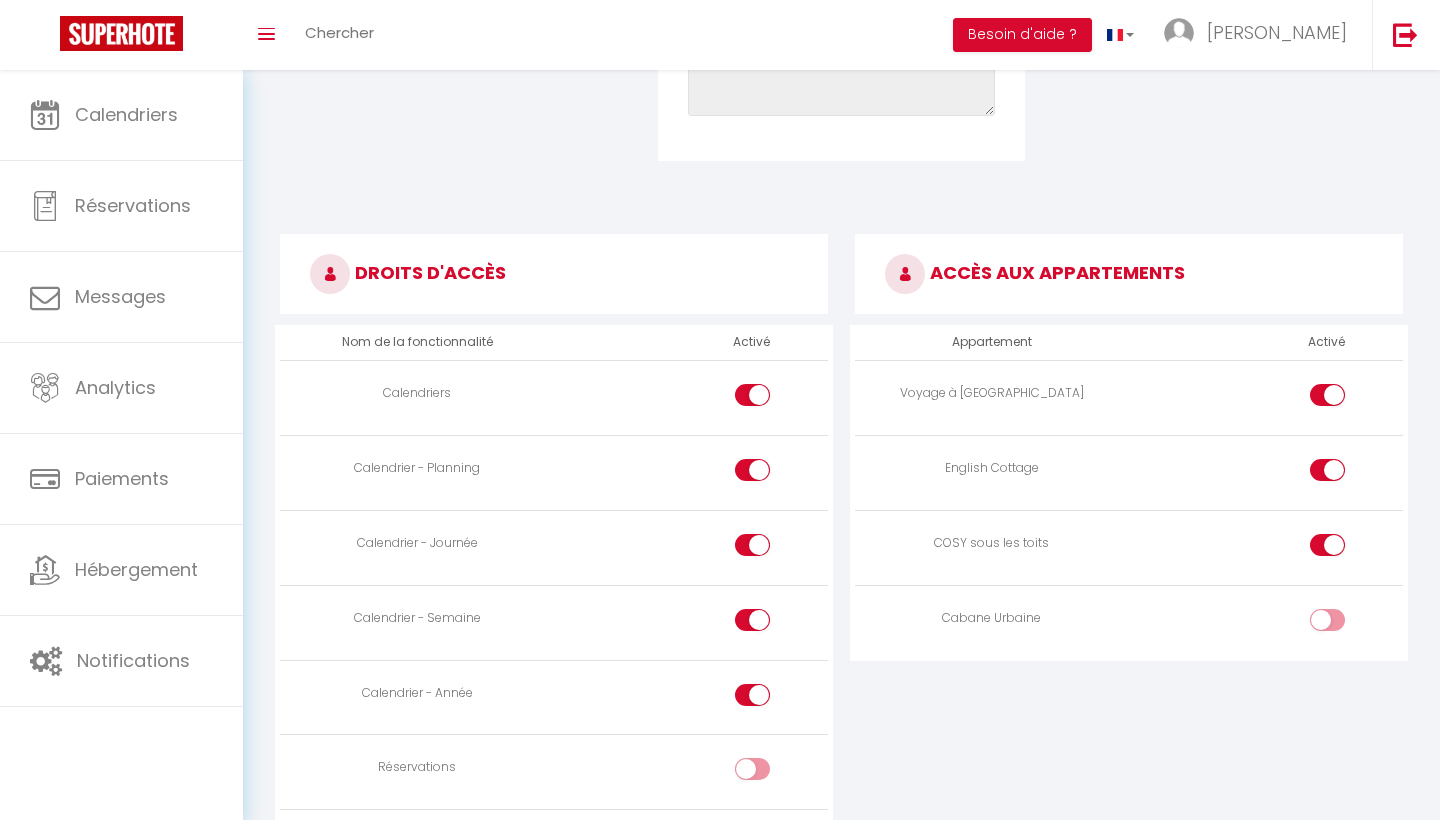 click at bounding box center [1344, 624] 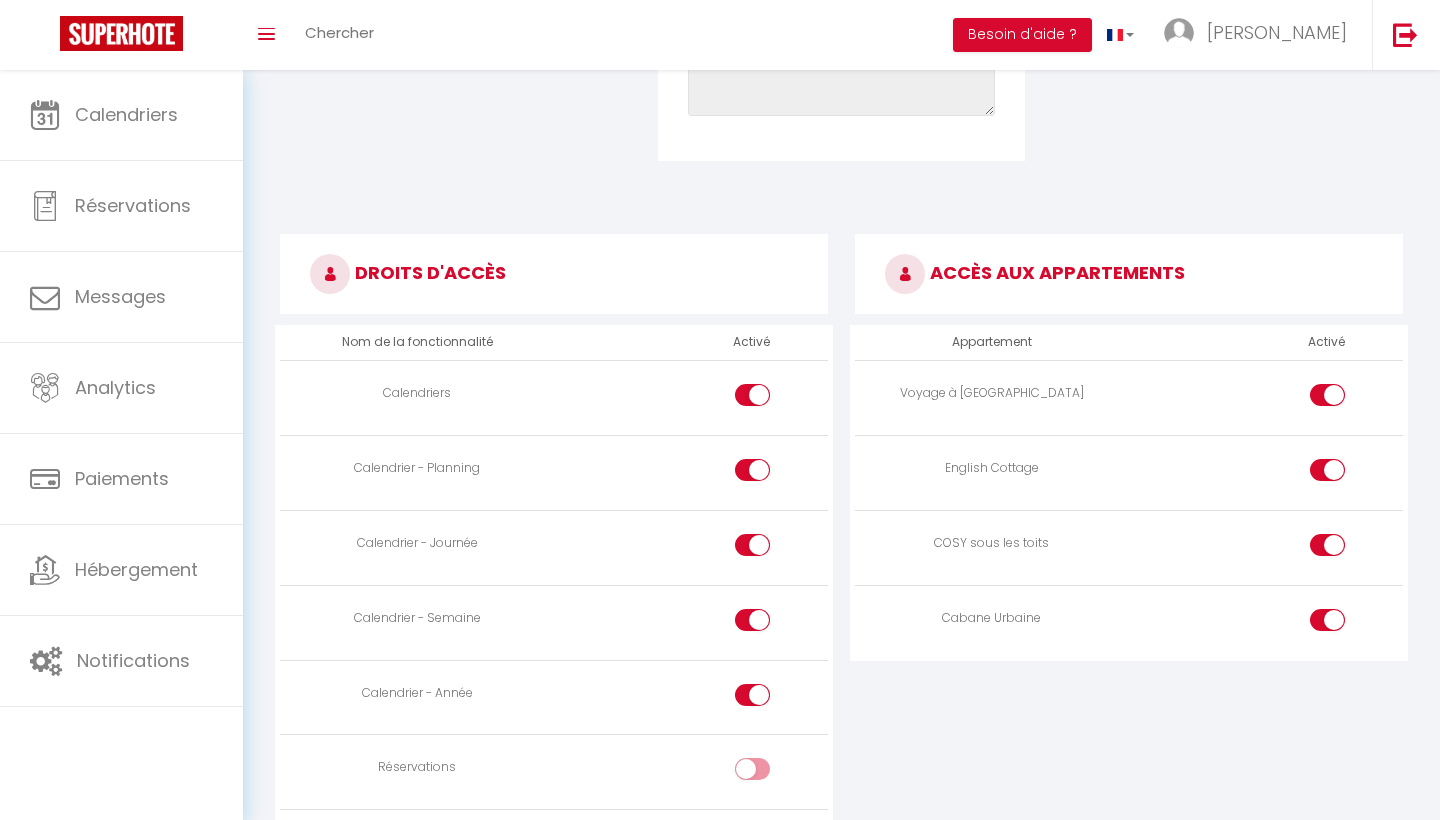 click on "ACCÈS AUX APPARTEMENTS     Appartement   Activé
Voyage à [GEOGRAPHIC_DATA]
English Cottage
COSY sous les toits
Cabane Urbaine" at bounding box center [1129, 766] 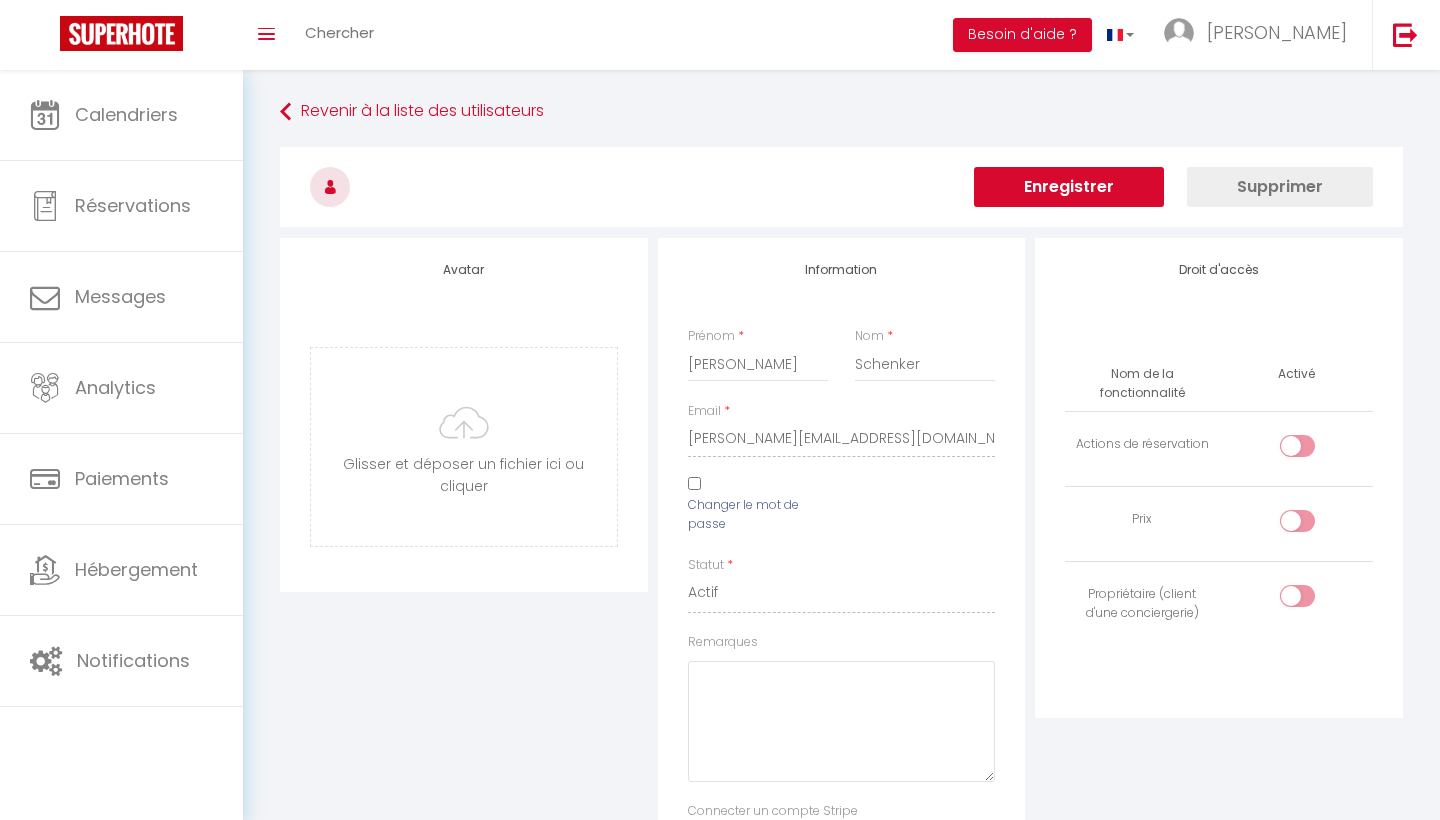 scroll, scrollTop: 0, scrollLeft: 0, axis: both 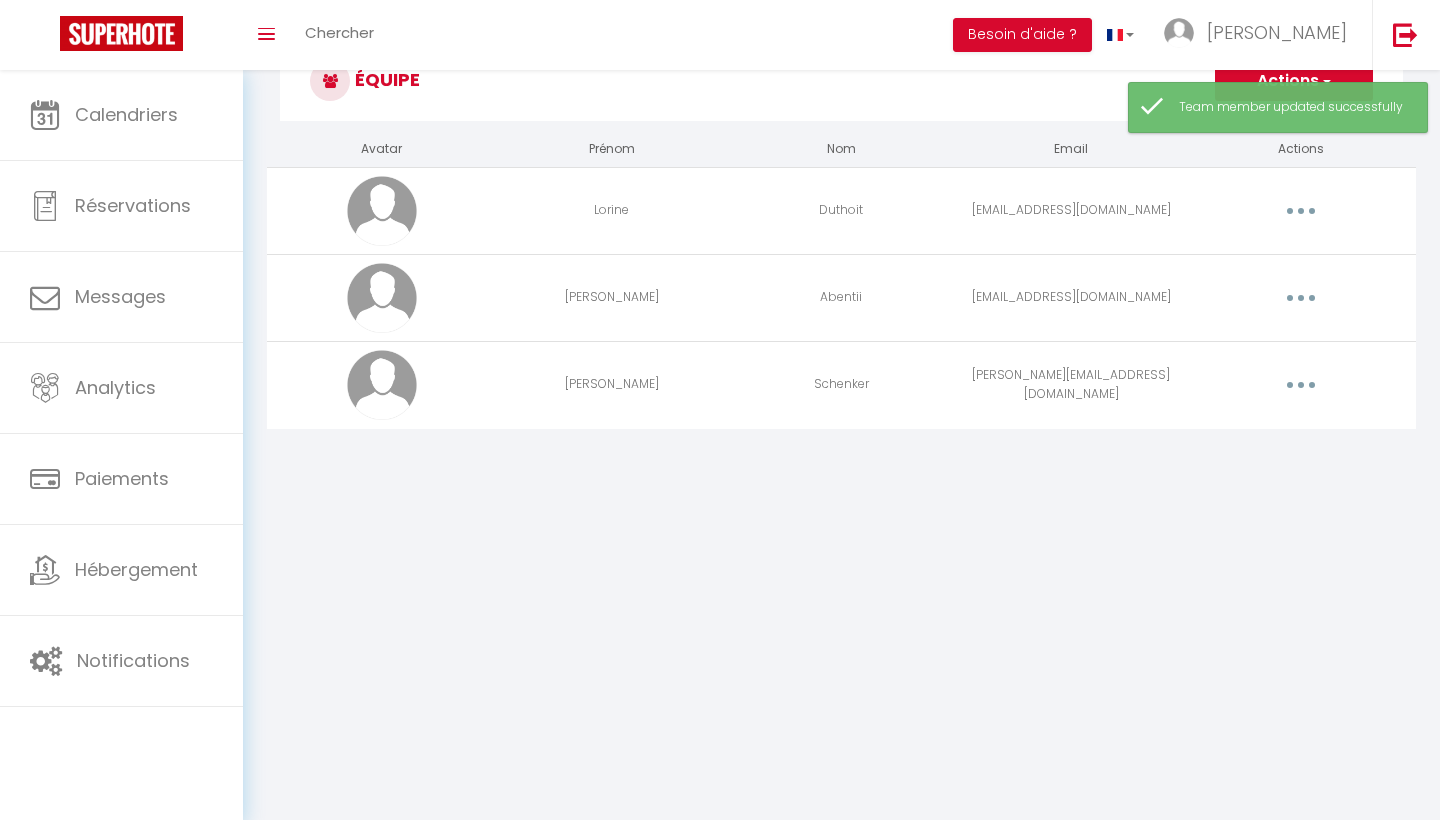 click at bounding box center (1301, 385) 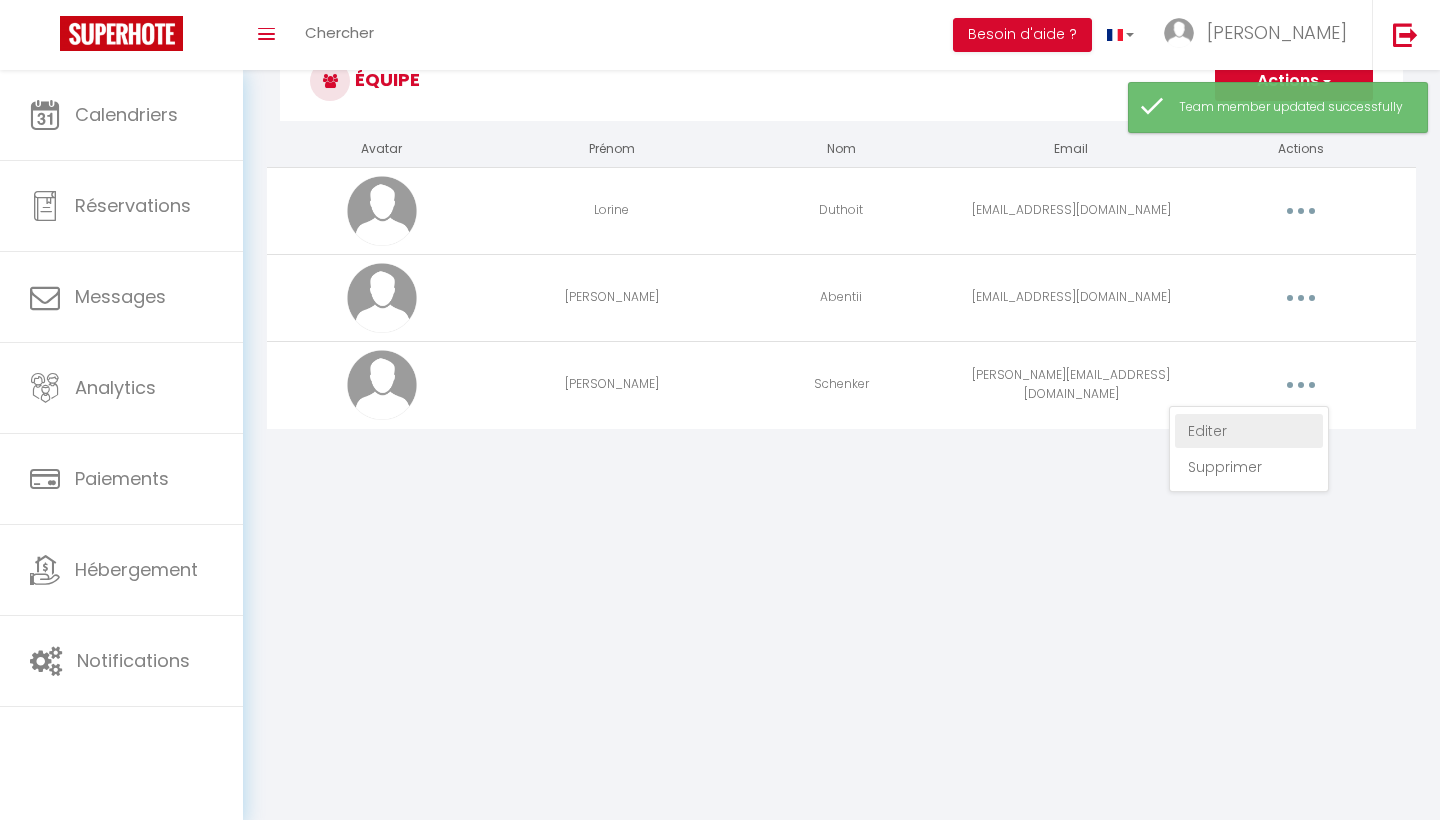 click on "Editer" at bounding box center [1249, 431] 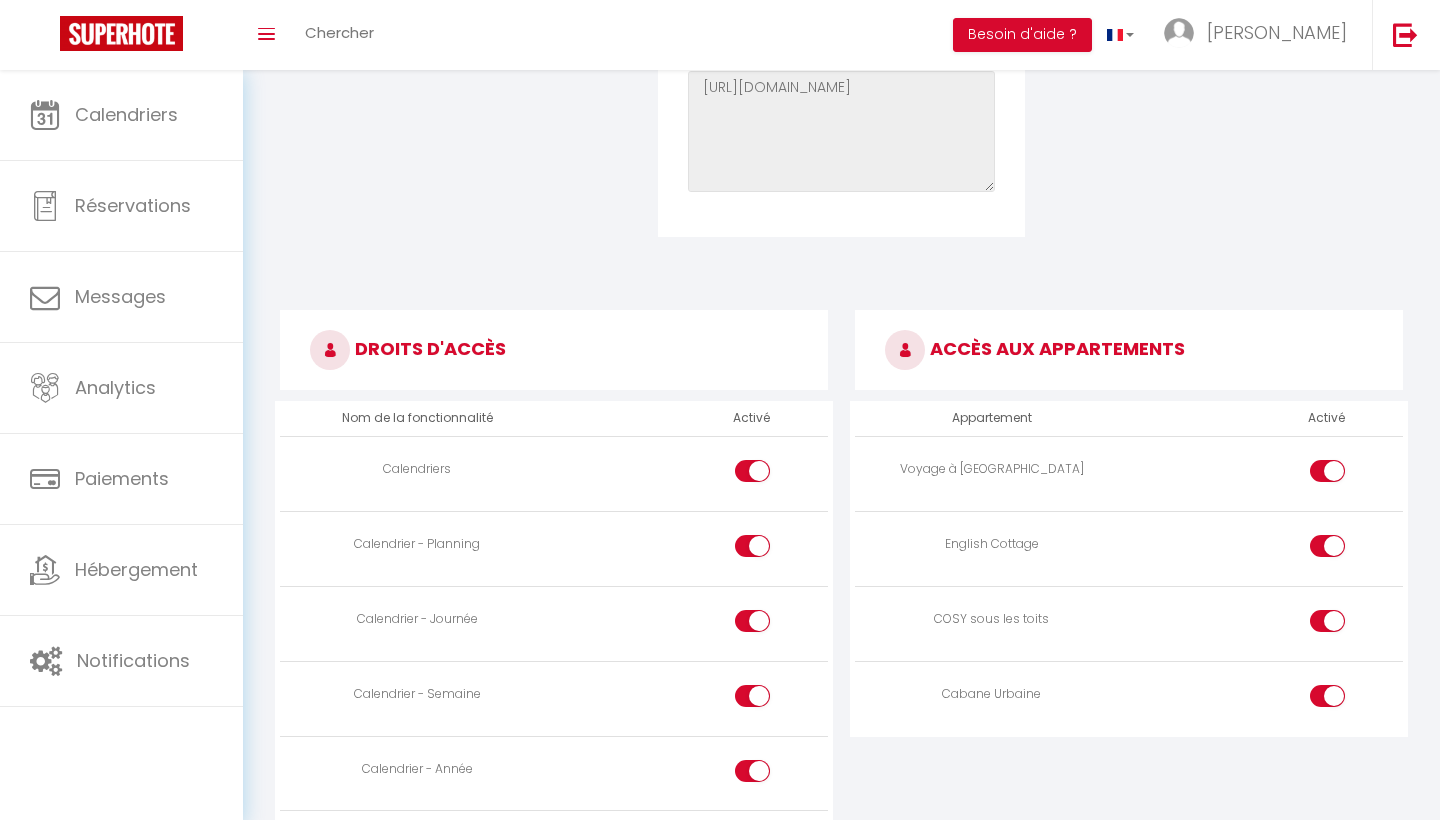 scroll, scrollTop: 836, scrollLeft: 0, axis: vertical 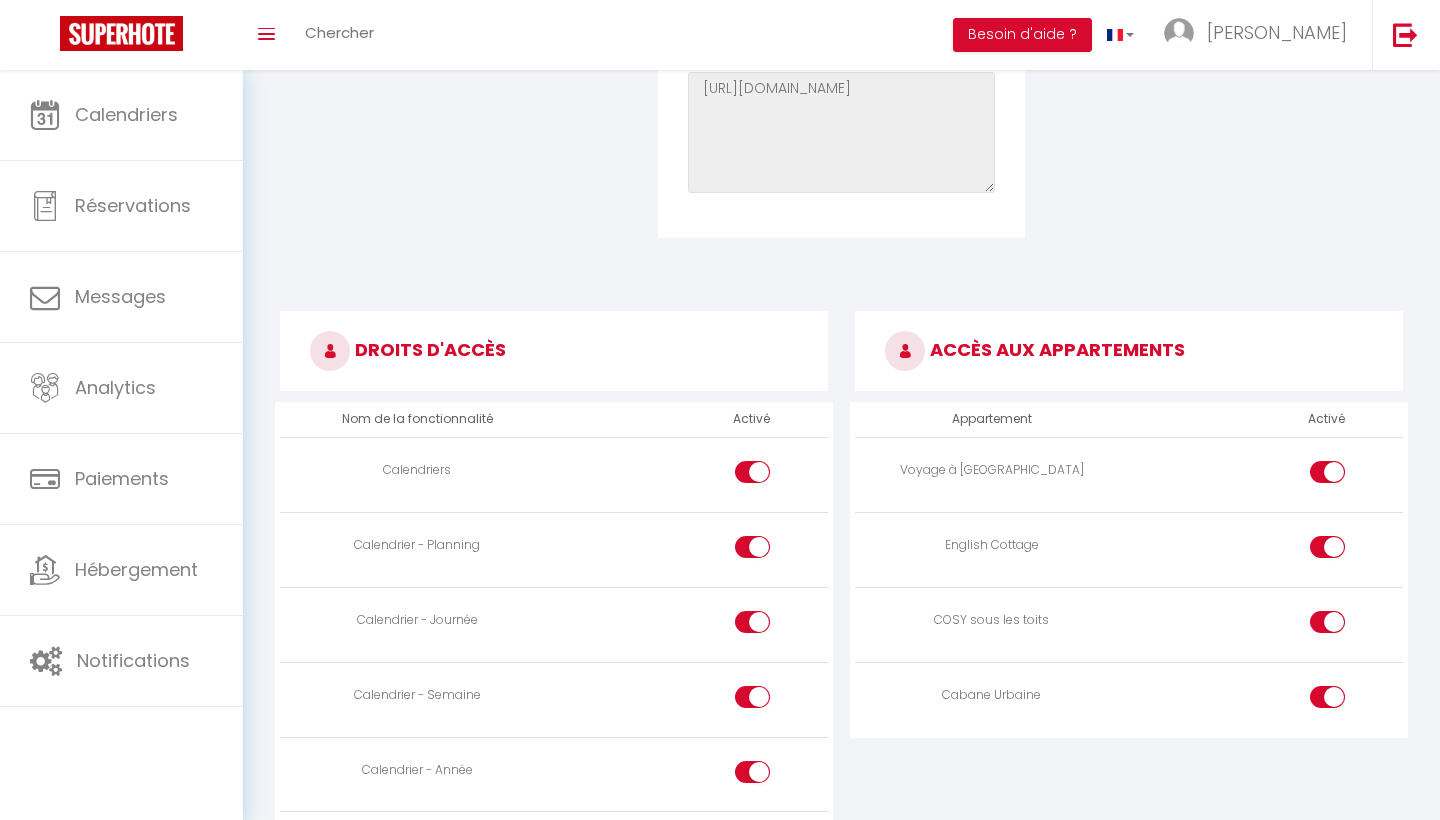 click on "Droit d'accès    Nom de la fonctionnalité   Activé
Actions de réservation
Prix
Propriétaire (client d'une conciergerie)" at bounding box center (1219, -180) 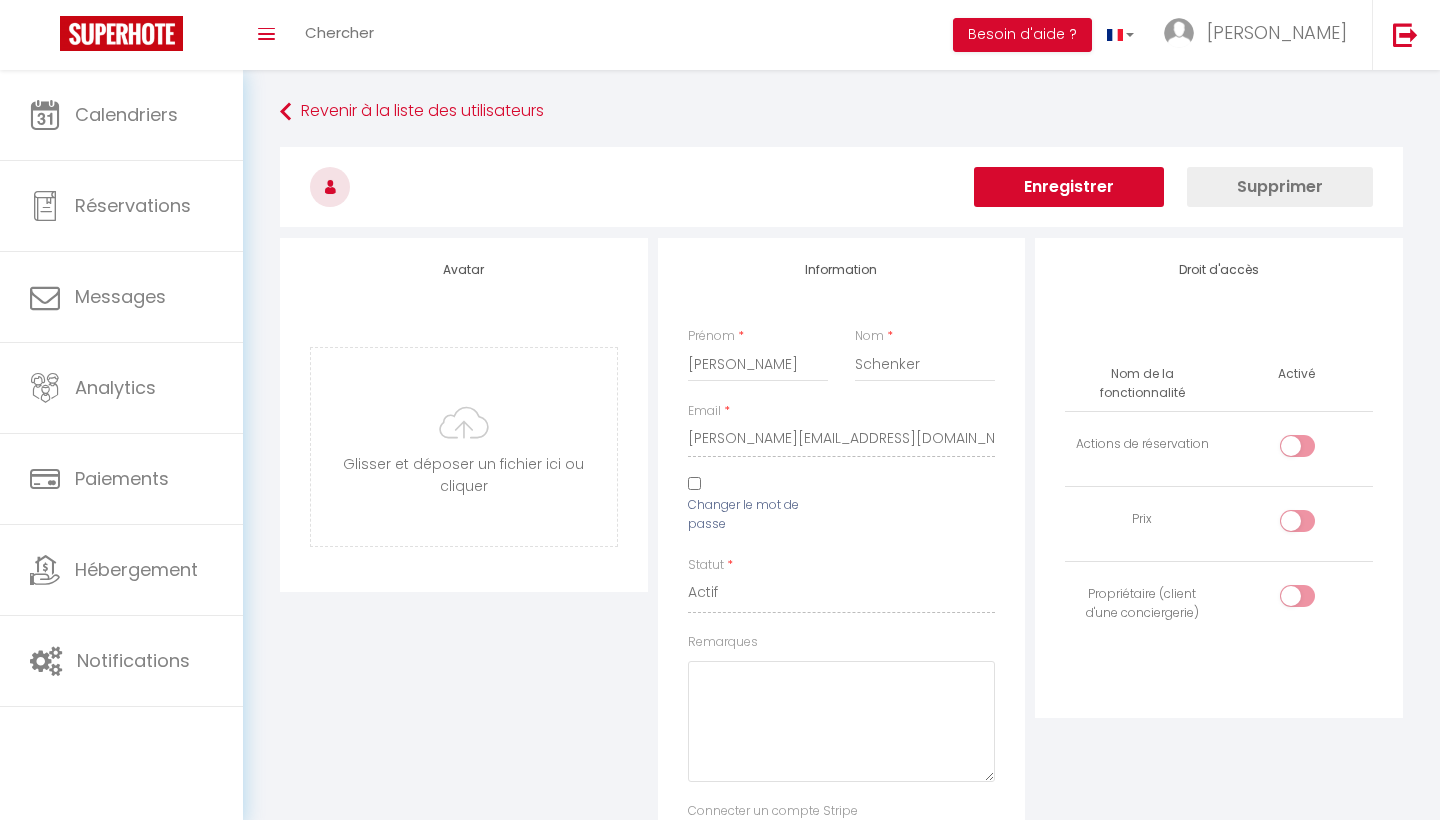 scroll, scrollTop: 0, scrollLeft: 0, axis: both 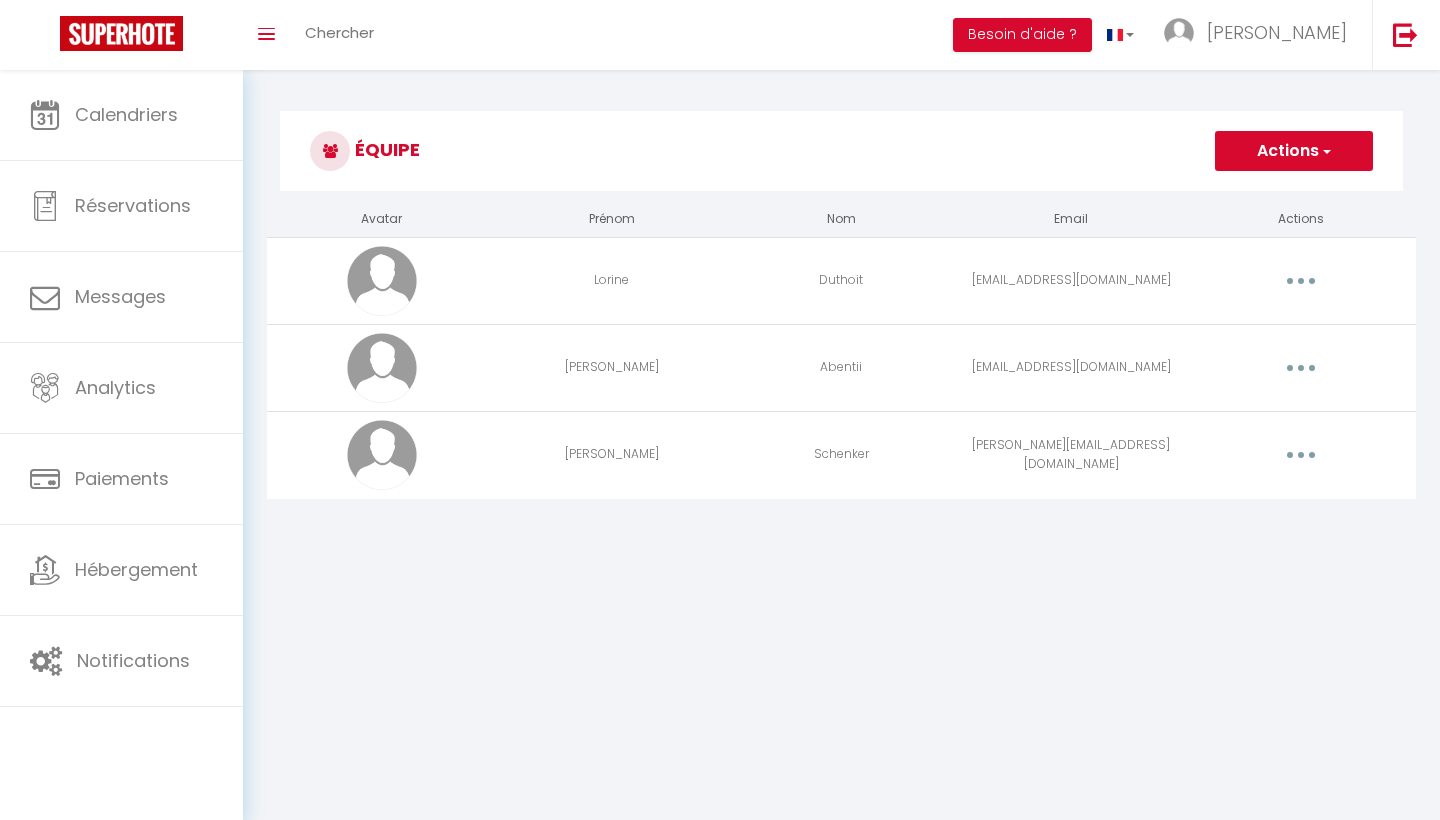 click on "Coaching SuperHote ce soir à 18h00, pour participer:  [URL][DOMAIN_NAME][SECURITY_DATA]   ×     Toggle navigation       Toggle Search     Toggle menubar     Chercher   BUTTON
Besoin d'aide ?
[PERSON_NAME]        Équipe     Résultat de la recherche   Aucun résultat     Calendriers     Réservations     Messages     Analytics      Paiements     Hébergement     Notifications                 Résultat de la recherche   Id   Appart   Voyageur    Checkin   Checkout   Nuits   Pers.   Plateforme   Statut     Résultat de la recherche   Aucun résultat       Équipe
Actions
Ajouter un nouvel utilisateur    Avatar   Prénom   Nom   Email   Actions     [PERSON_NAME]   [EMAIL_ADDRESS][DOMAIN_NAME]     Editer   Supprimer   [PERSON_NAME]   [EMAIL_ADDRESS][DOMAIN_NAME]     Editer   Supprimer   [PERSON_NAME]   [PERSON_NAME][EMAIL_ADDRESS][DOMAIN_NAME]     Editer   Supprimer       Vous y êtes presque !" at bounding box center [720, 480] 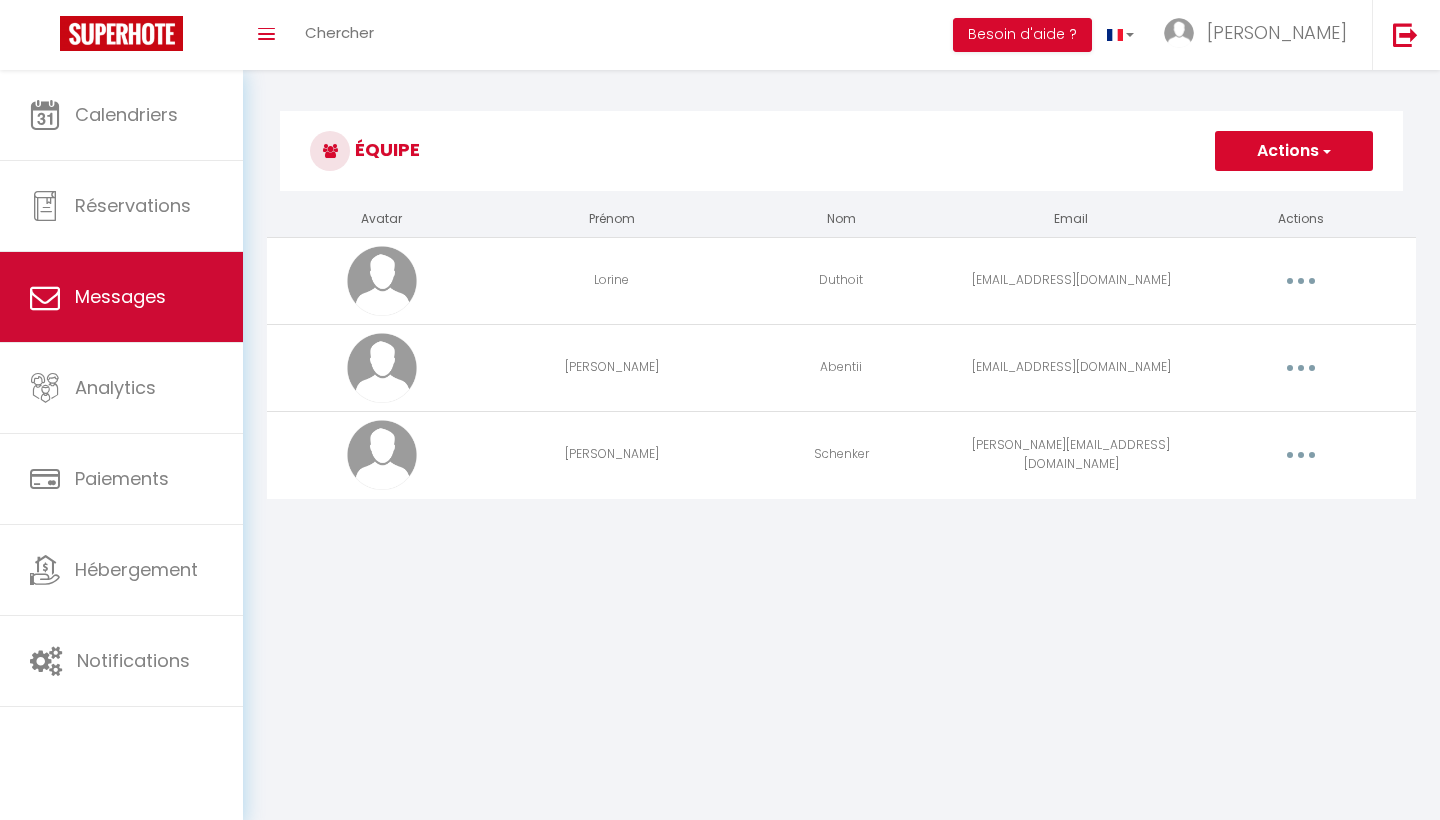 click on "Messages" at bounding box center [121, 297] 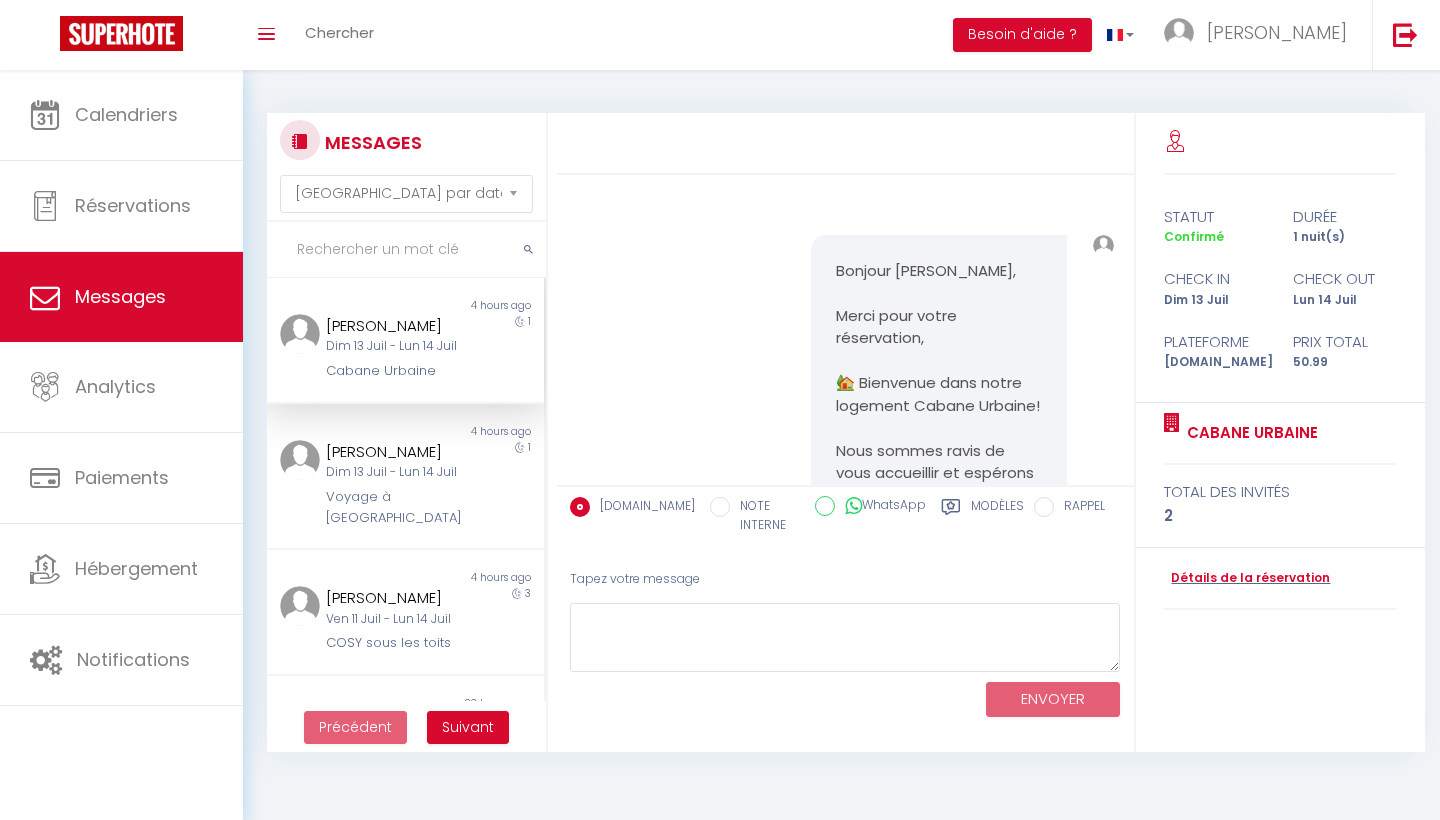 scroll, scrollTop: 2820, scrollLeft: 0, axis: vertical 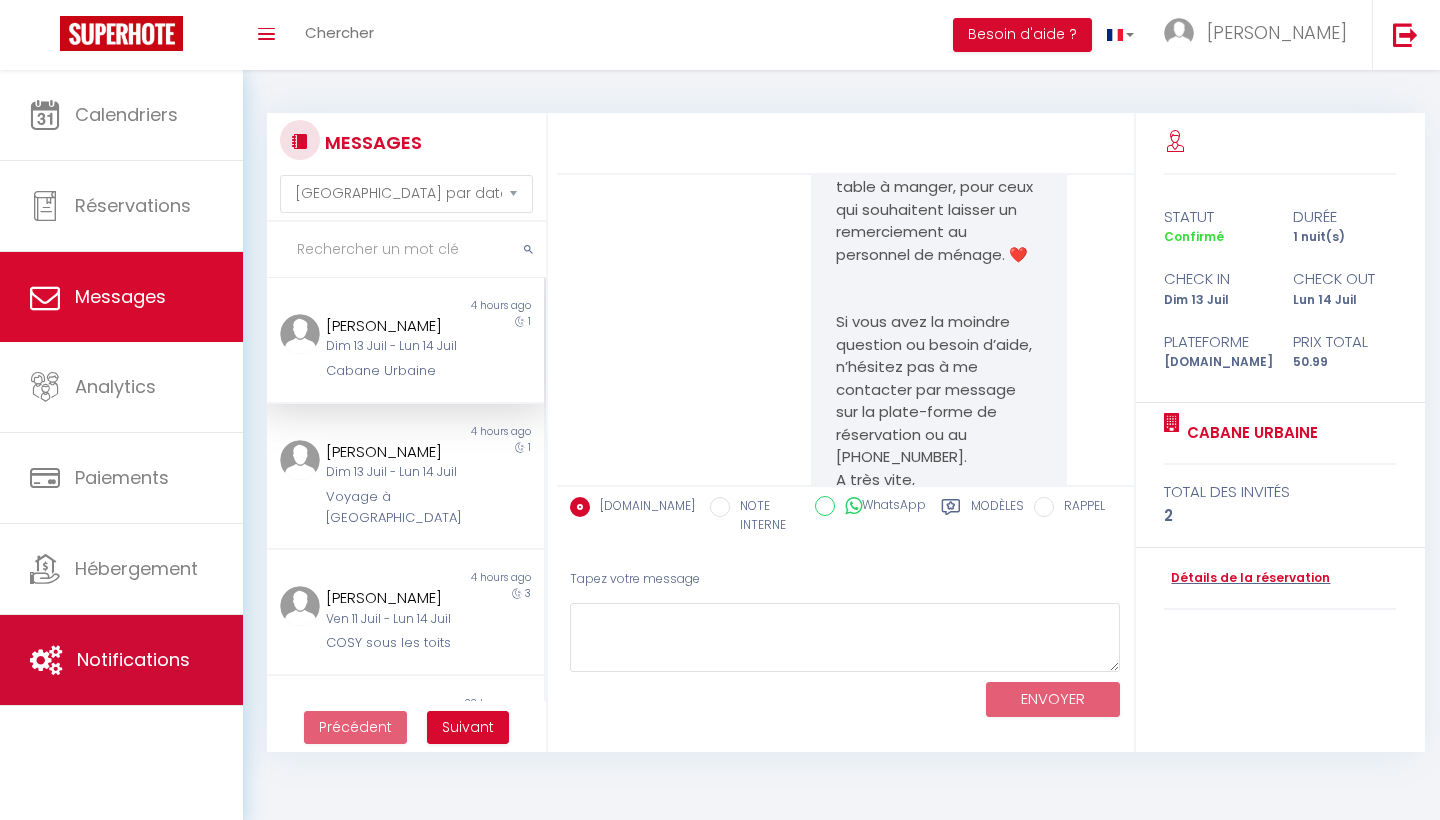 click on "Notifications" at bounding box center (121, 660) 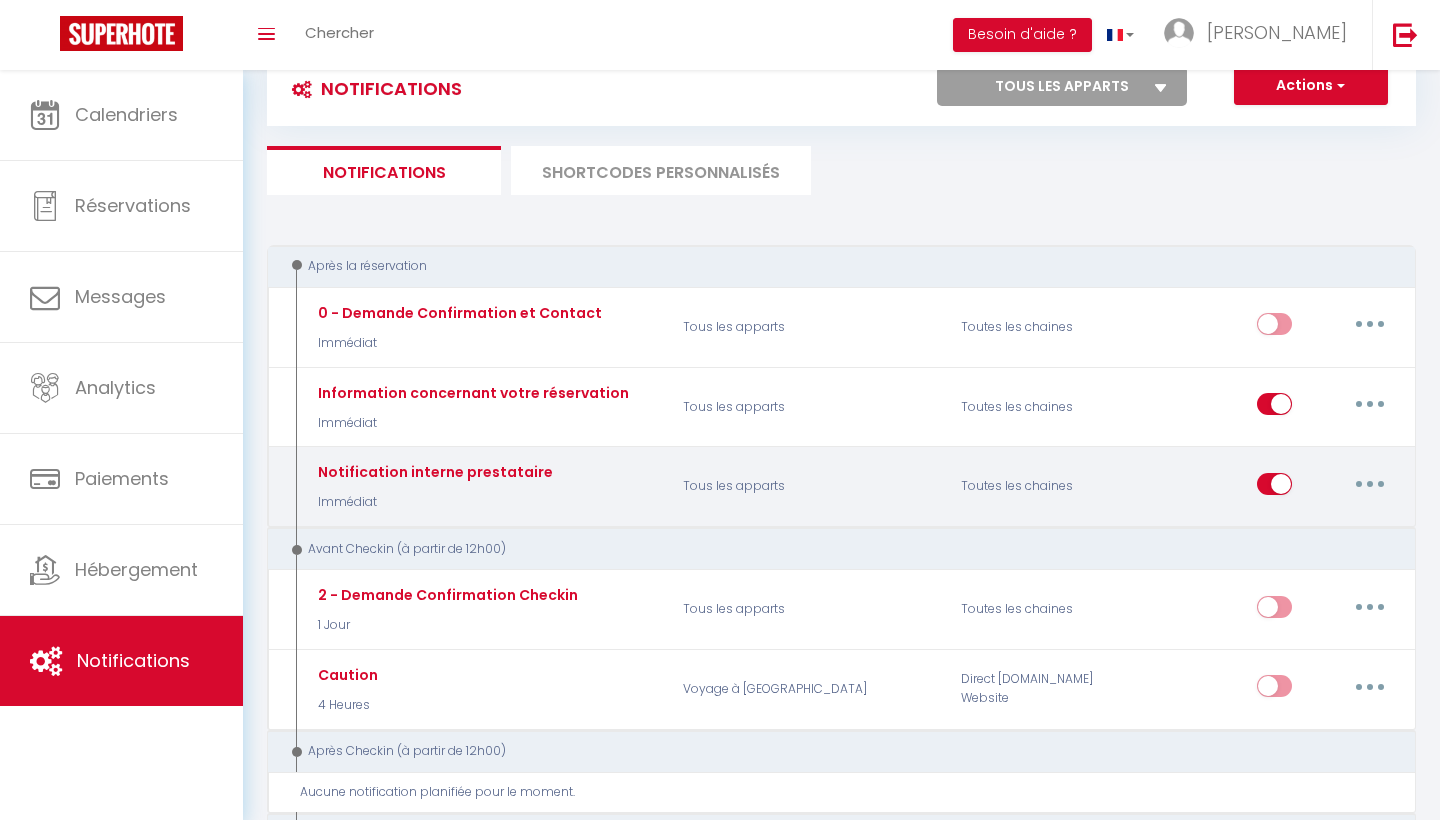 scroll, scrollTop: 105, scrollLeft: 0, axis: vertical 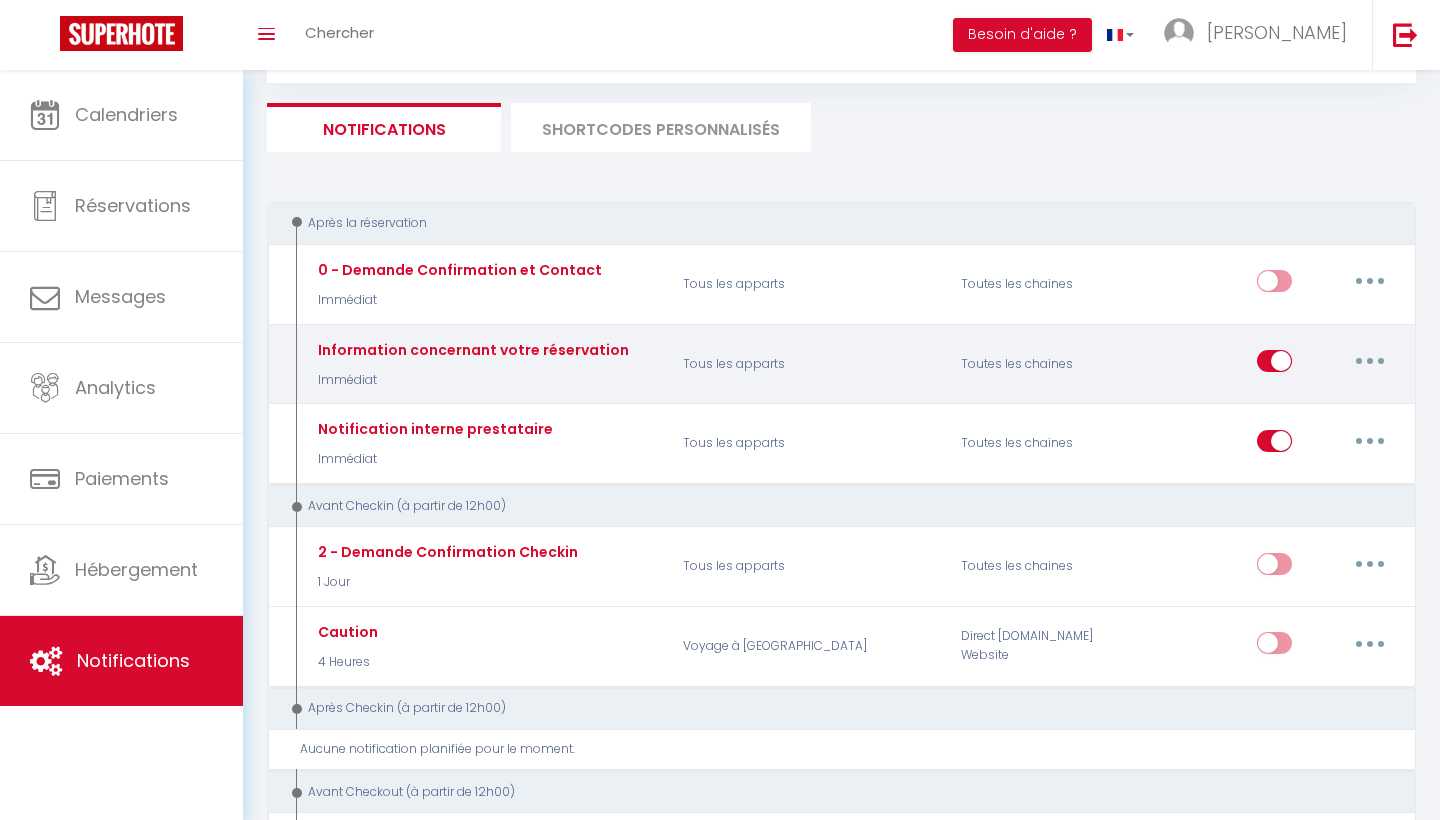 click at bounding box center [1370, 361] 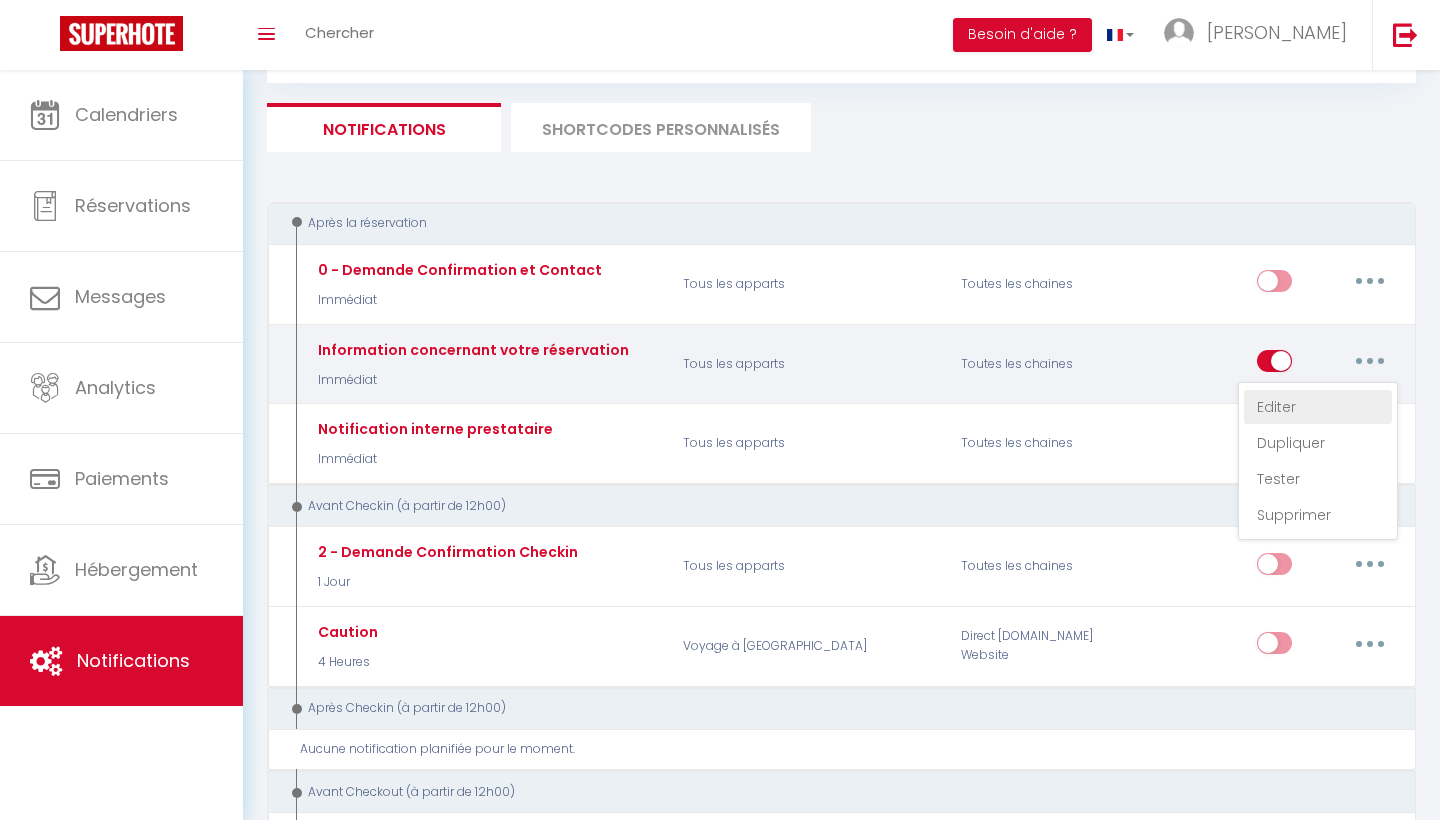 click on "Editer" at bounding box center (1318, 407) 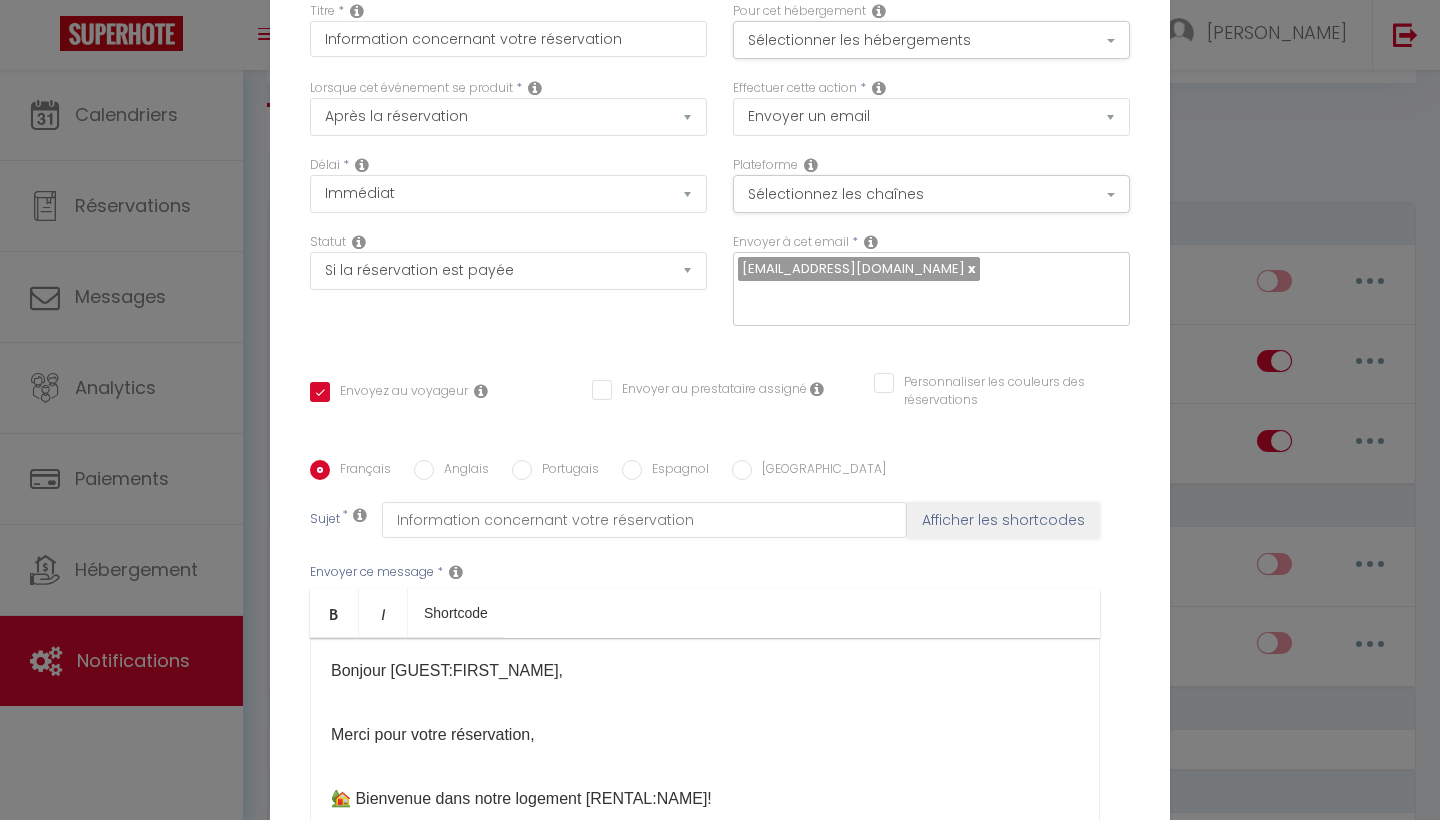 click at bounding box center (970, 268) 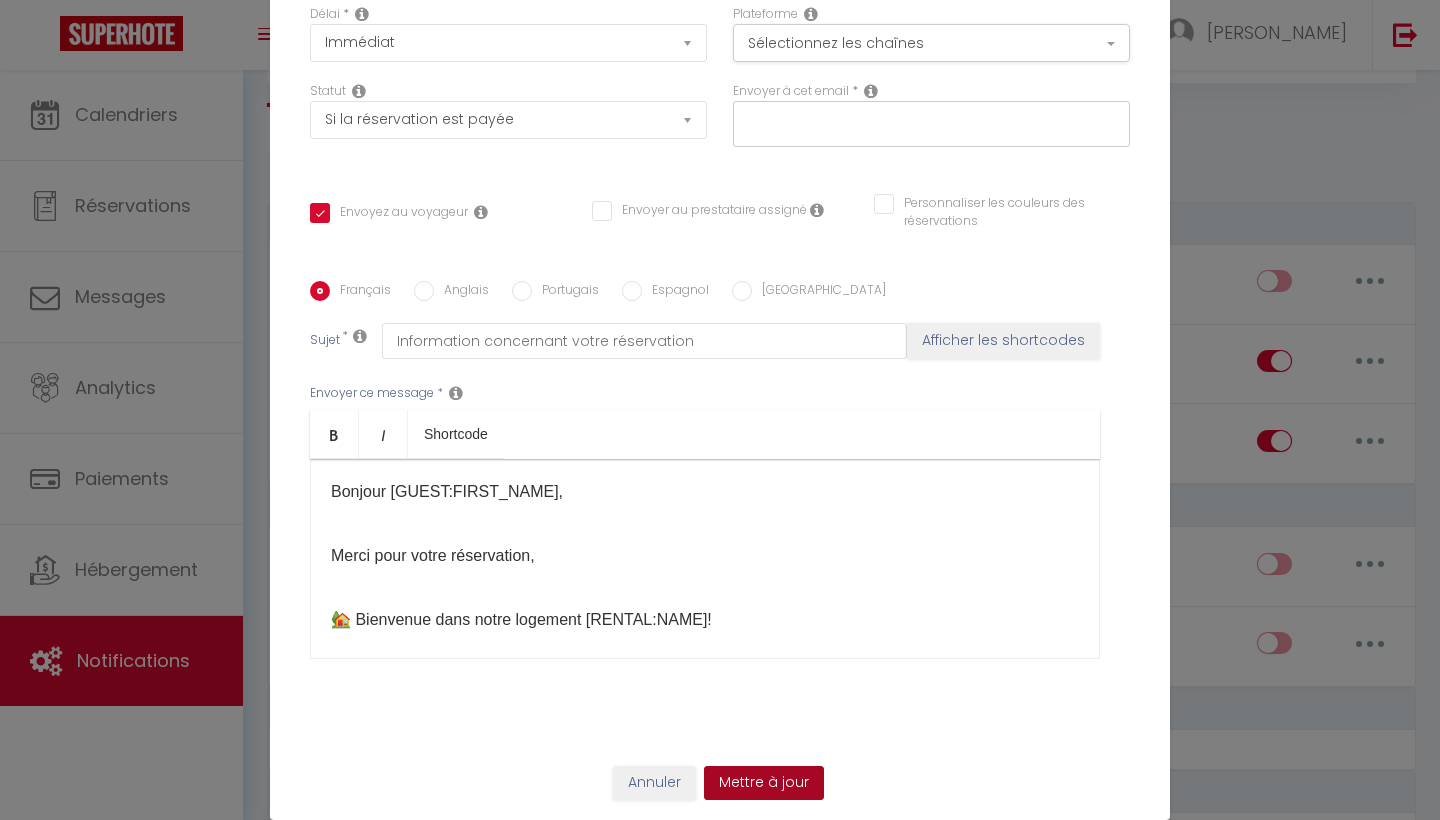 scroll, scrollTop: 165, scrollLeft: 0, axis: vertical 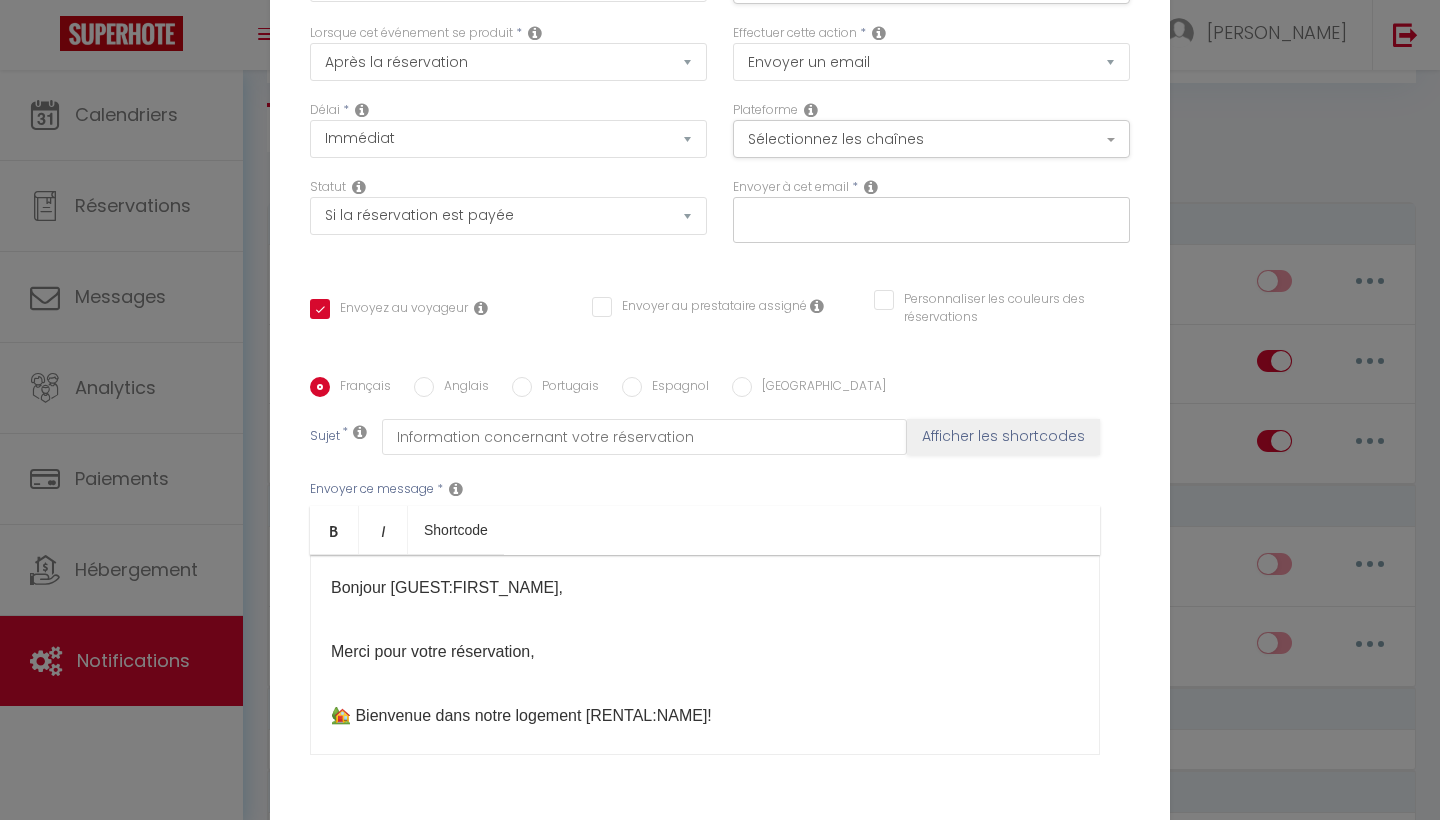 click at bounding box center [931, 220] 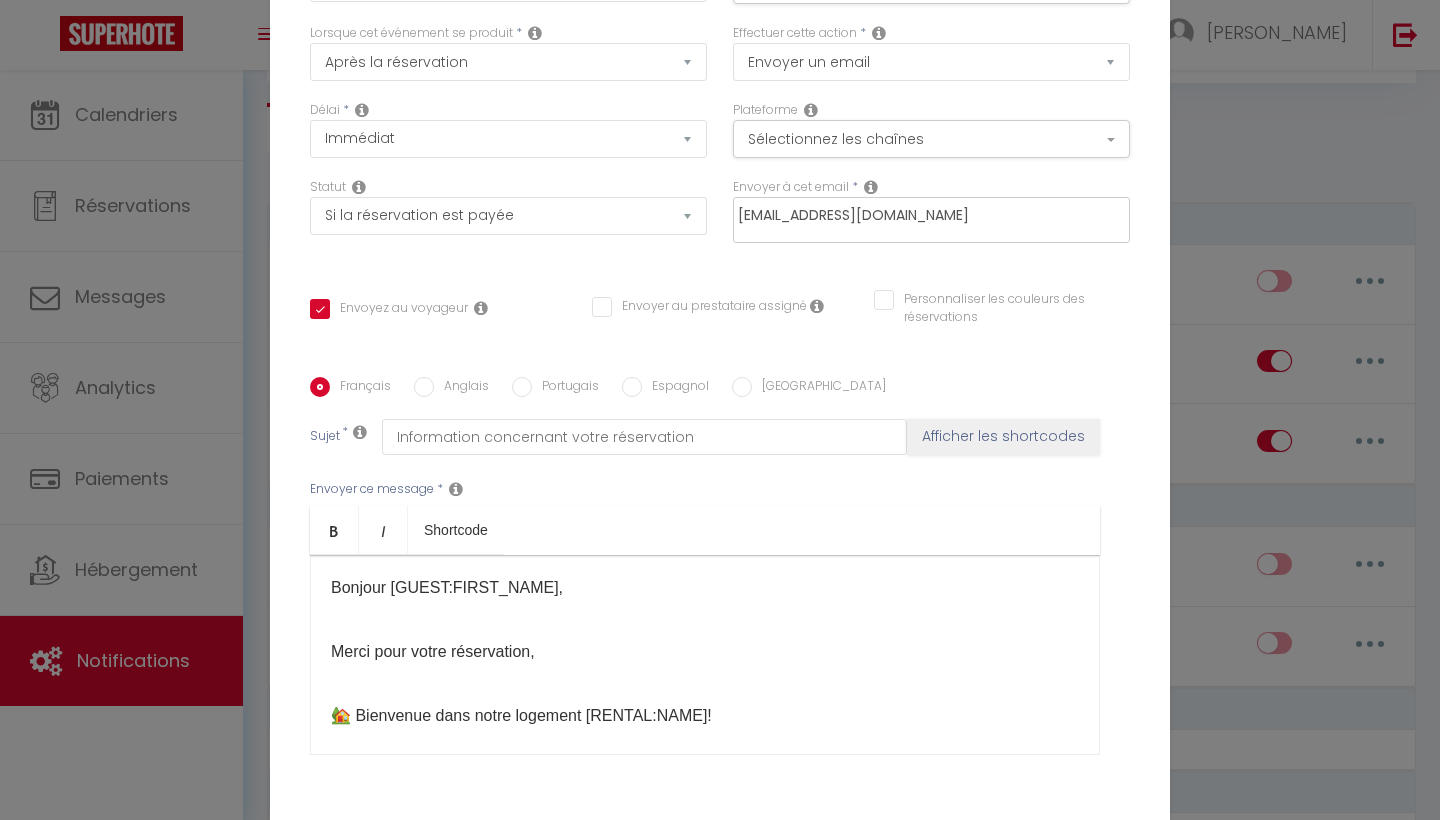 type 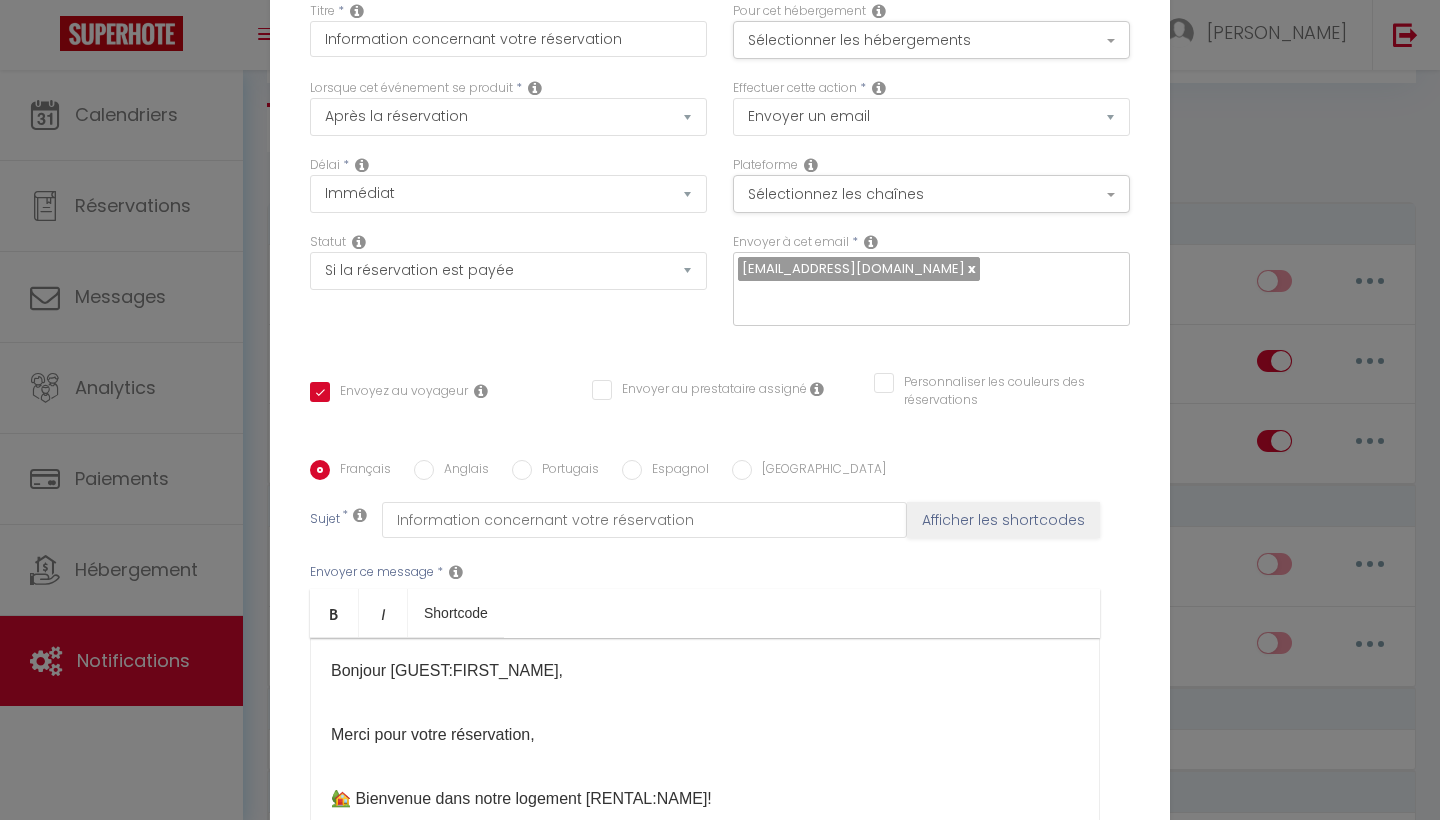 scroll, scrollTop: 0, scrollLeft: 0, axis: both 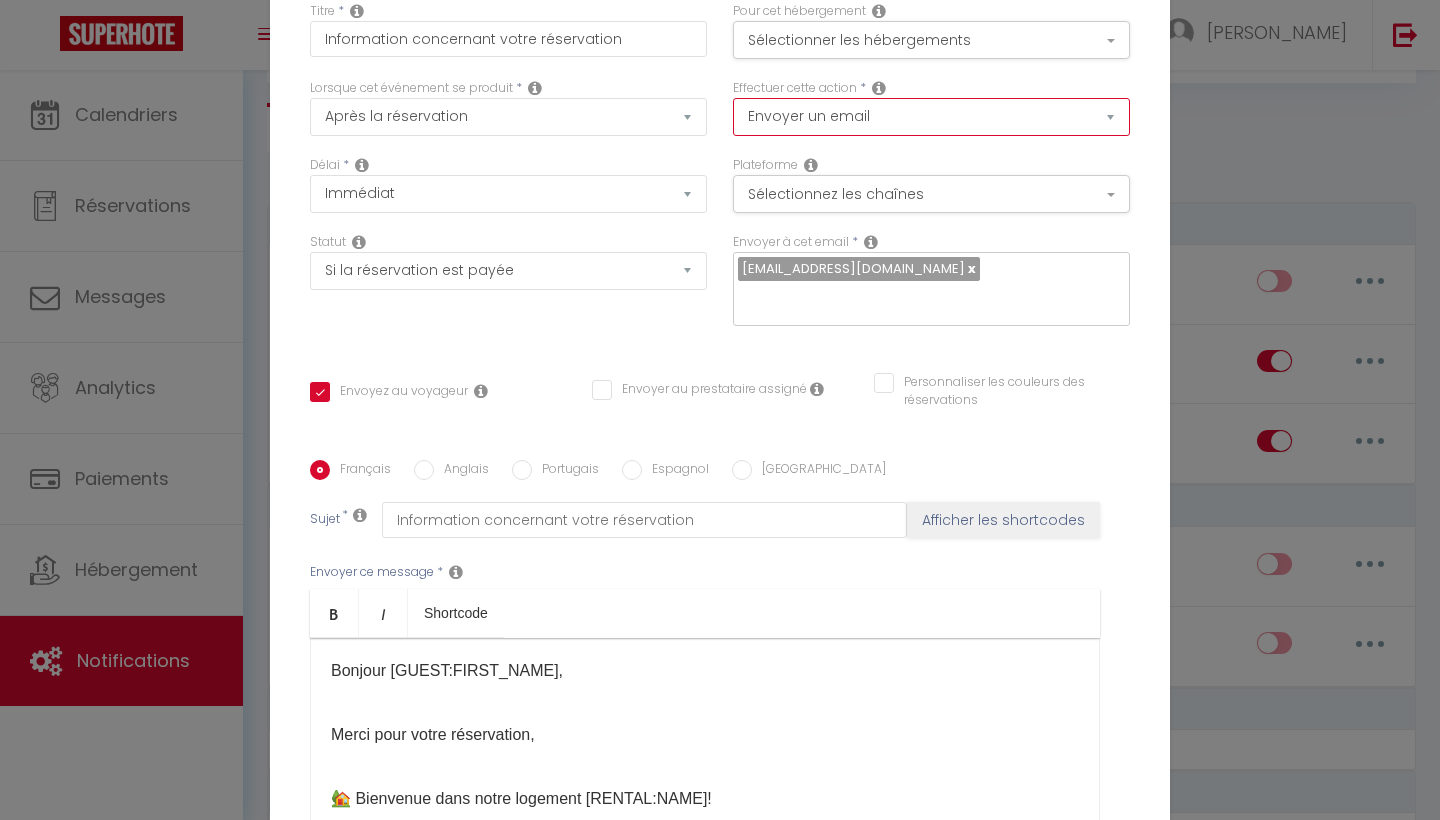click at bounding box center (481, 391) 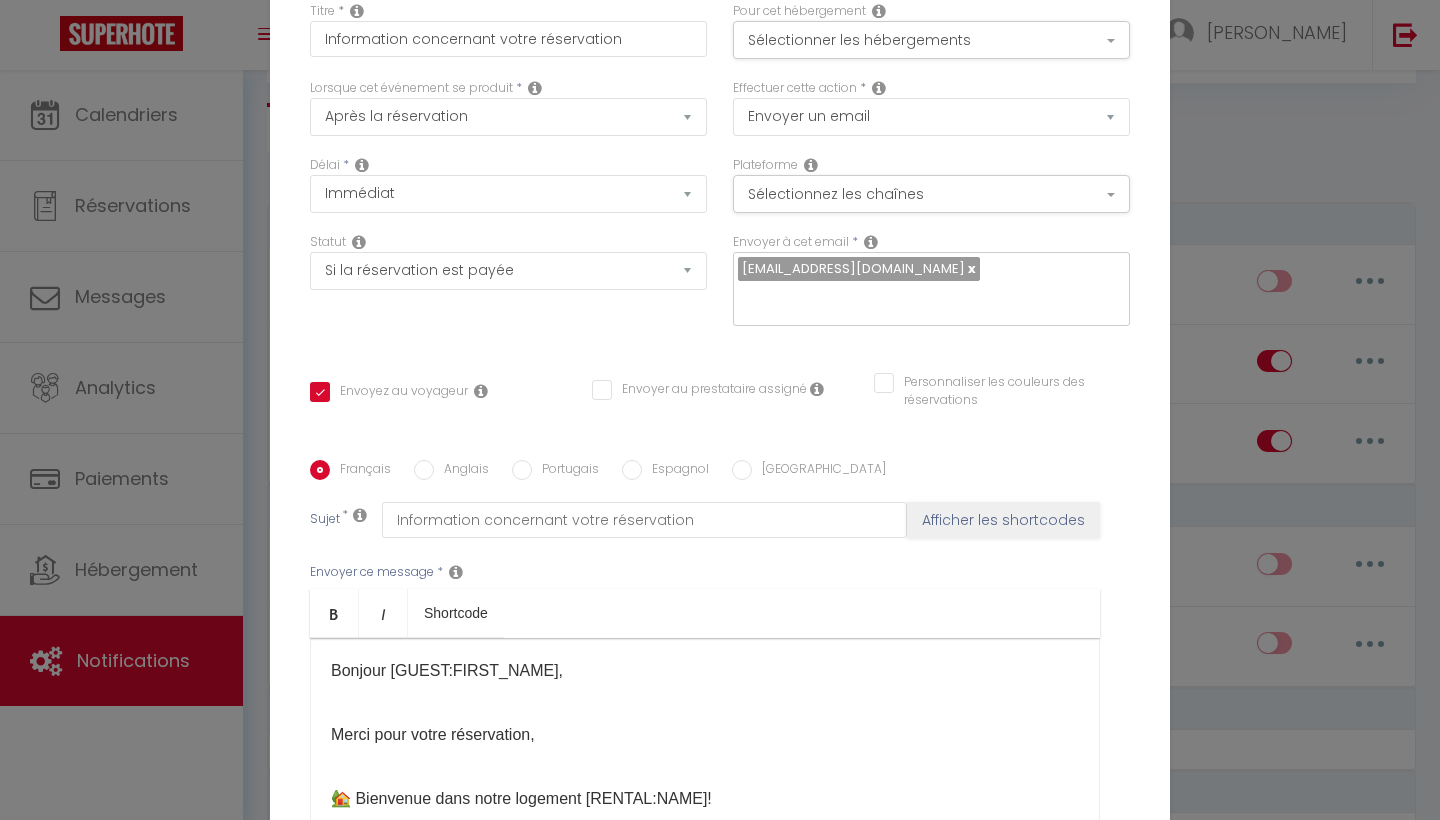 click at bounding box center (481, 391) 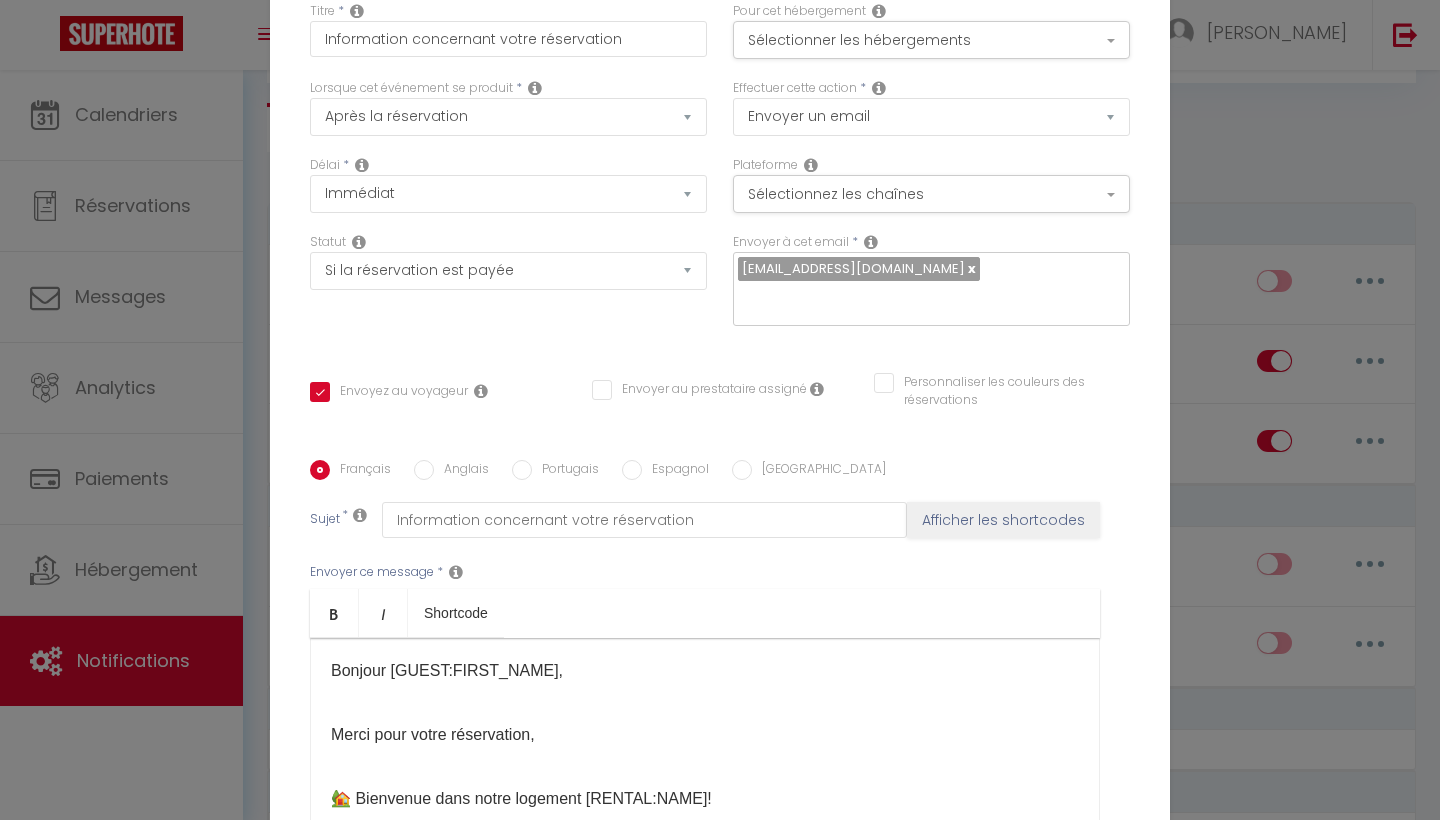 click at bounding box center [481, 391] 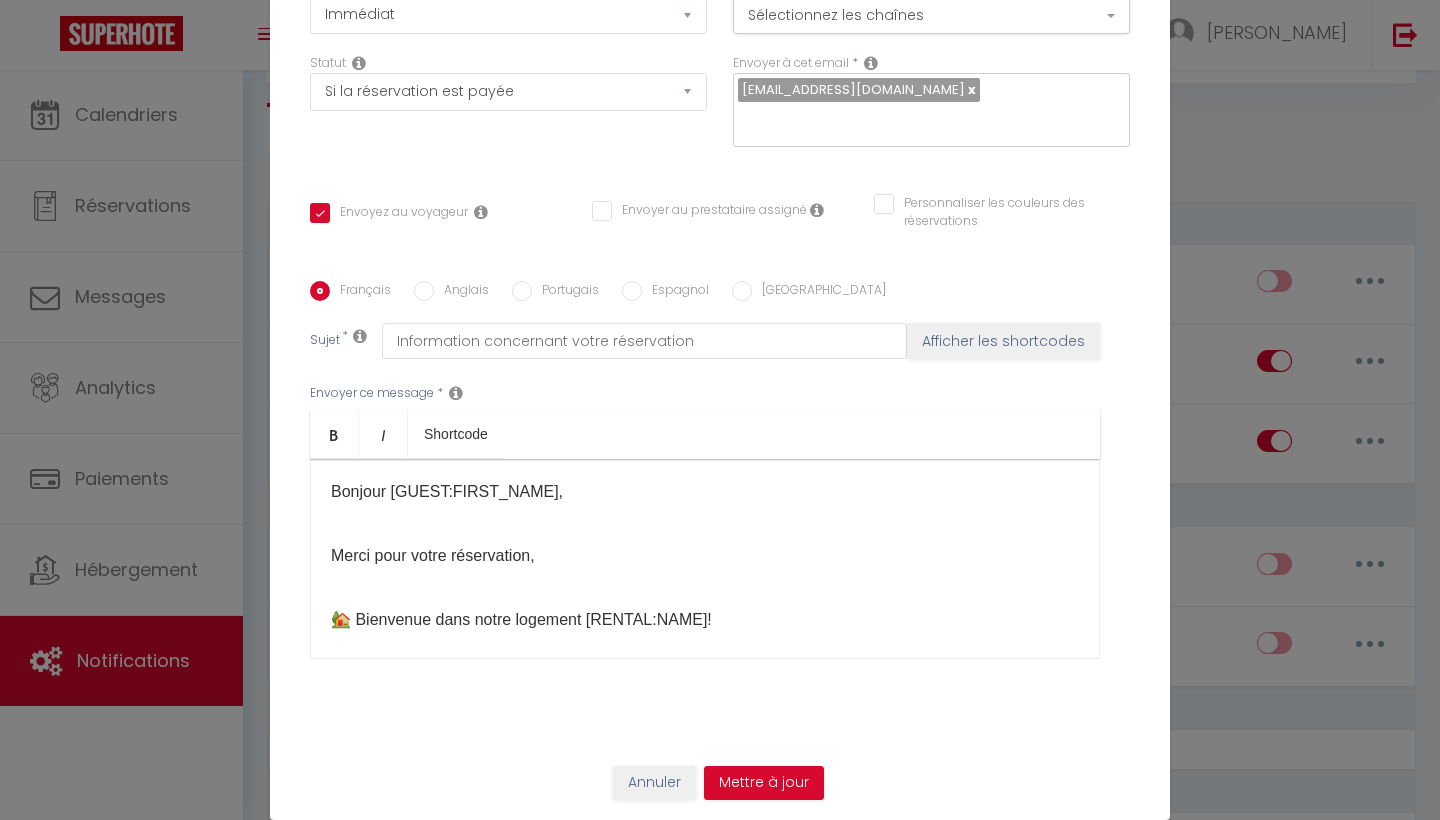 scroll, scrollTop: 179, scrollLeft: 0, axis: vertical 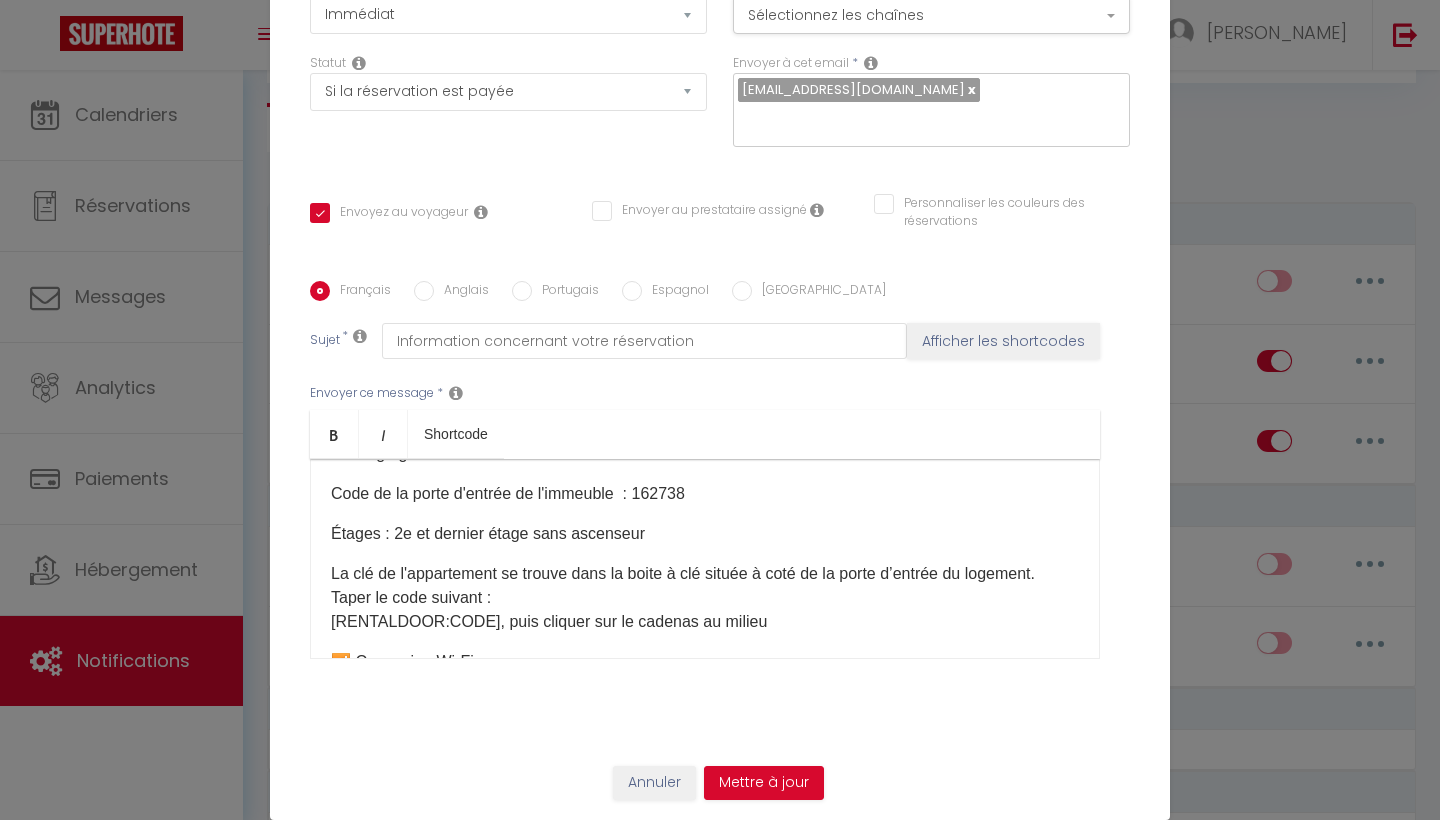 click on "La clé de l'appartement se trouve dans la boite à clé située à coté de la porte d’entrée du logement.  Taper le code suivant :  [RENTALDOOR:CODE], puis cliquer sur le cadenas au milieu" at bounding box center [705, 598] 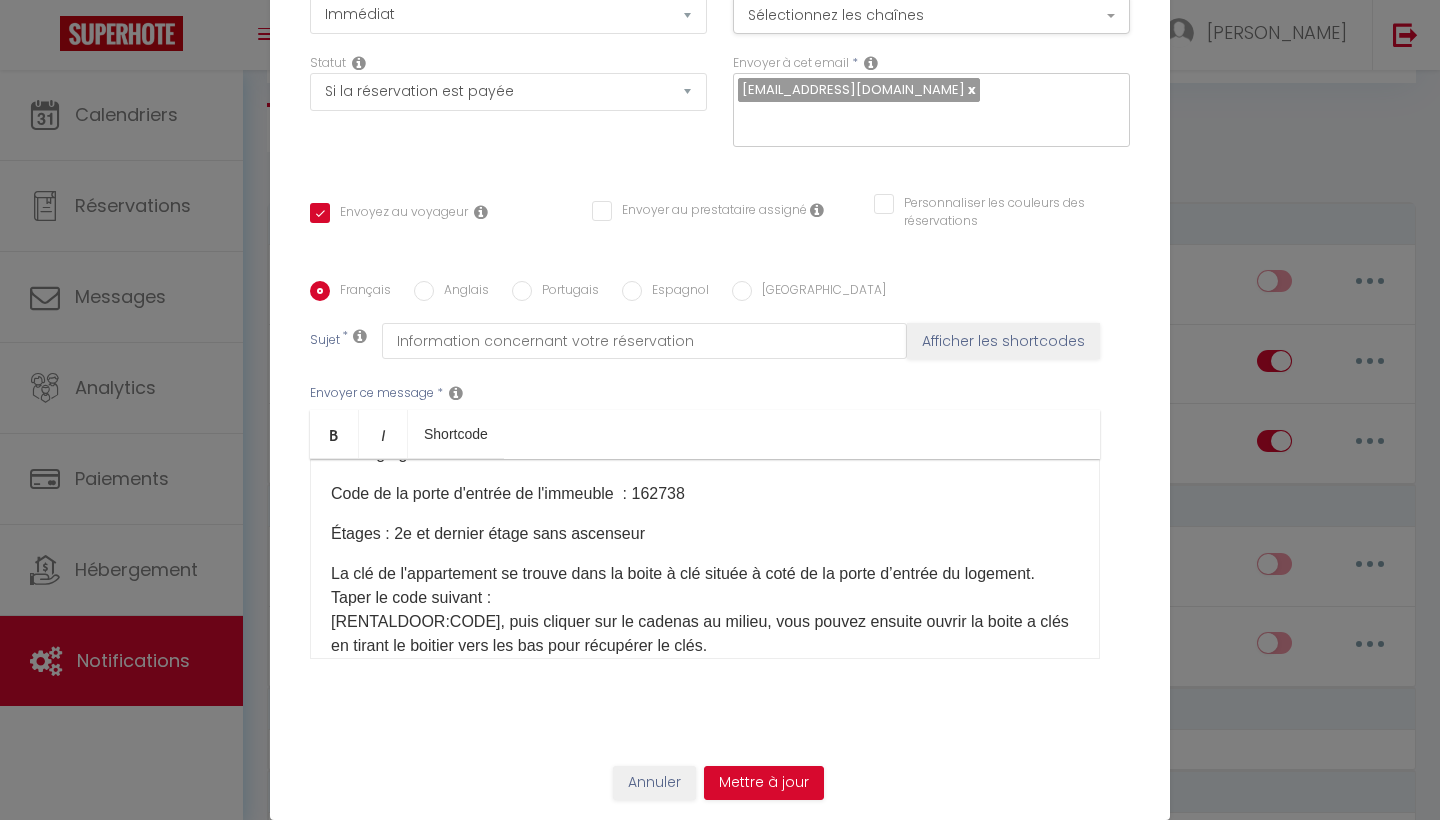 click on "La clé de l'appartement se trouve dans la boite à clé située à coté de la porte d’entrée du logement.  Taper le code suivant :  [RENTALDOOR:CODE], puis cliquer sur le cadenas au milieu, vous pouvez ensuite ouvrir la boite a clés en tirant le boitier vers les bas pour récupérer le clés." at bounding box center (705, 610) 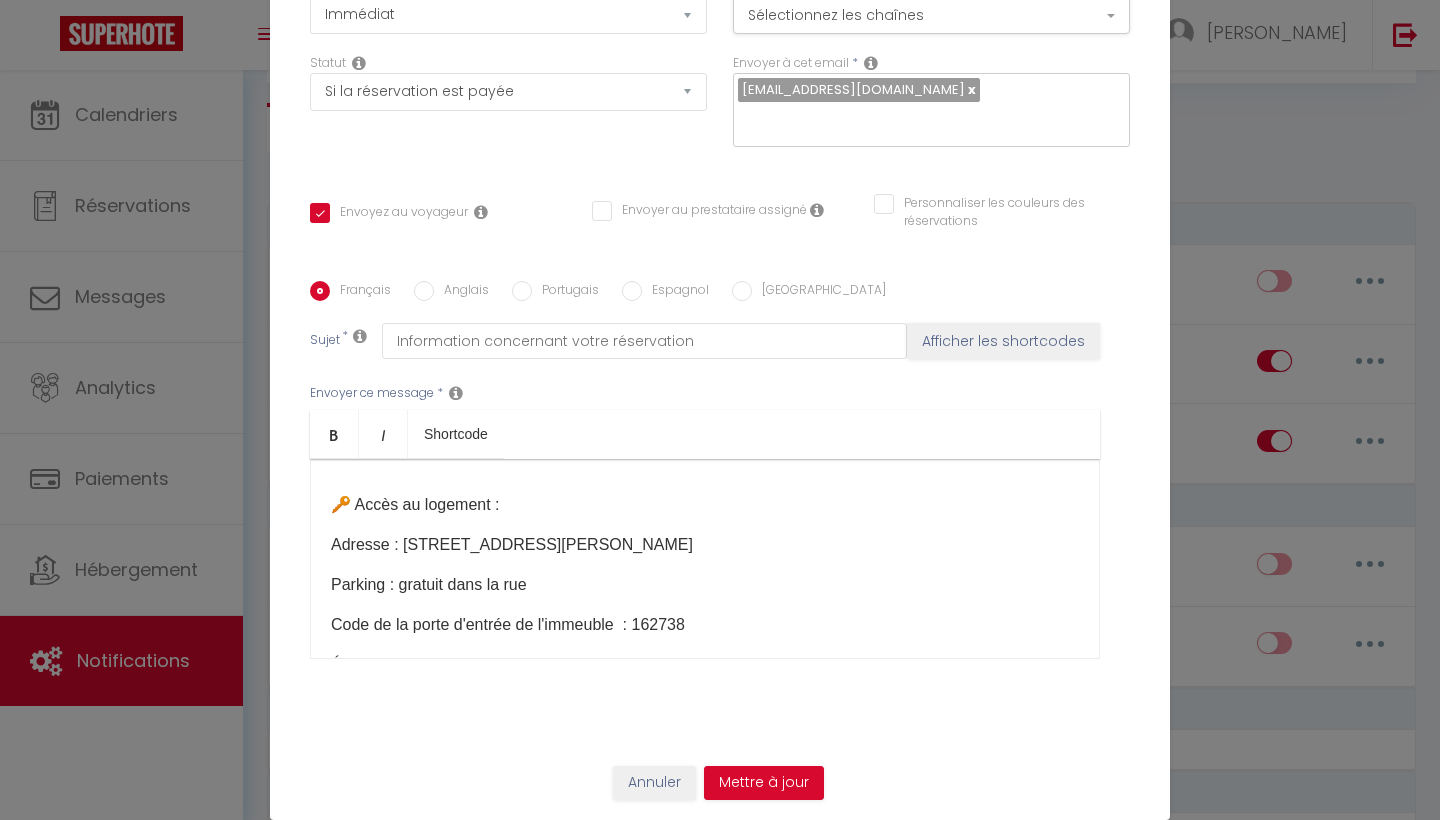 scroll, scrollTop: 289, scrollLeft: 0, axis: vertical 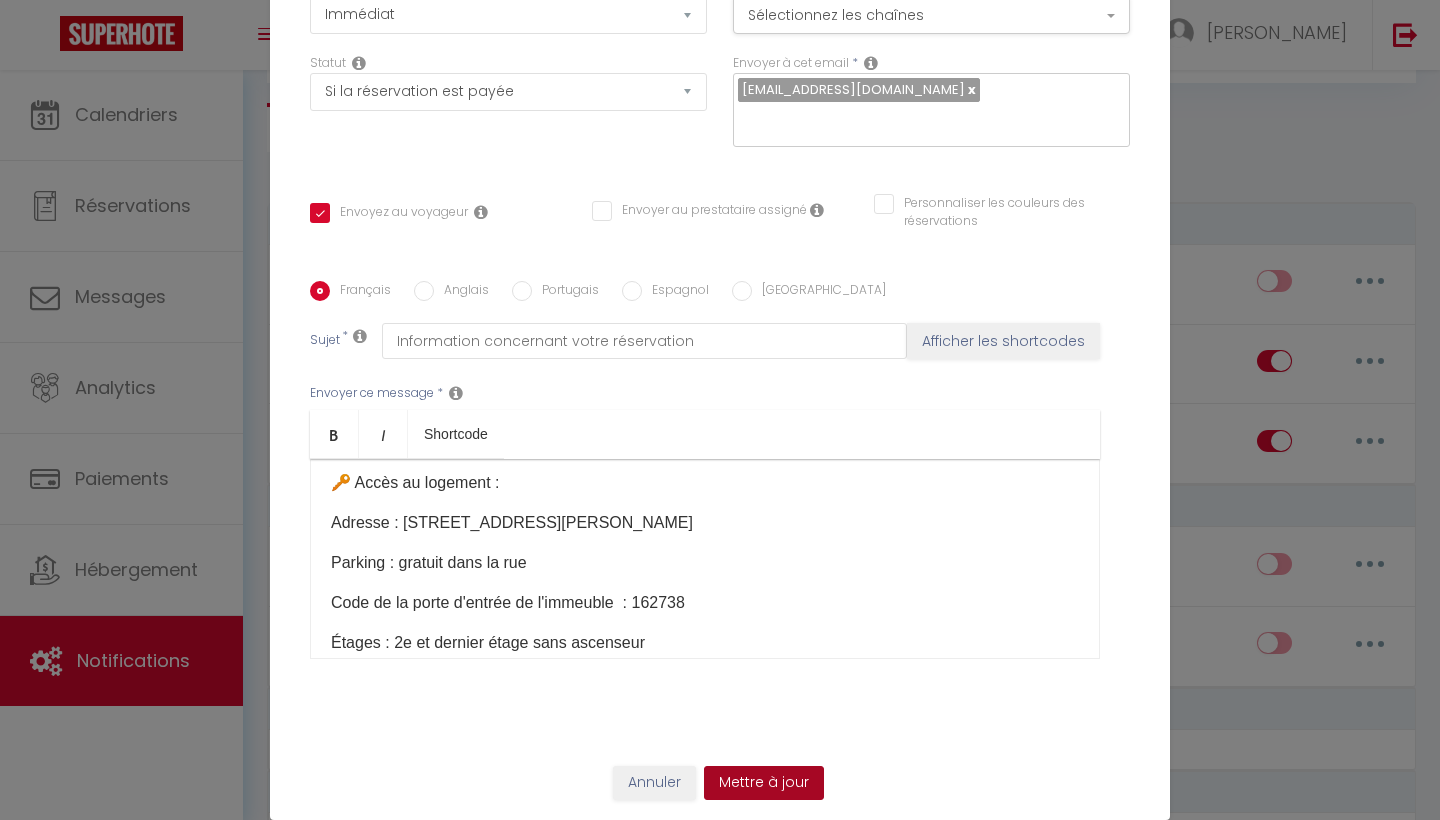 click on "Mettre à jour" at bounding box center [764, 783] 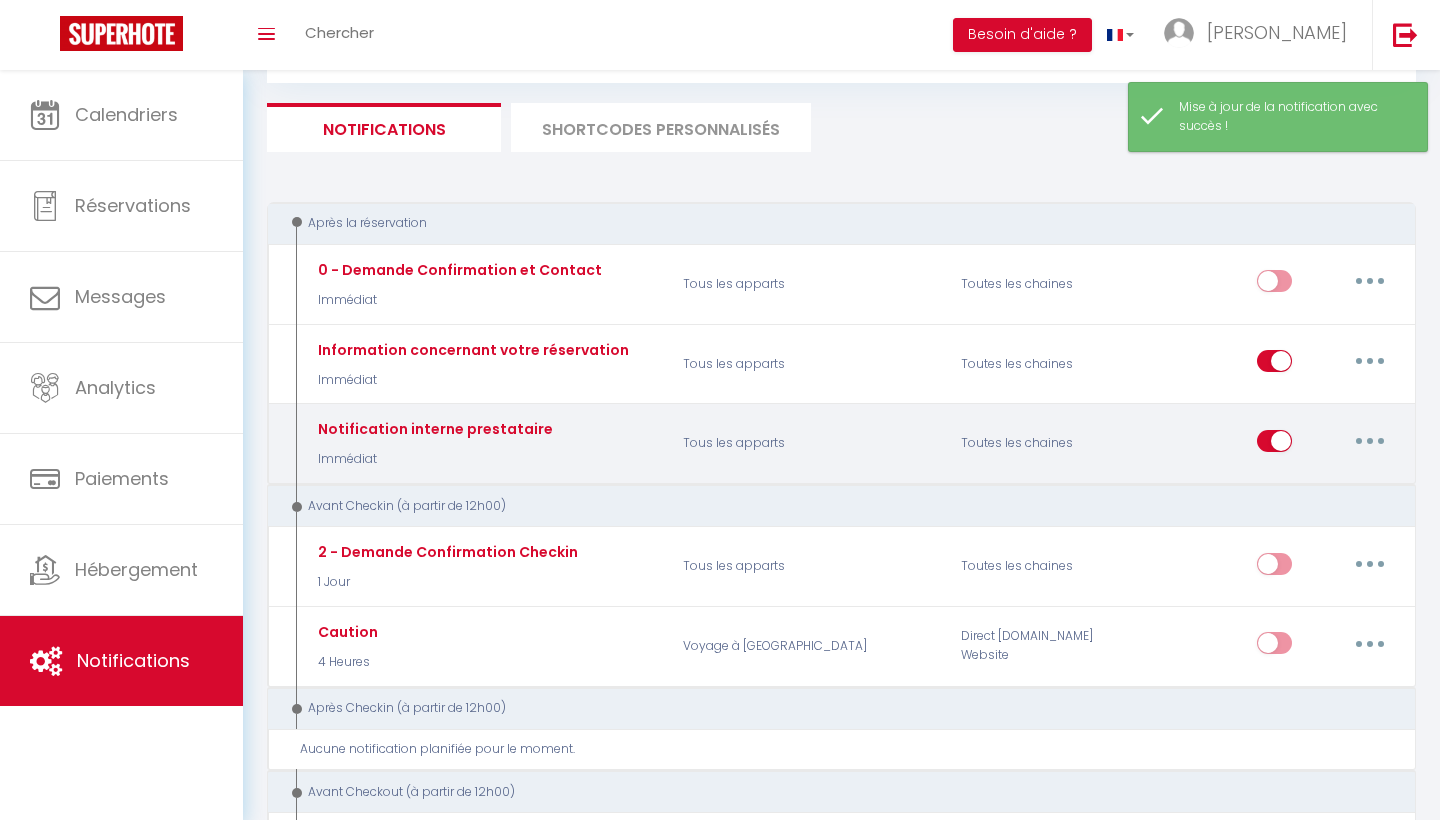 click at bounding box center (1370, 441) 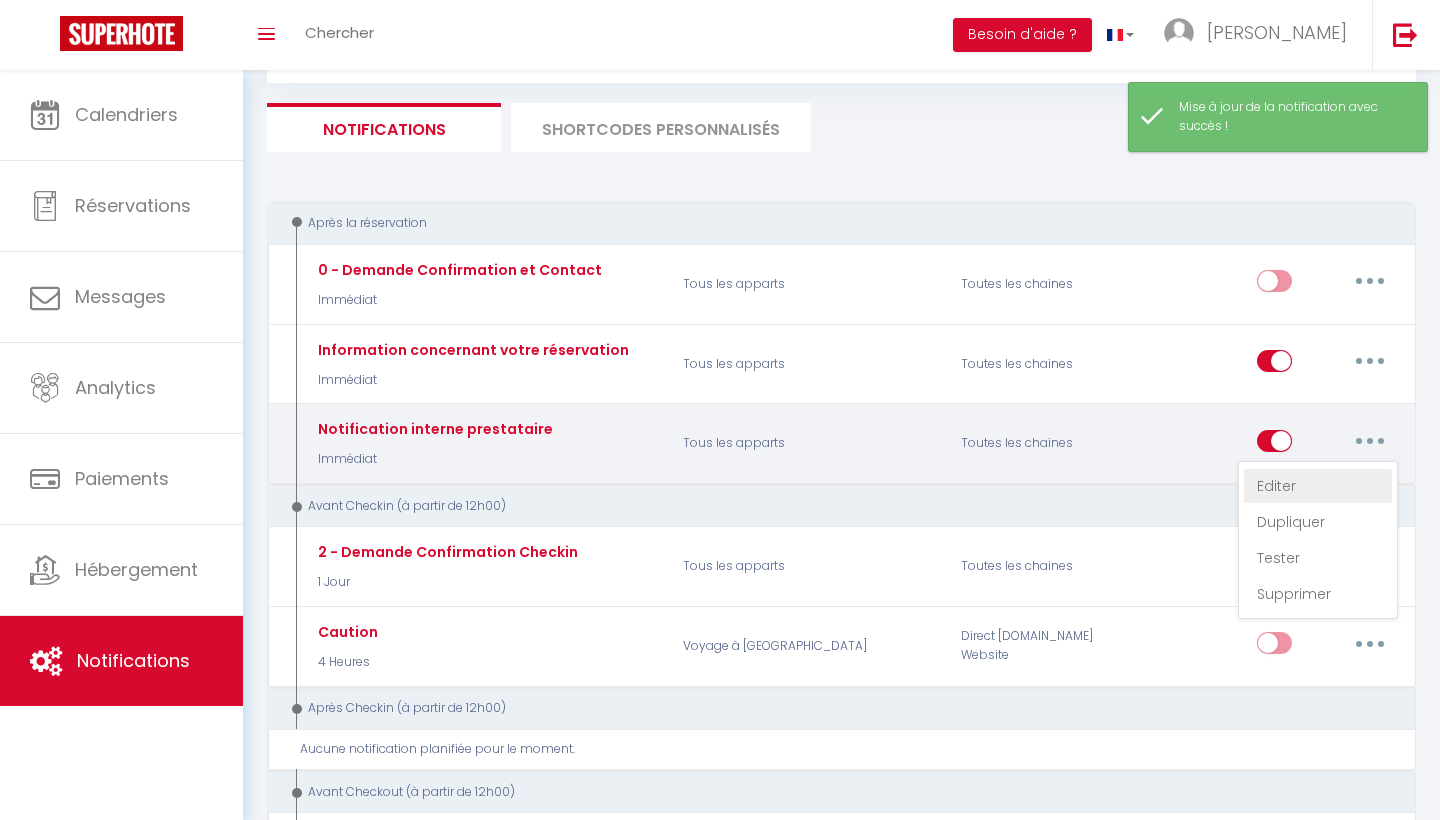 click on "Editer" at bounding box center [1318, 486] 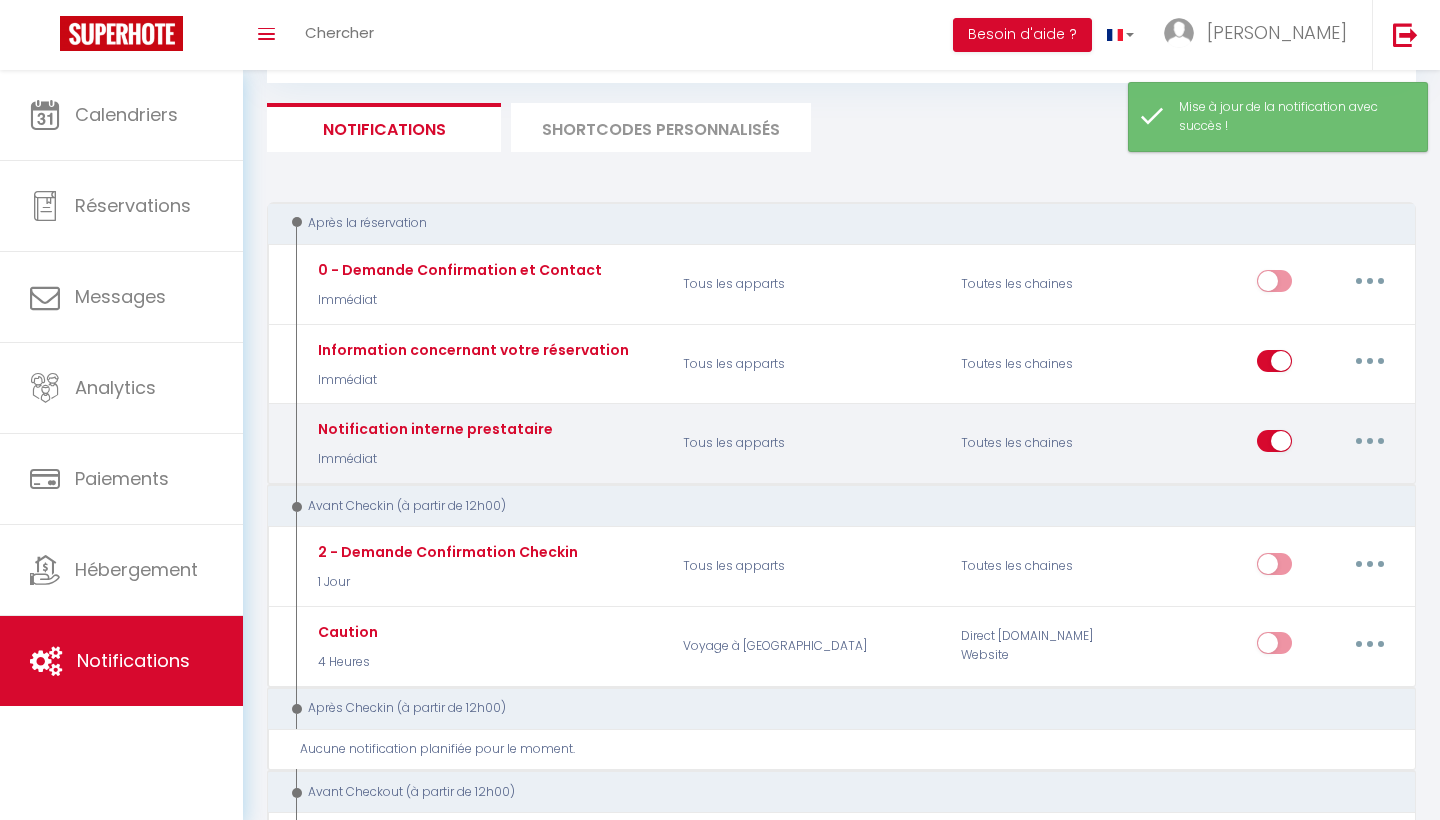 scroll, scrollTop: 286, scrollLeft: 0, axis: vertical 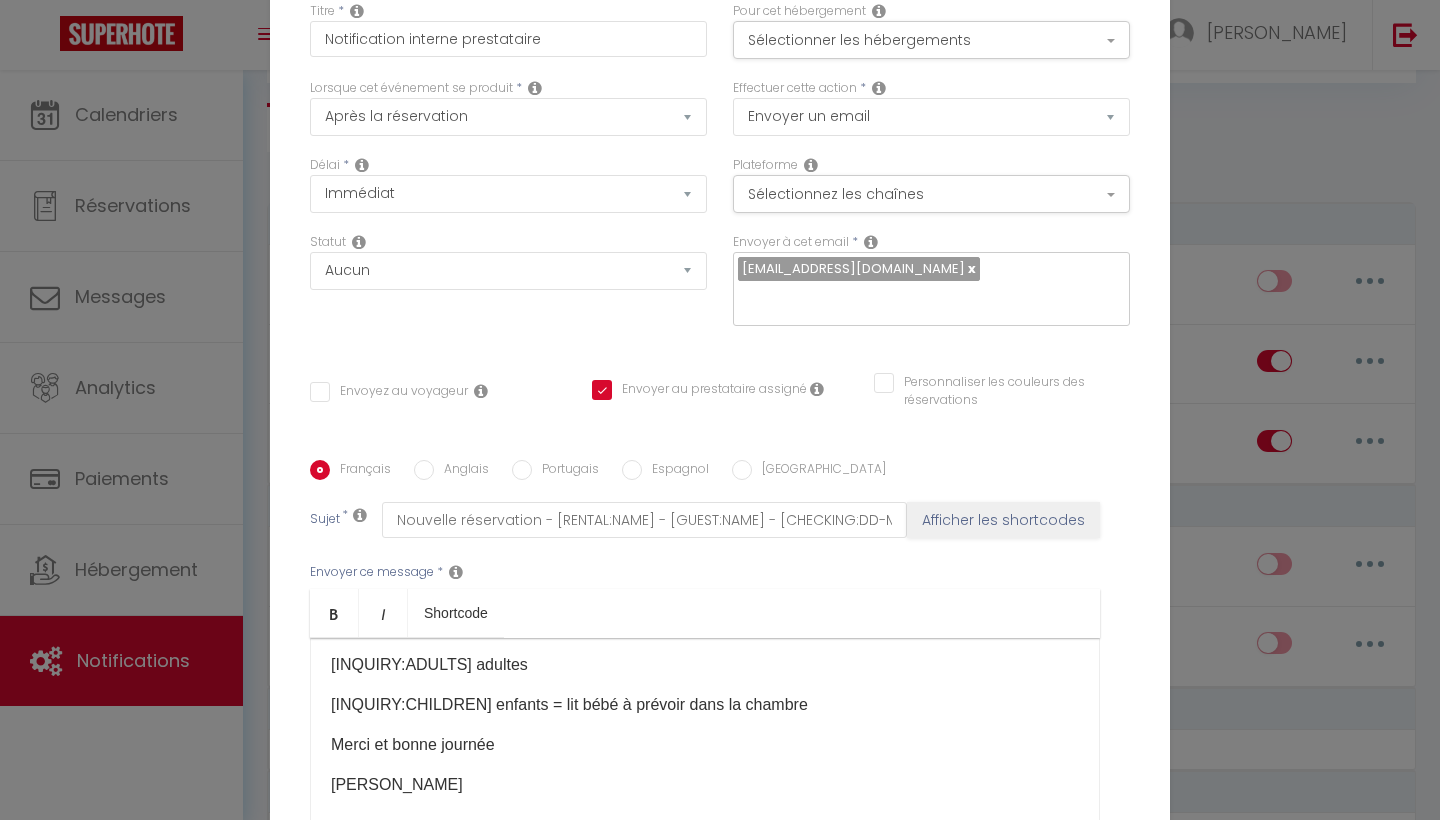 click at bounding box center (817, 389) 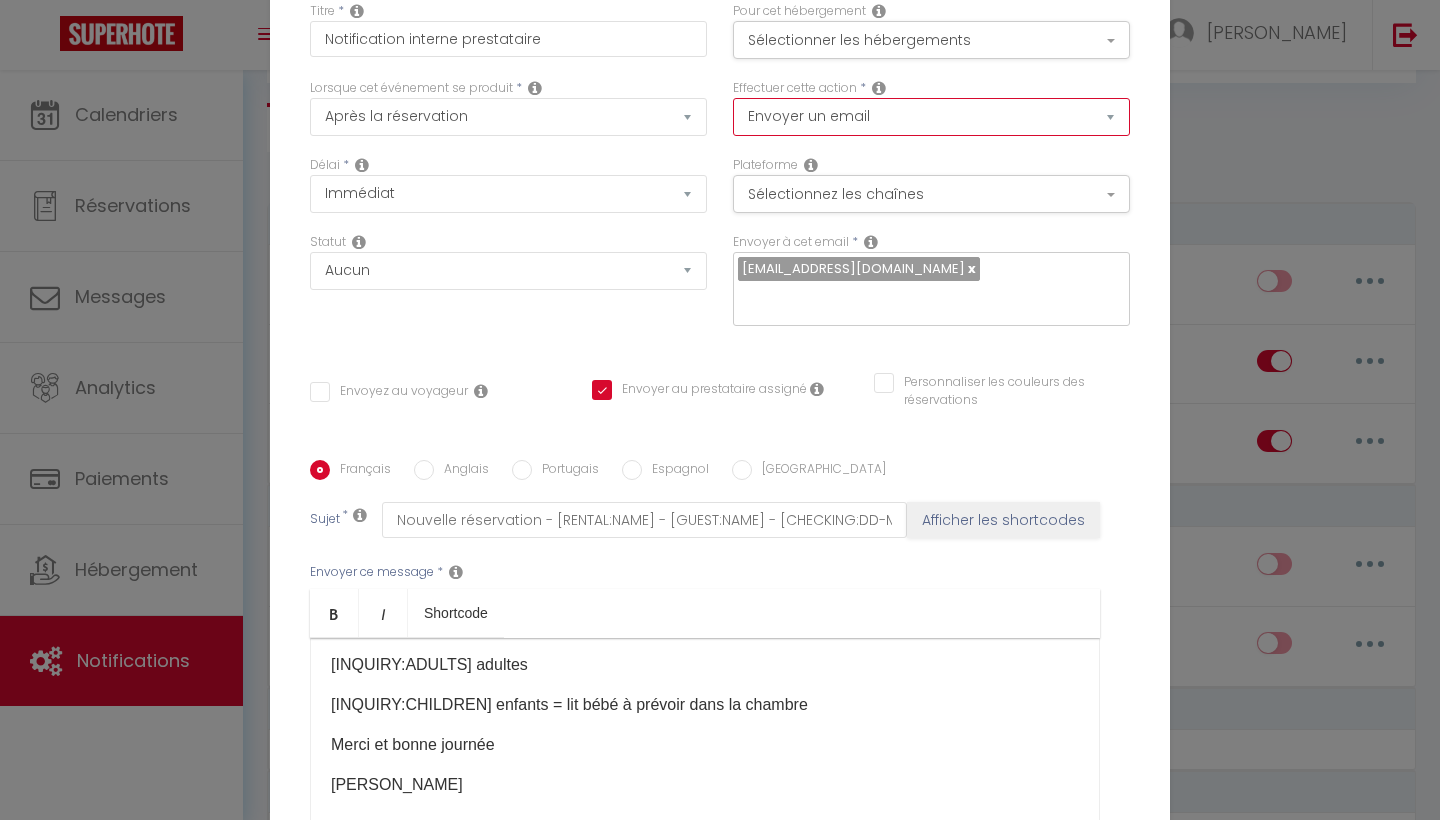 click on "Envoyer un email   Envoyer un SMS   Envoyer une notification push" at bounding box center (931, 117) 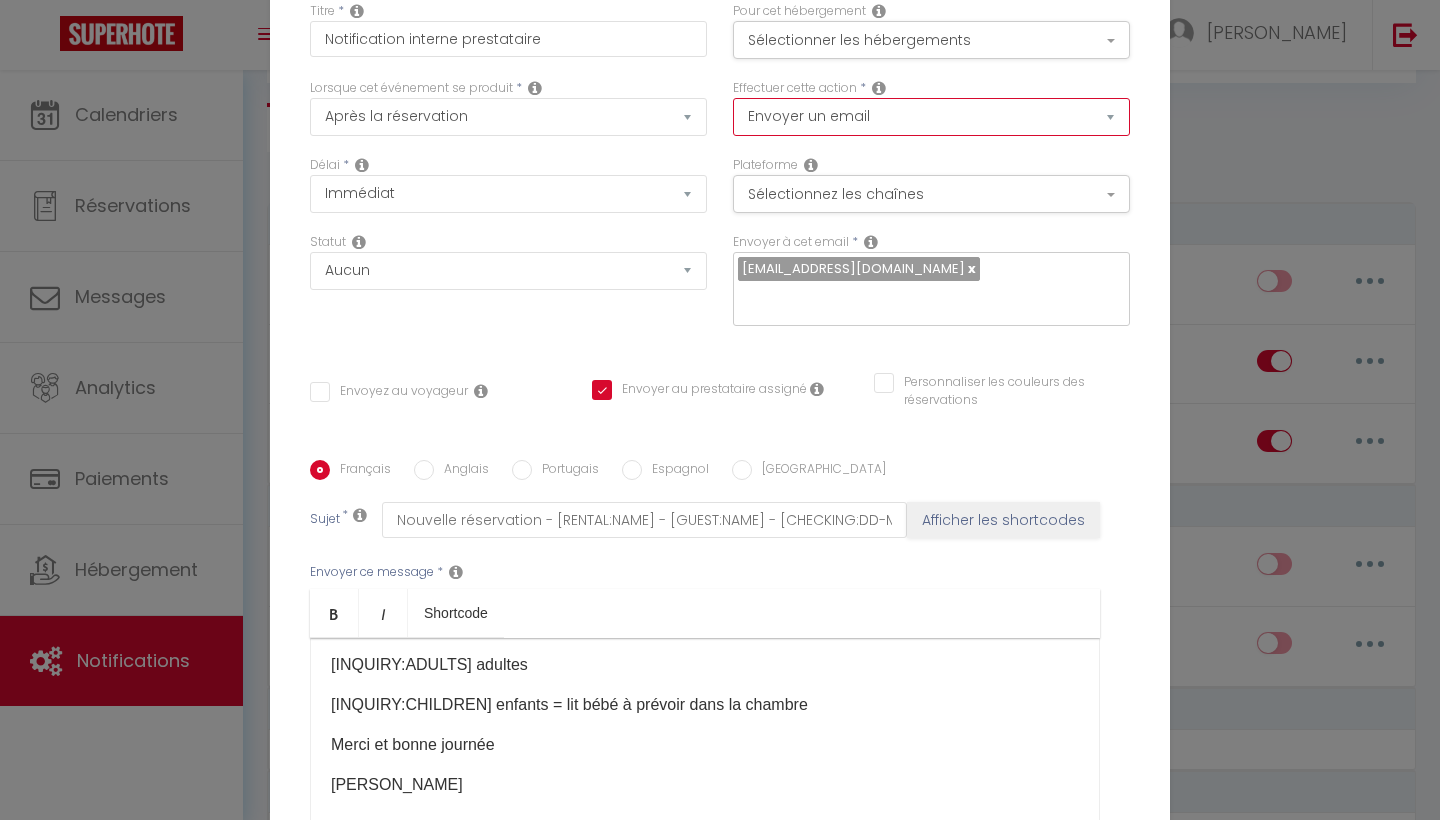 select on "notification" 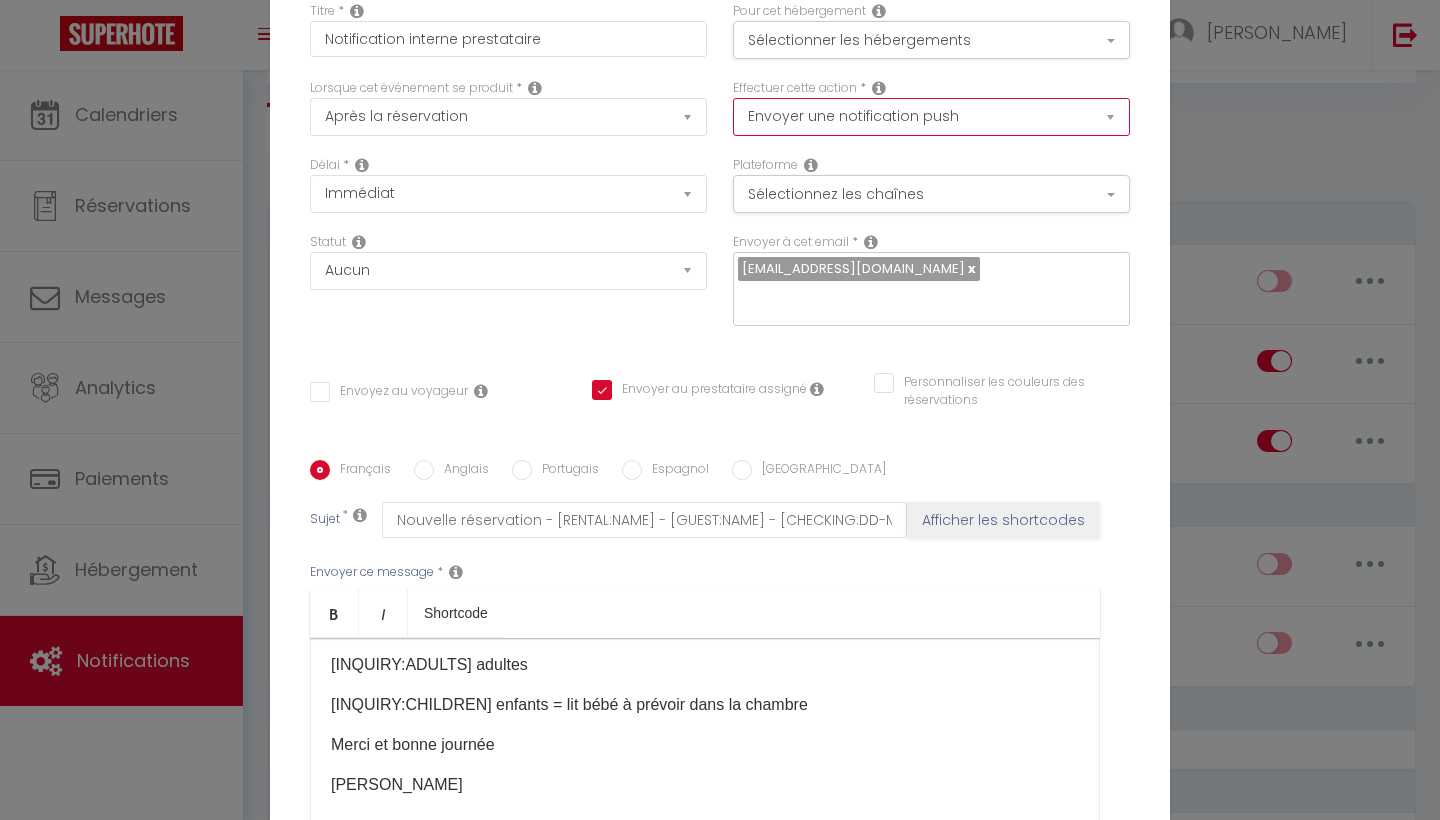 checkbox on "false" 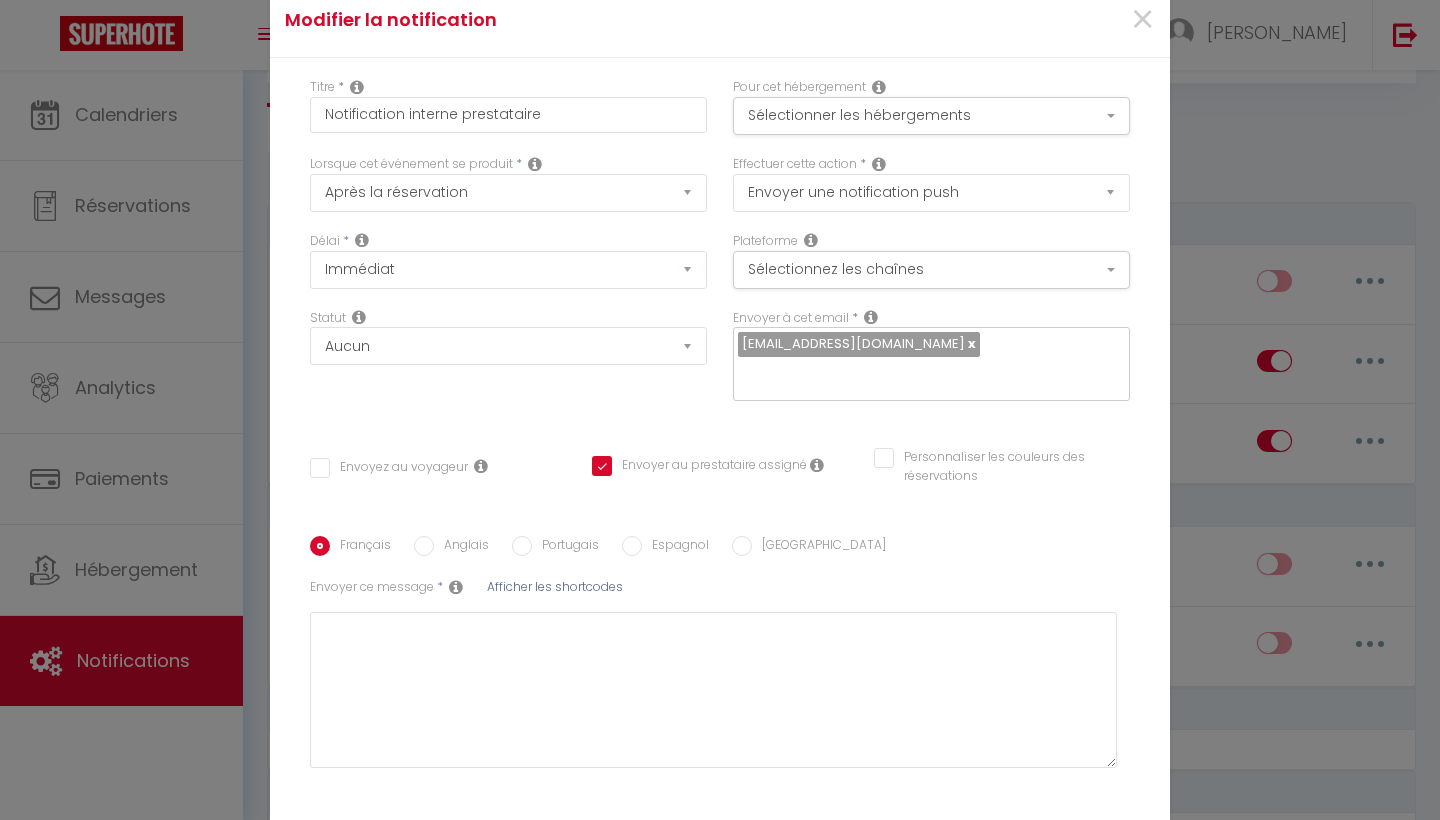 click at bounding box center [970, 343] 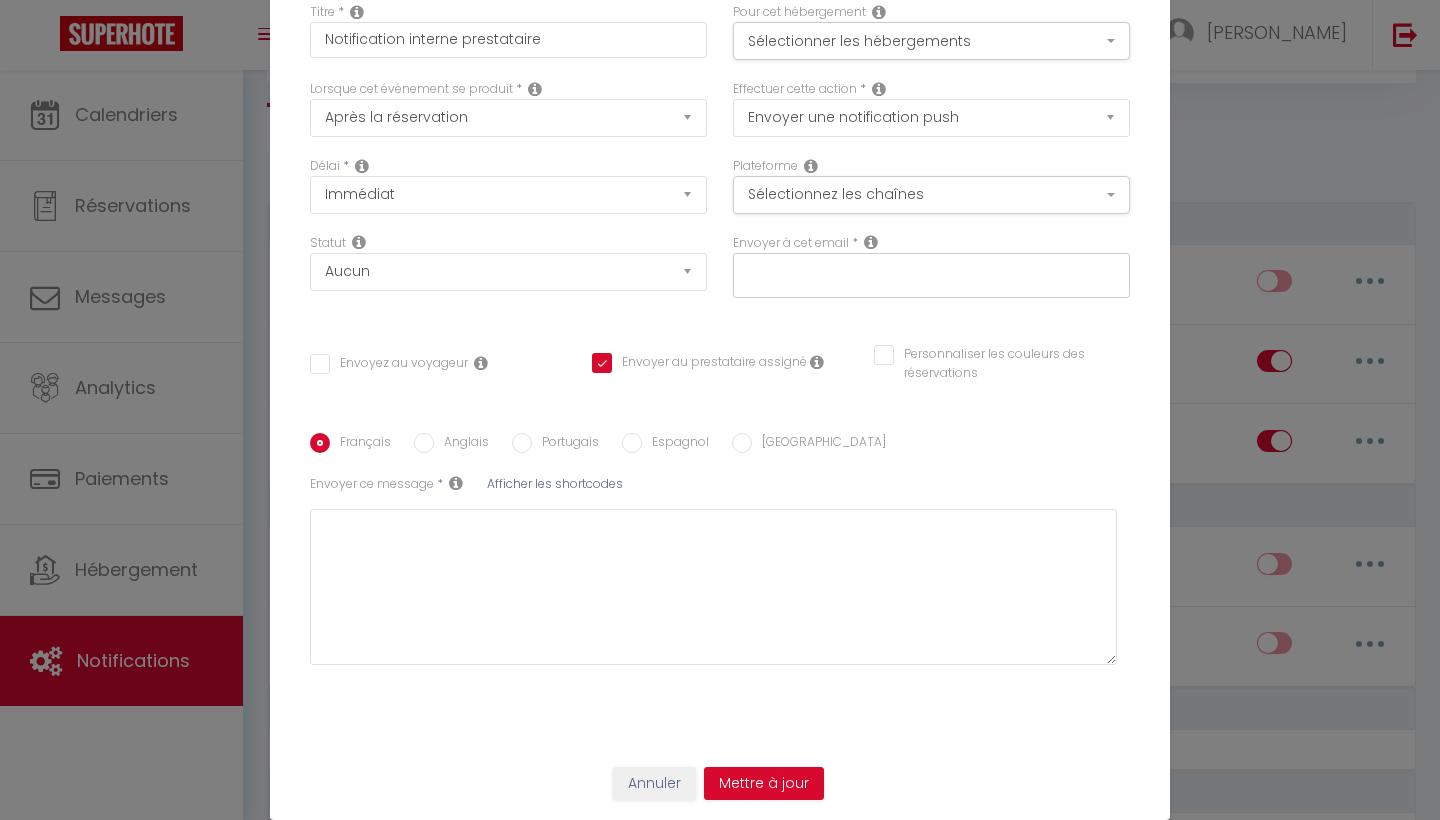 scroll, scrollTop: 88, scrollLeft: 0, axis: vertical 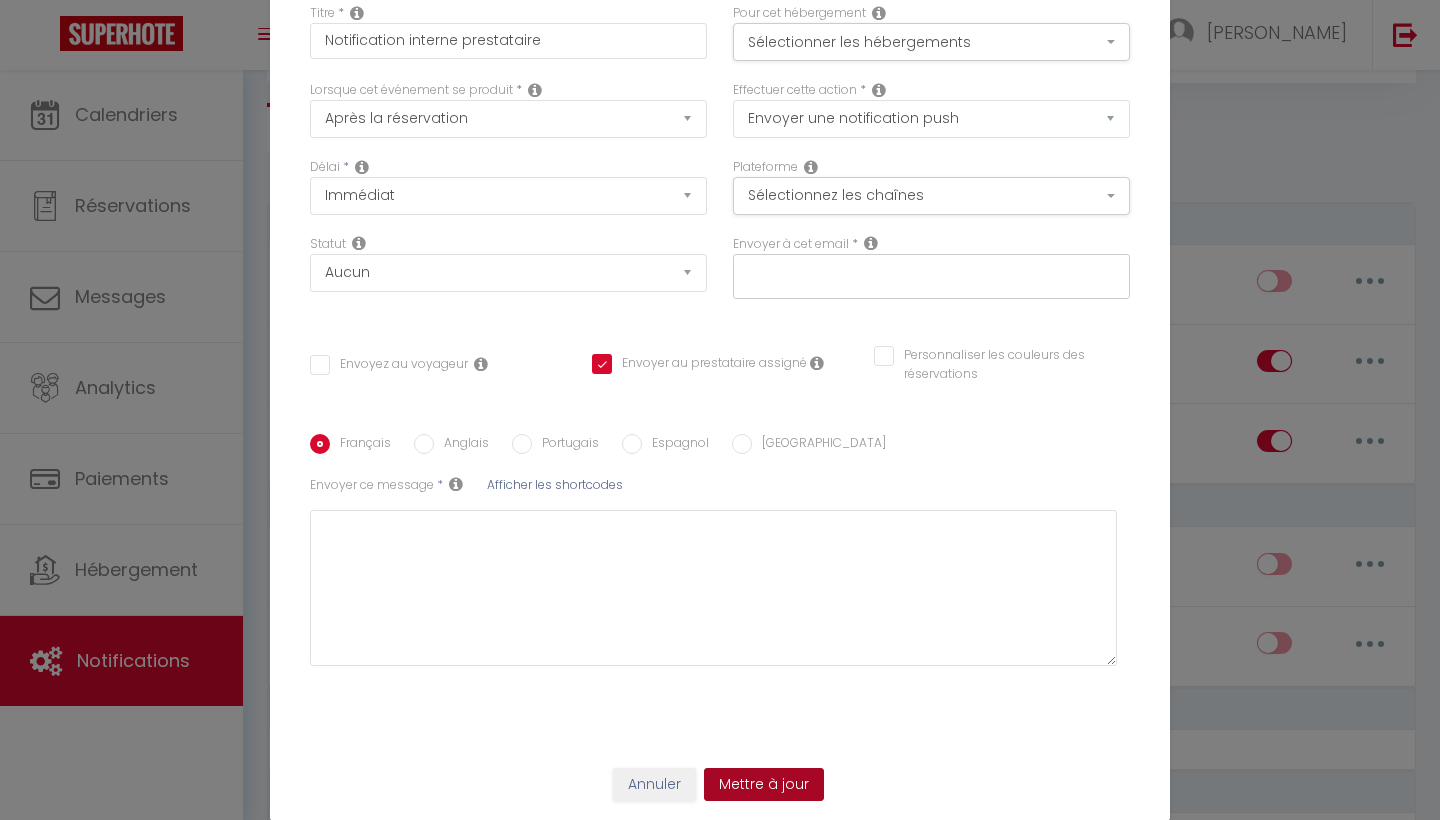 click on "Mettre à jour" at bounding box center [764, 785] 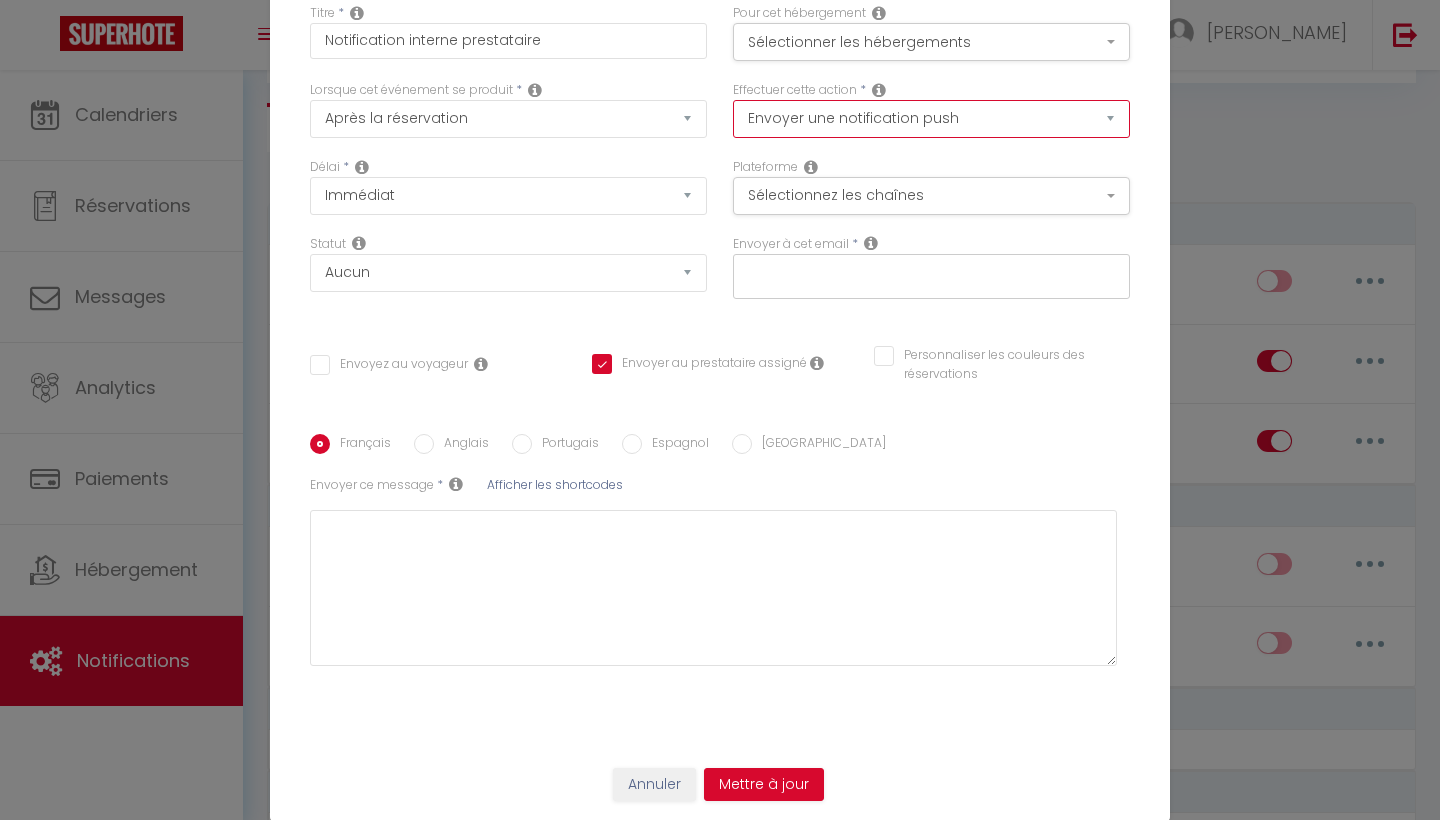 click on "Envoyer un email   Envoyer un SMS   Envoyer une notification push" at bounding box center [931, 119] 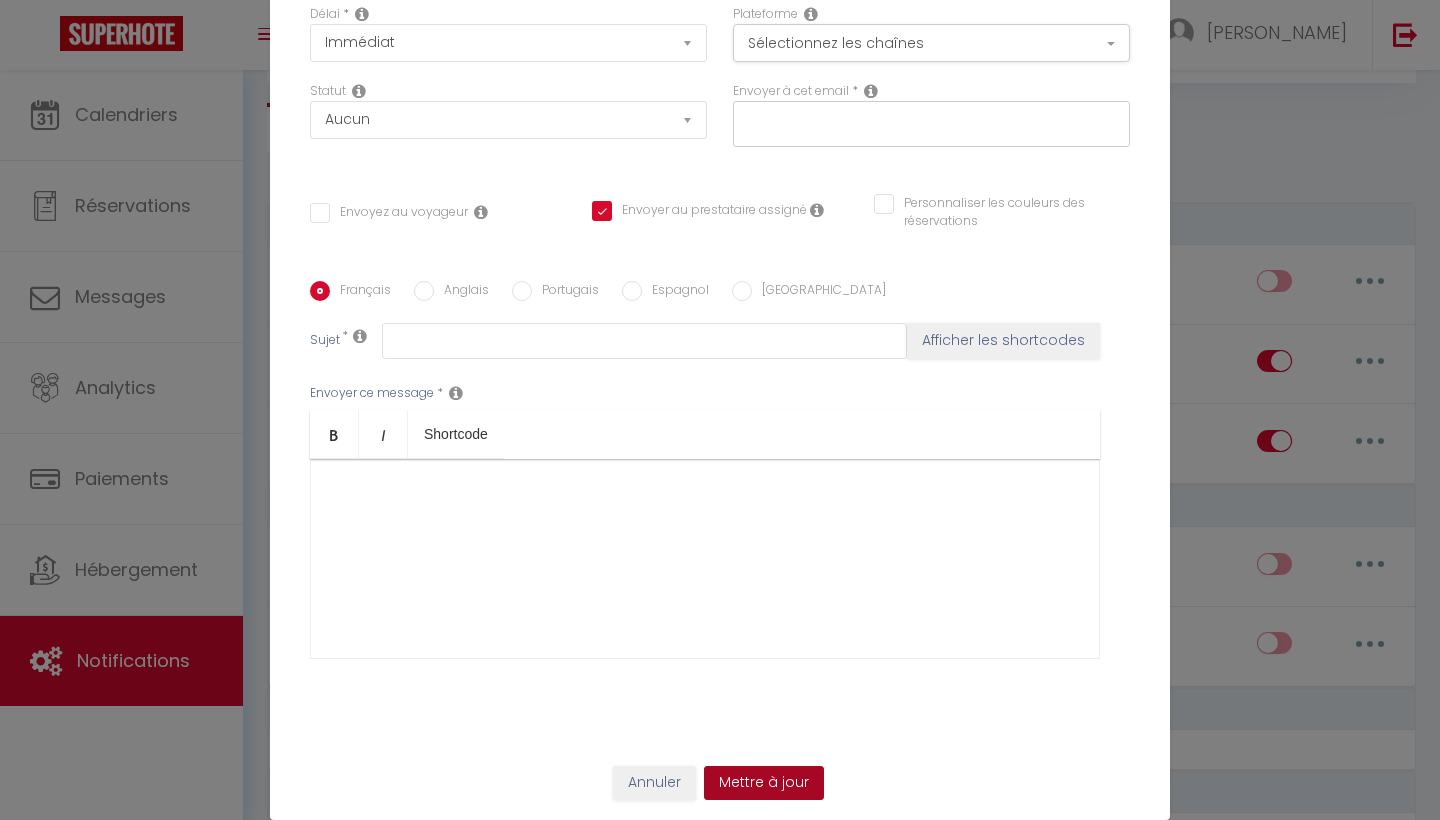 scroll, scrollTop: 165, scrollLeft: 0, axis: vertical 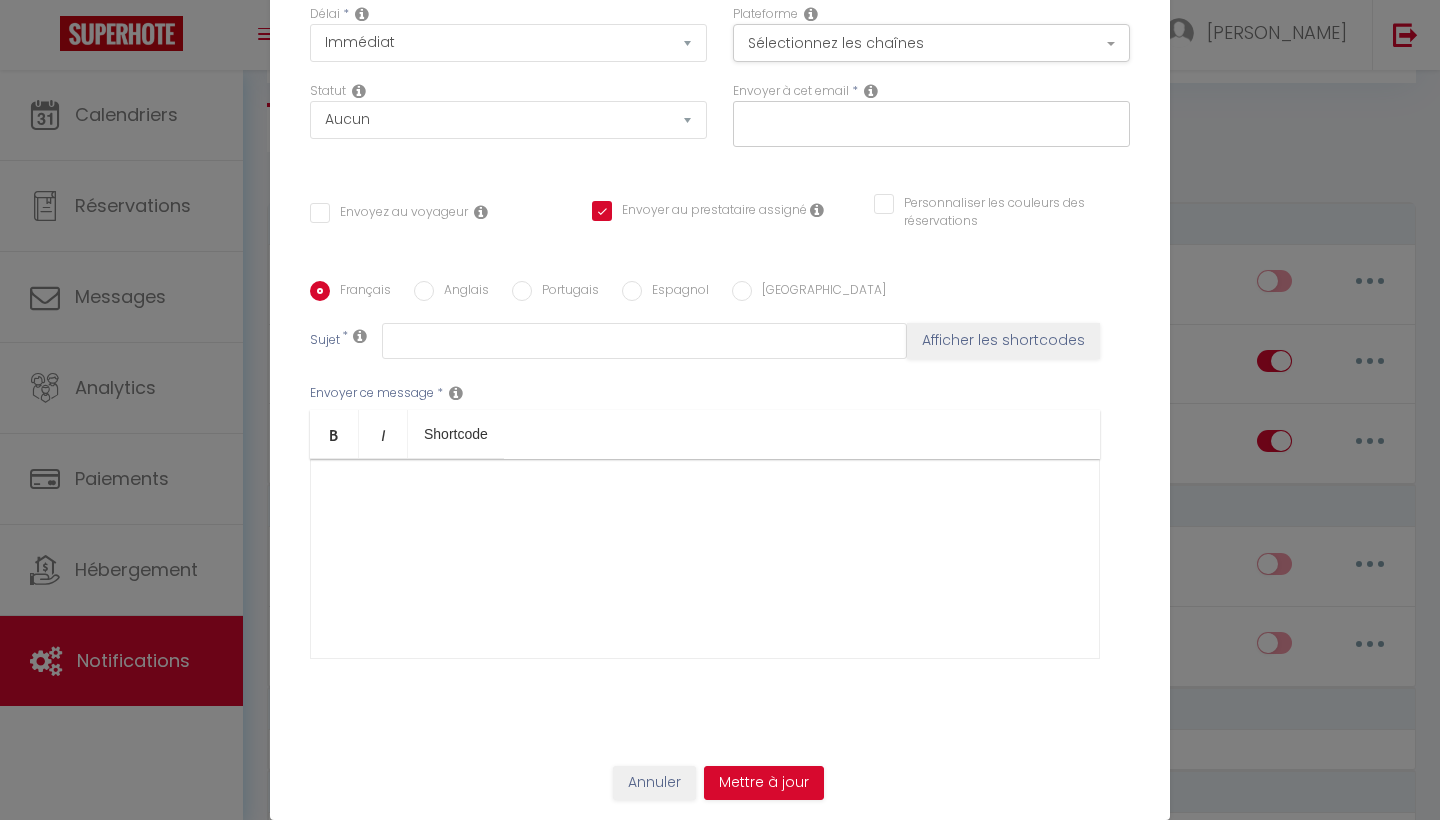 click on "Annuler" at bounding box center [654, 783] 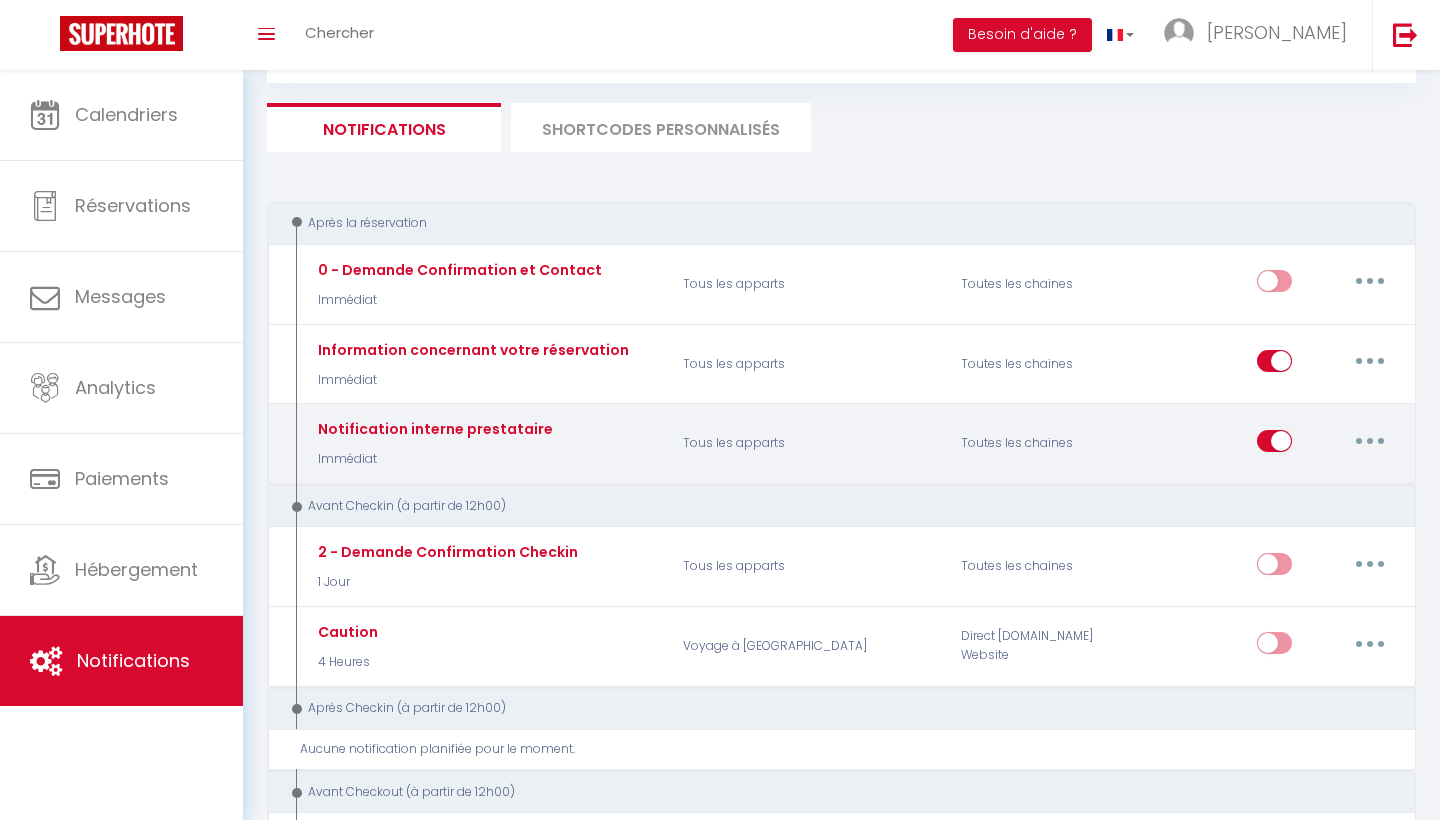 click at bounding box center (1274, 445) 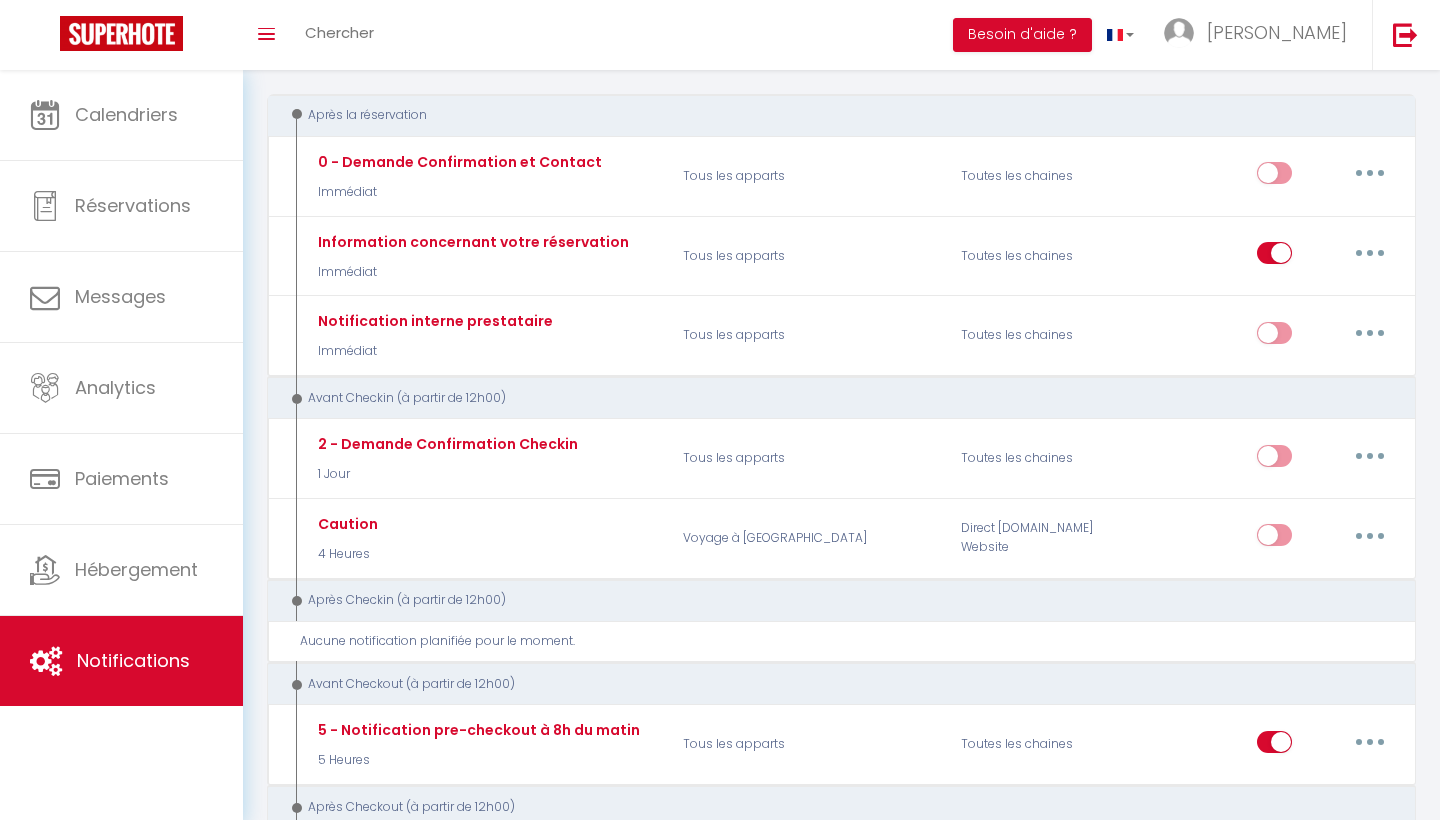 scroll, scrollTop: 212, scrollLeft: 0, axis: vertical 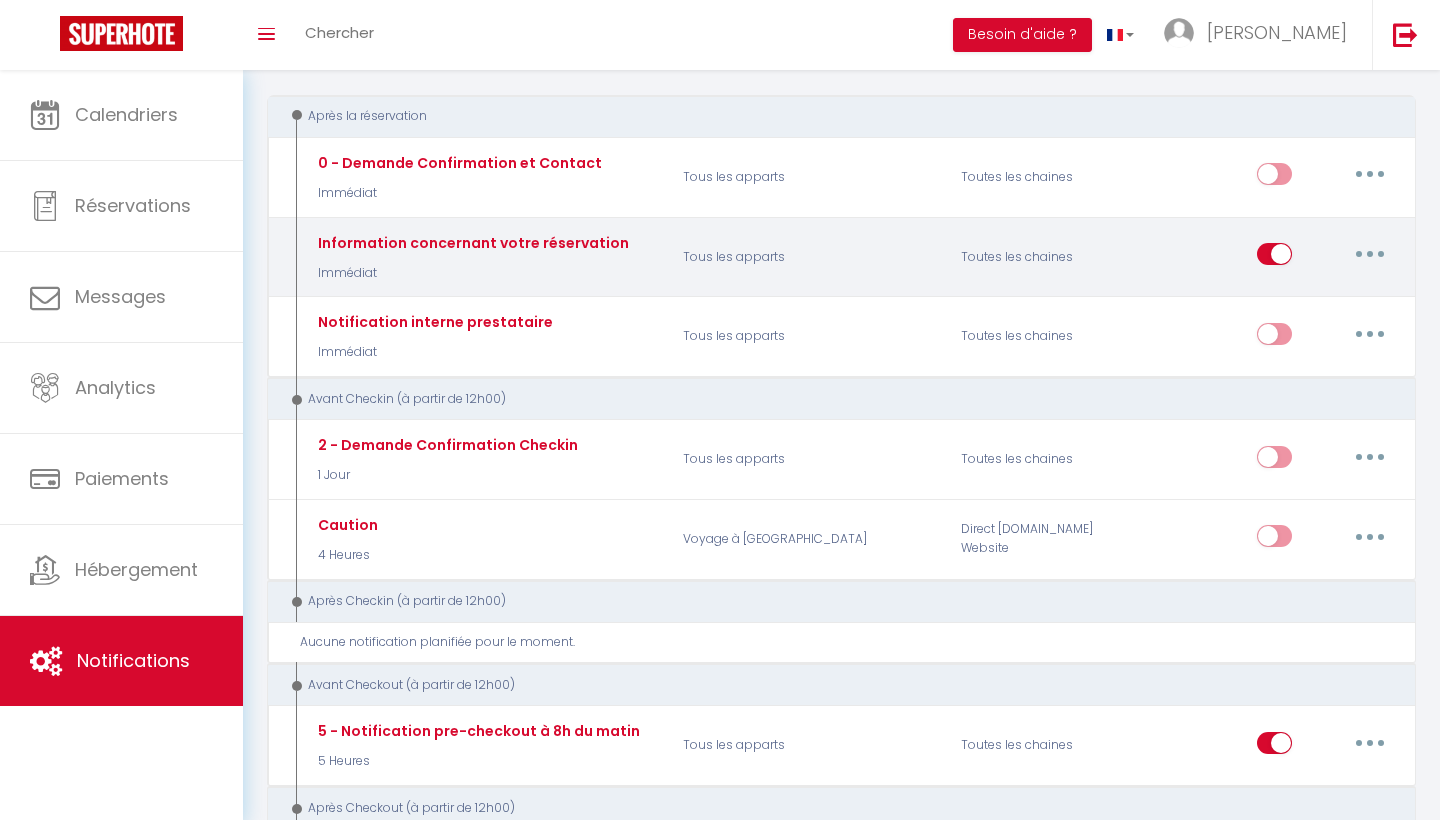 click at bounding box center [1370, 254] 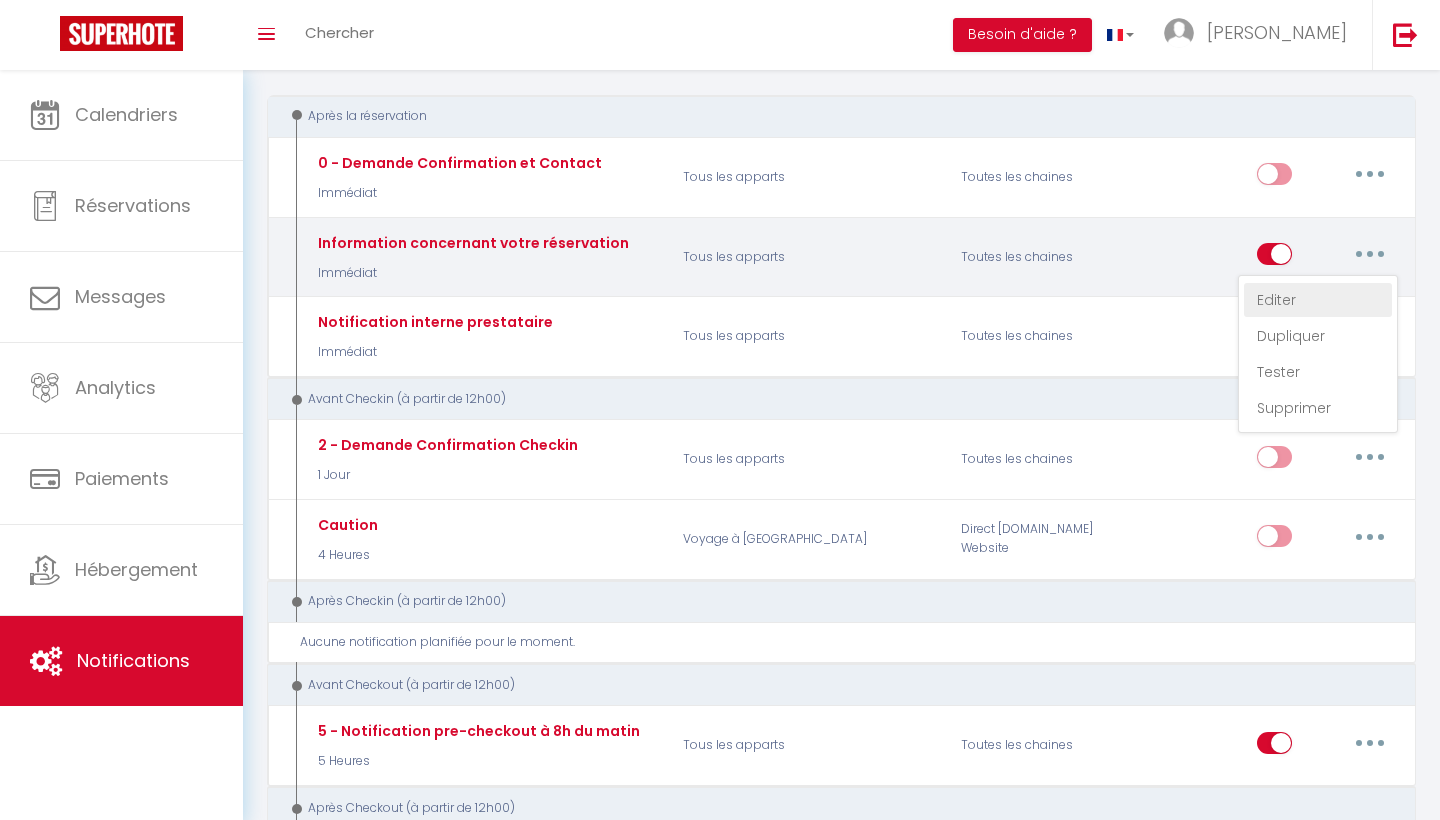 click on "Editer" at bounding box center (1318, 300) 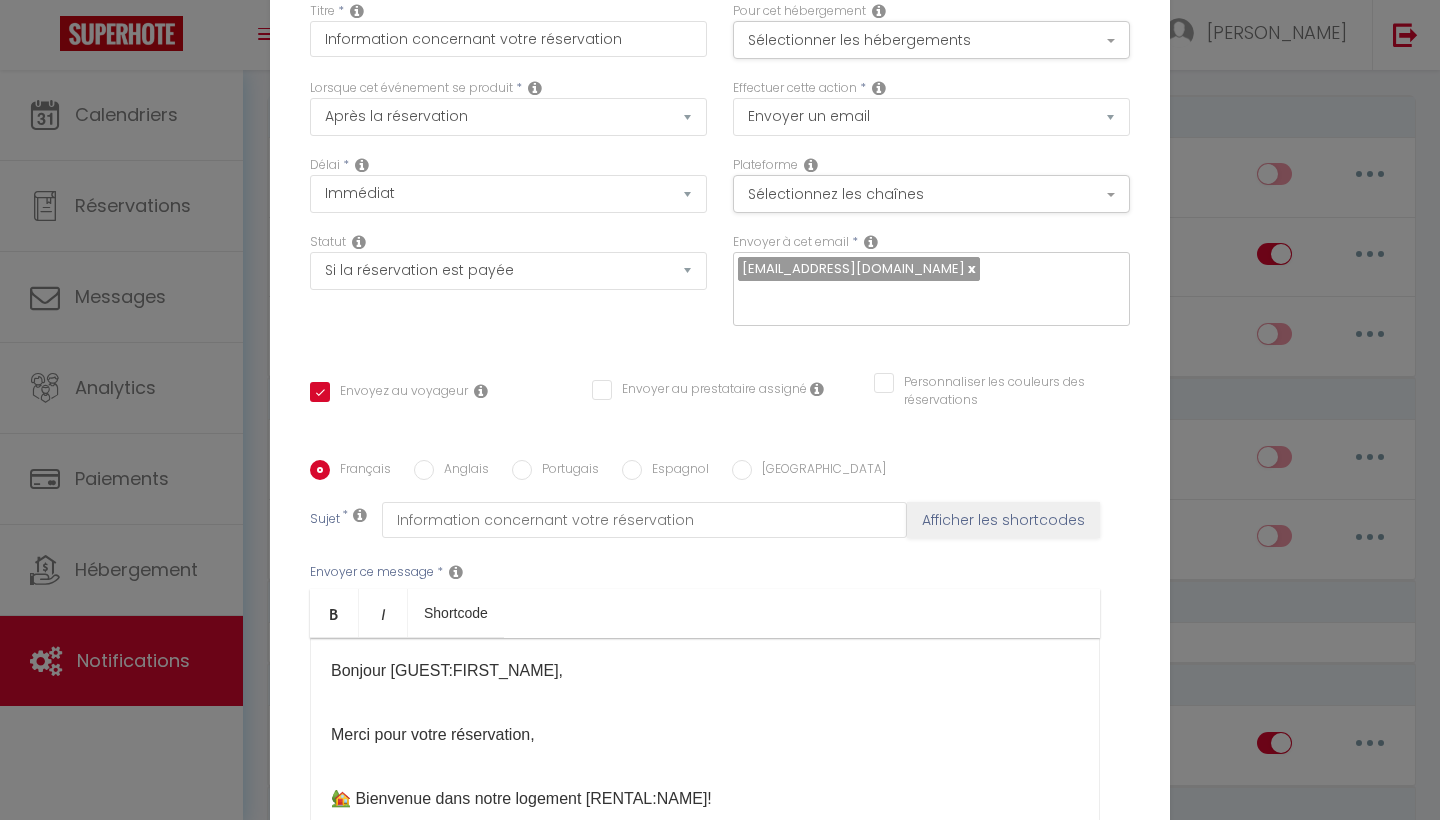 scroll, scrollTop: 0, scrollLeft: 0, axis: both 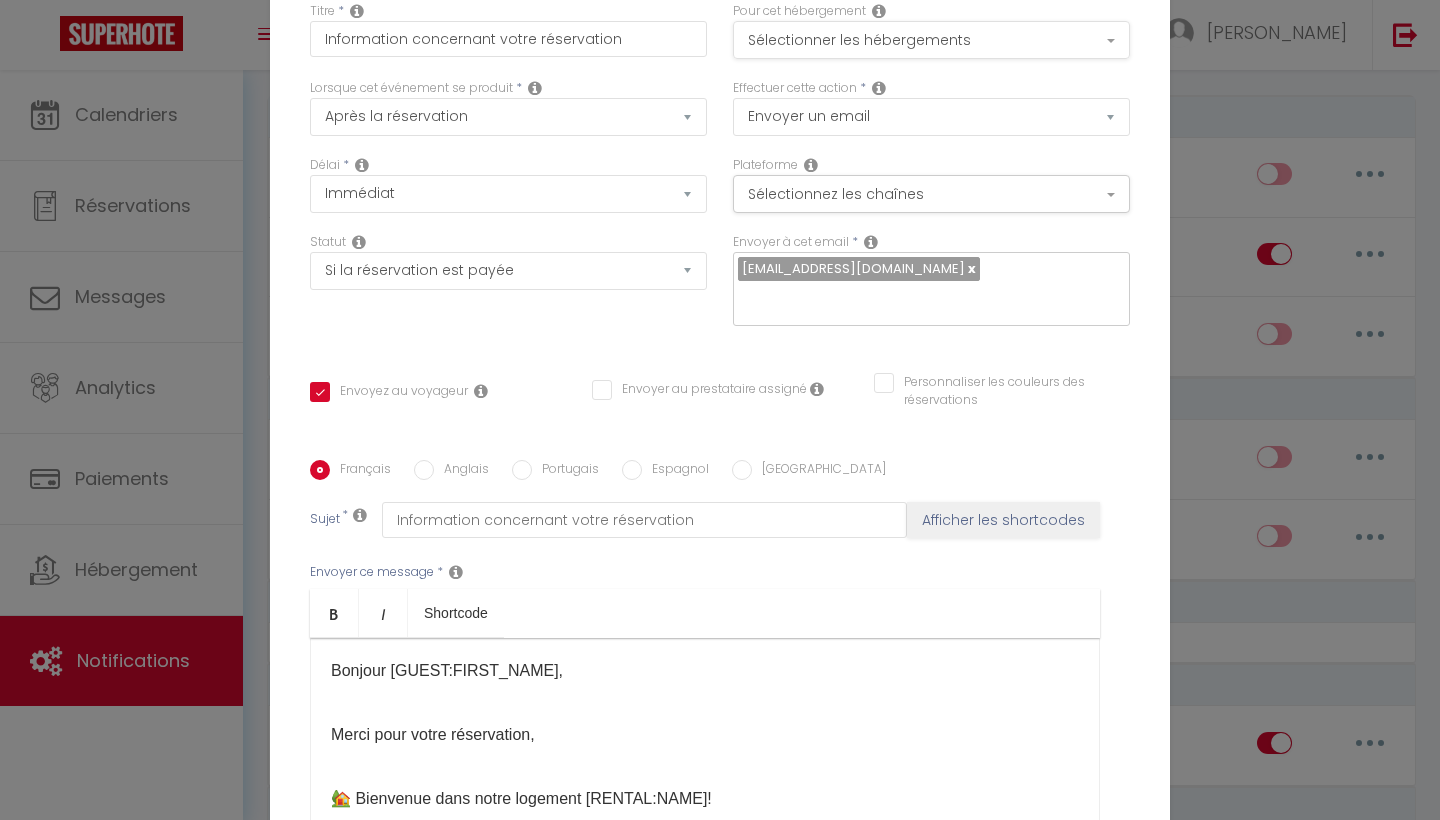 click on "Sélectionner les hébergements" at bounding box center (931, 40) 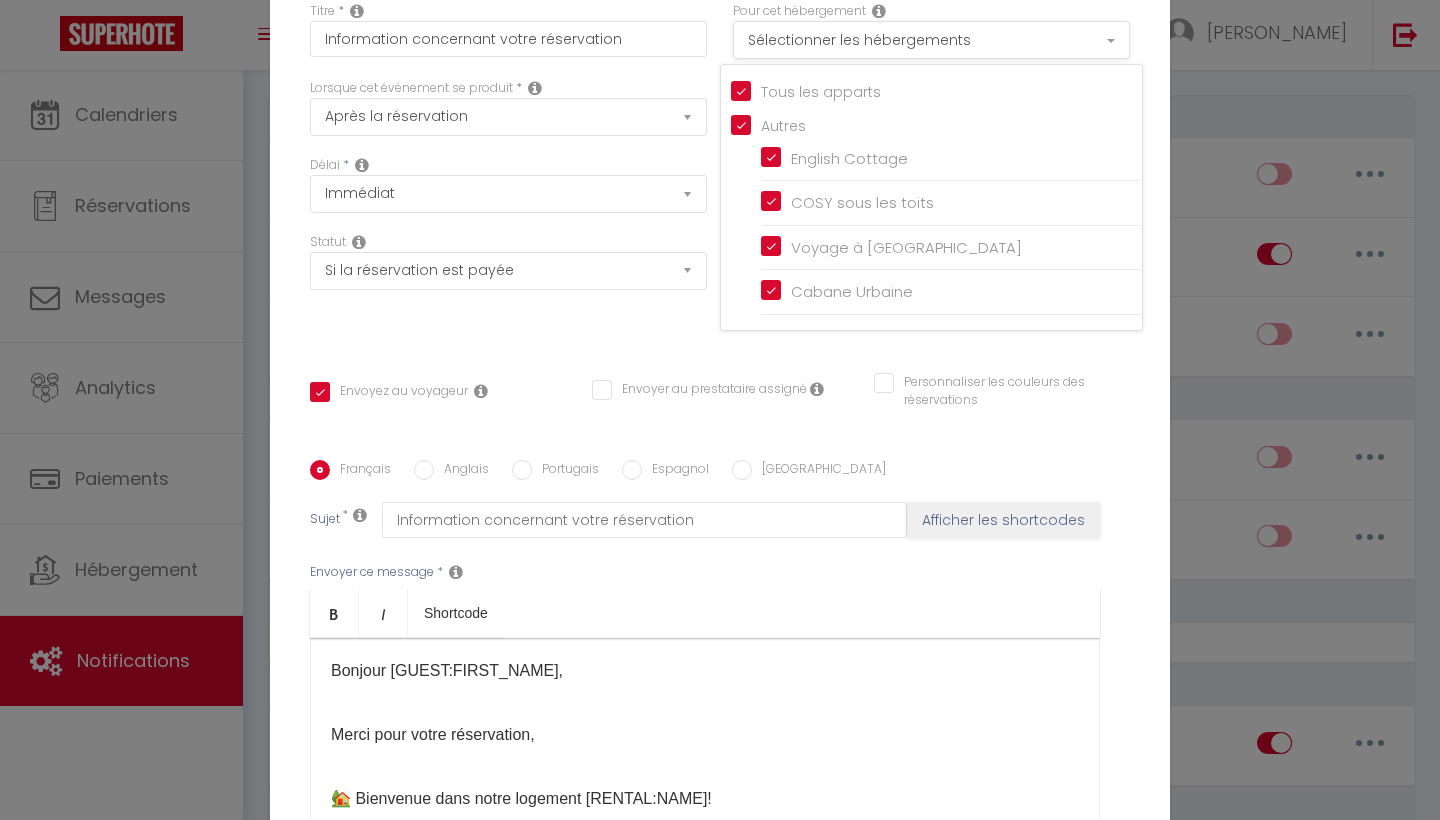 click on "Sélectionner les hébergements" at bounding box center (931, 40) 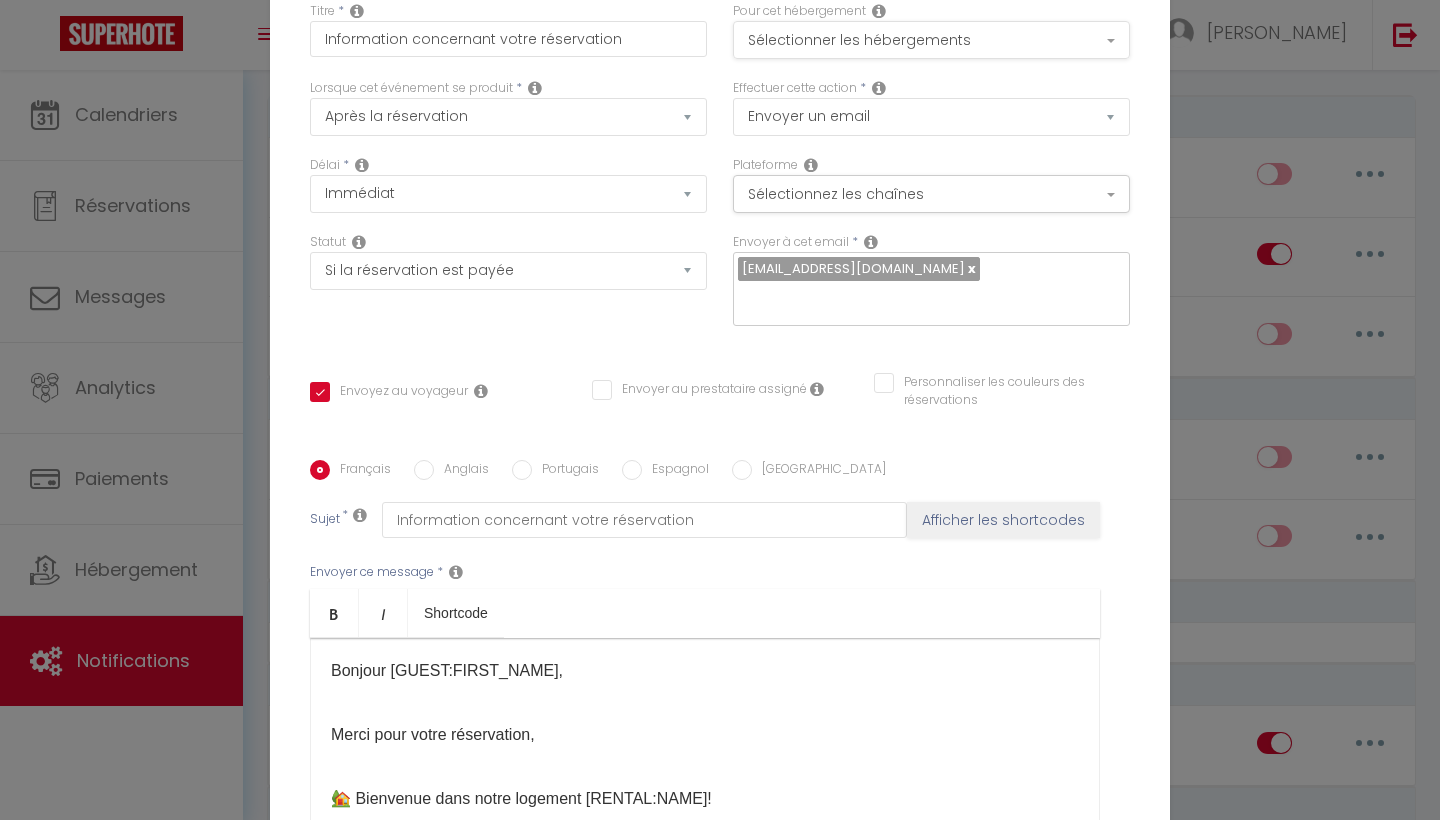 click on "Sélectionner les hébergements" at bounding box center [931, 40] 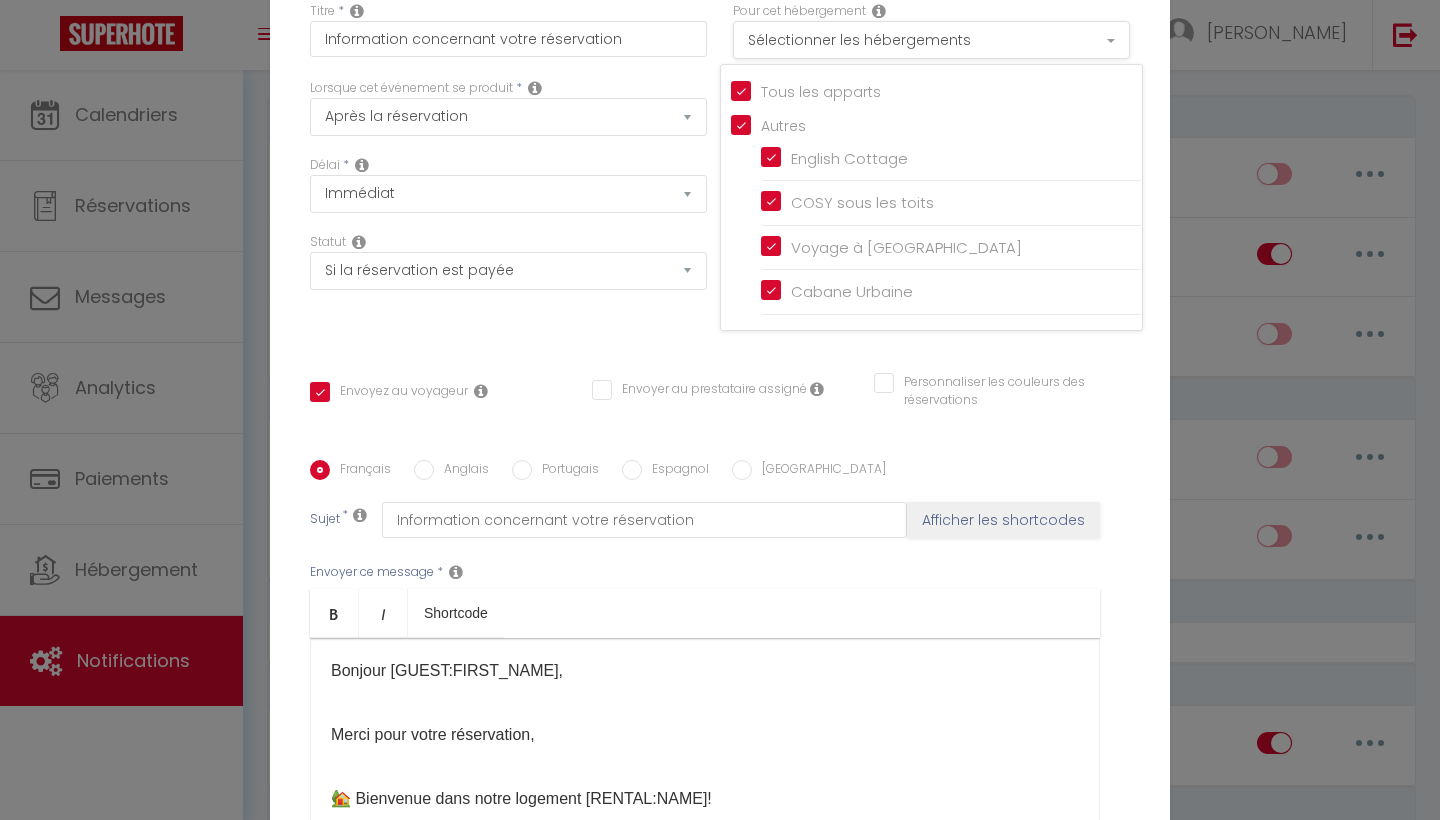click on "Sélectionner les hébergements" at bounding box center [931, 40] 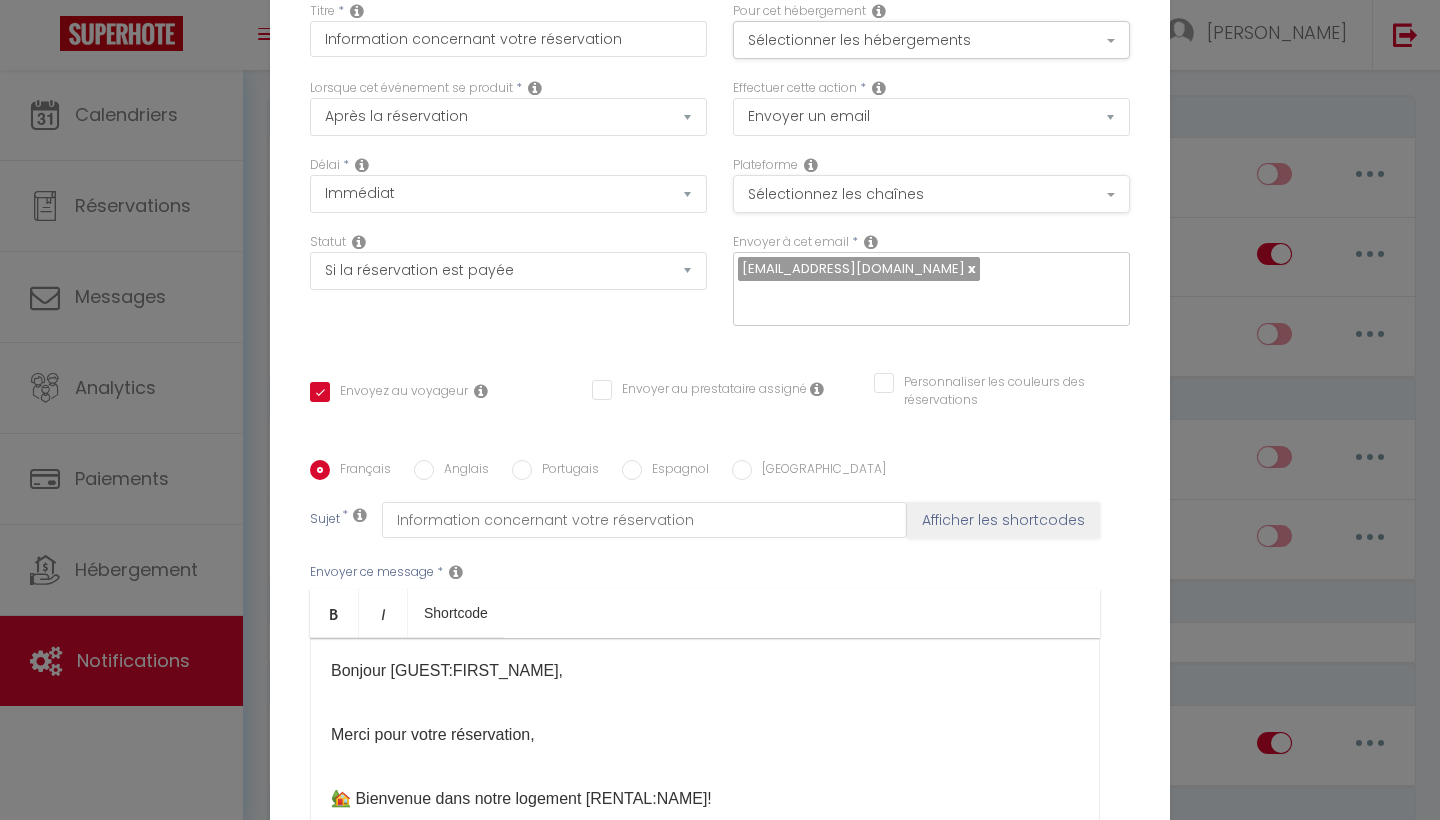 click on "Sélectionnez les chaînes" at bounding box center (931, 194) 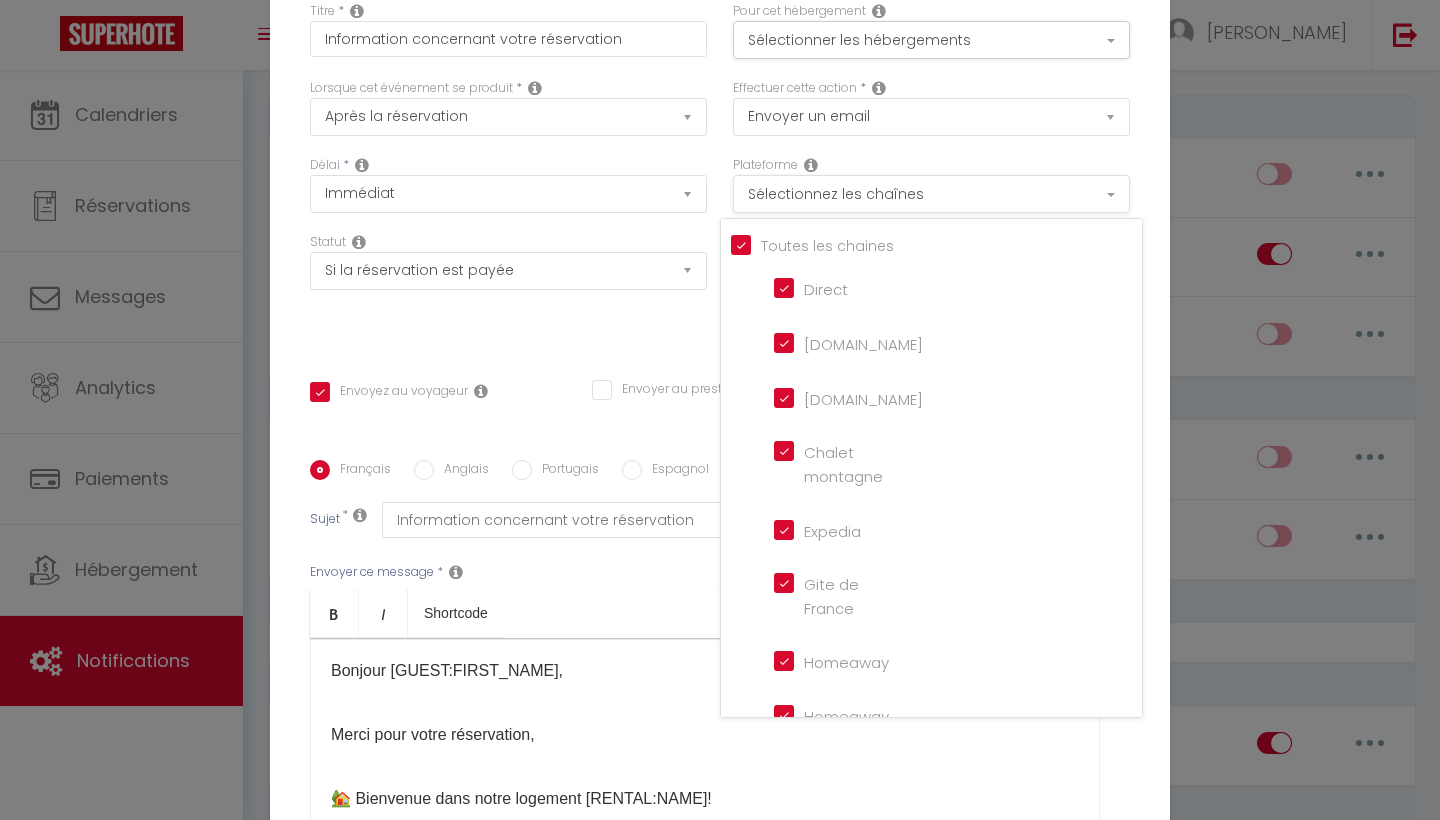 click on "Sélectionnez les chaînes" at bounding box center [931, 194] 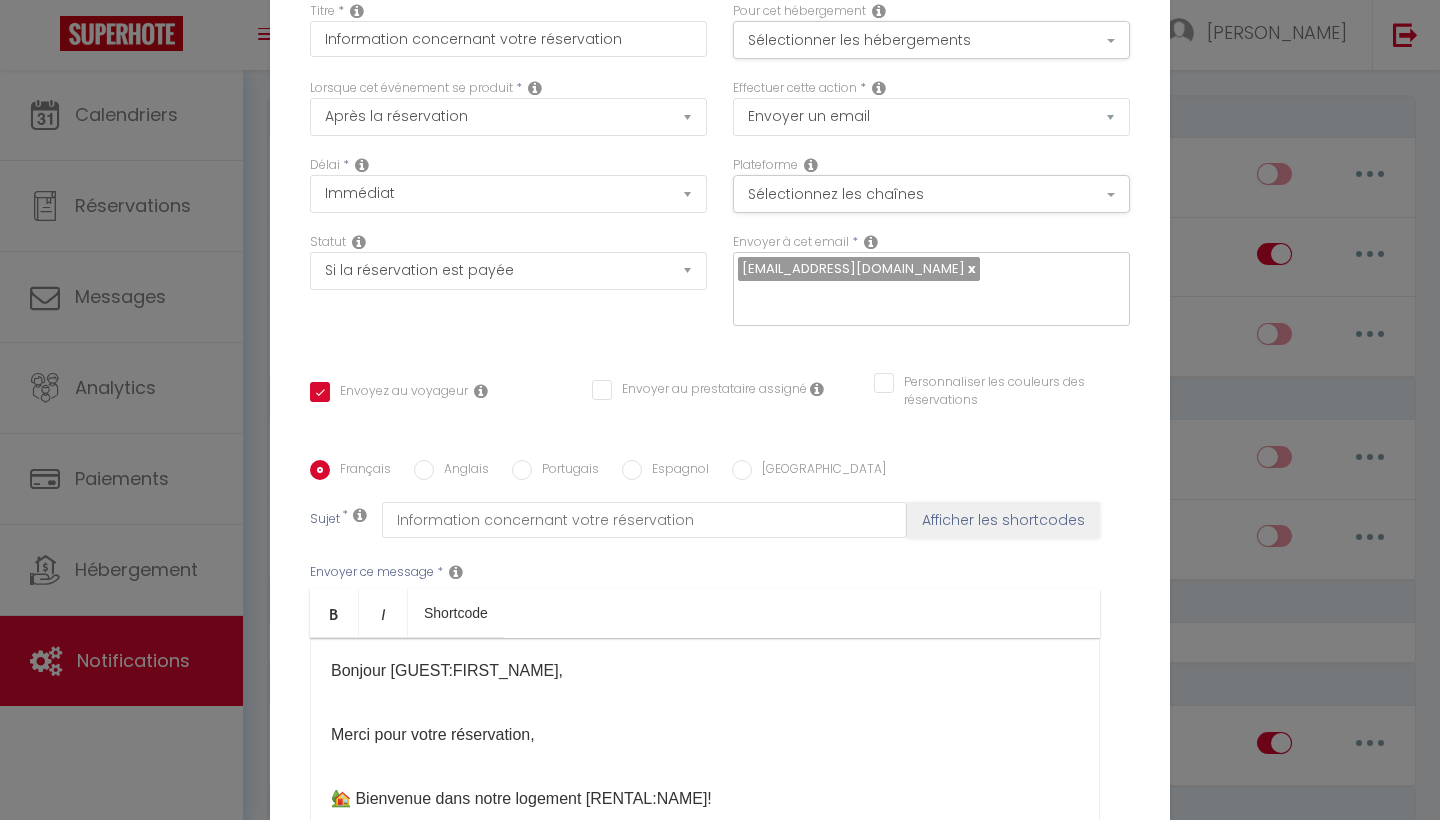 click at bounding box center (926, 299) 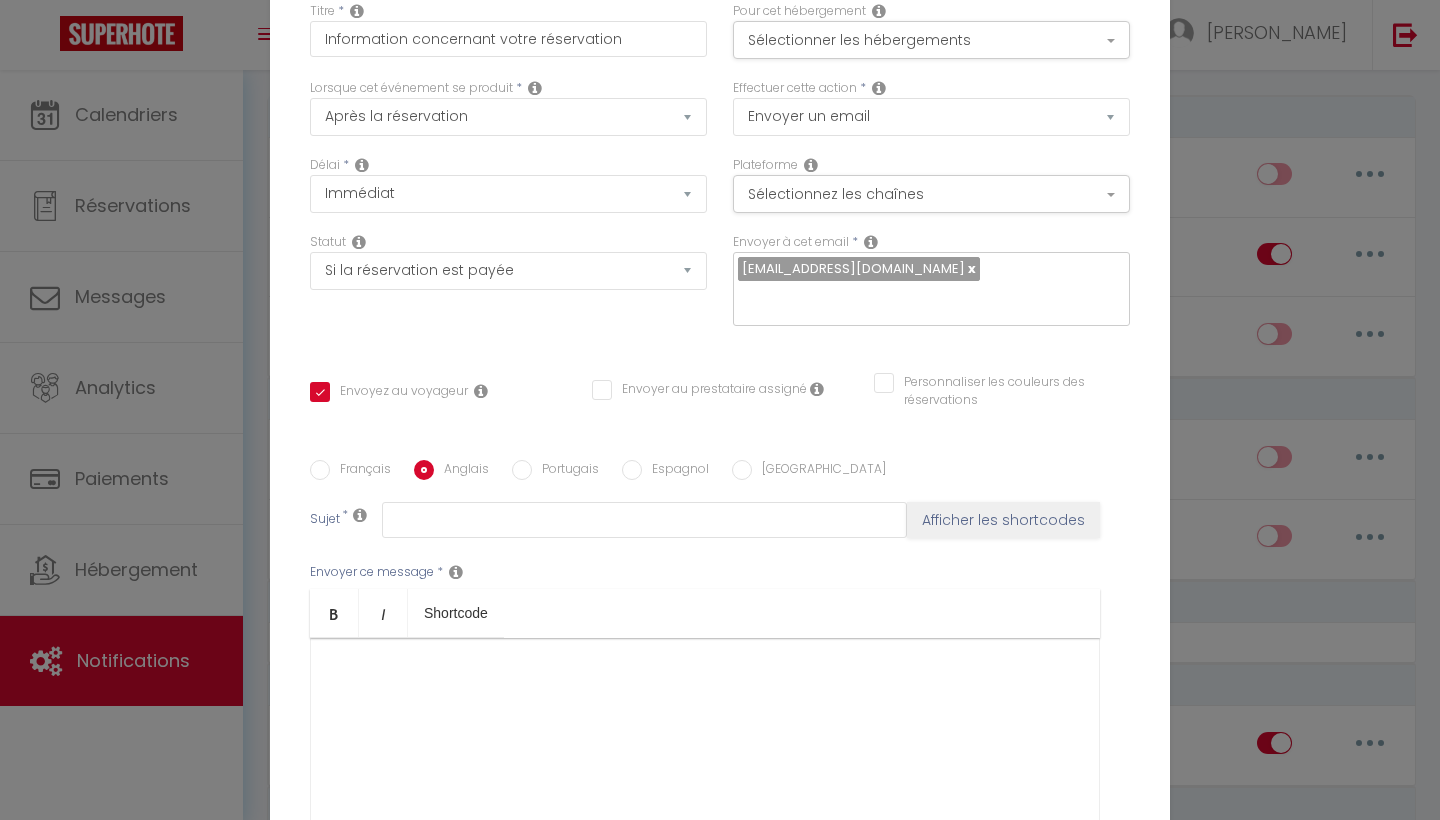 click on "Français" at bounding box center [360, 471] 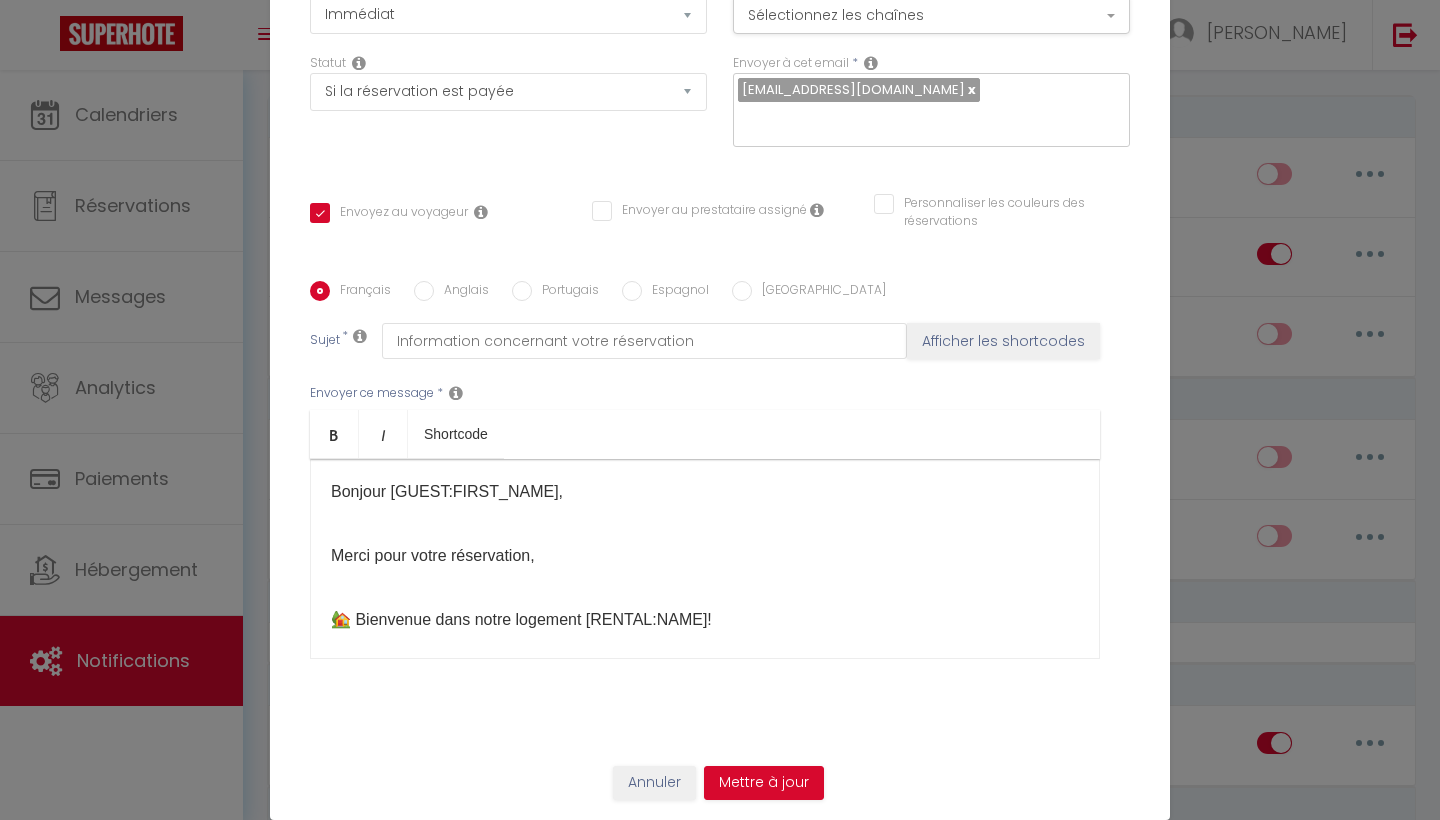 scroll, scrollTop: 179, scrollLeft: 0, axis: vertical 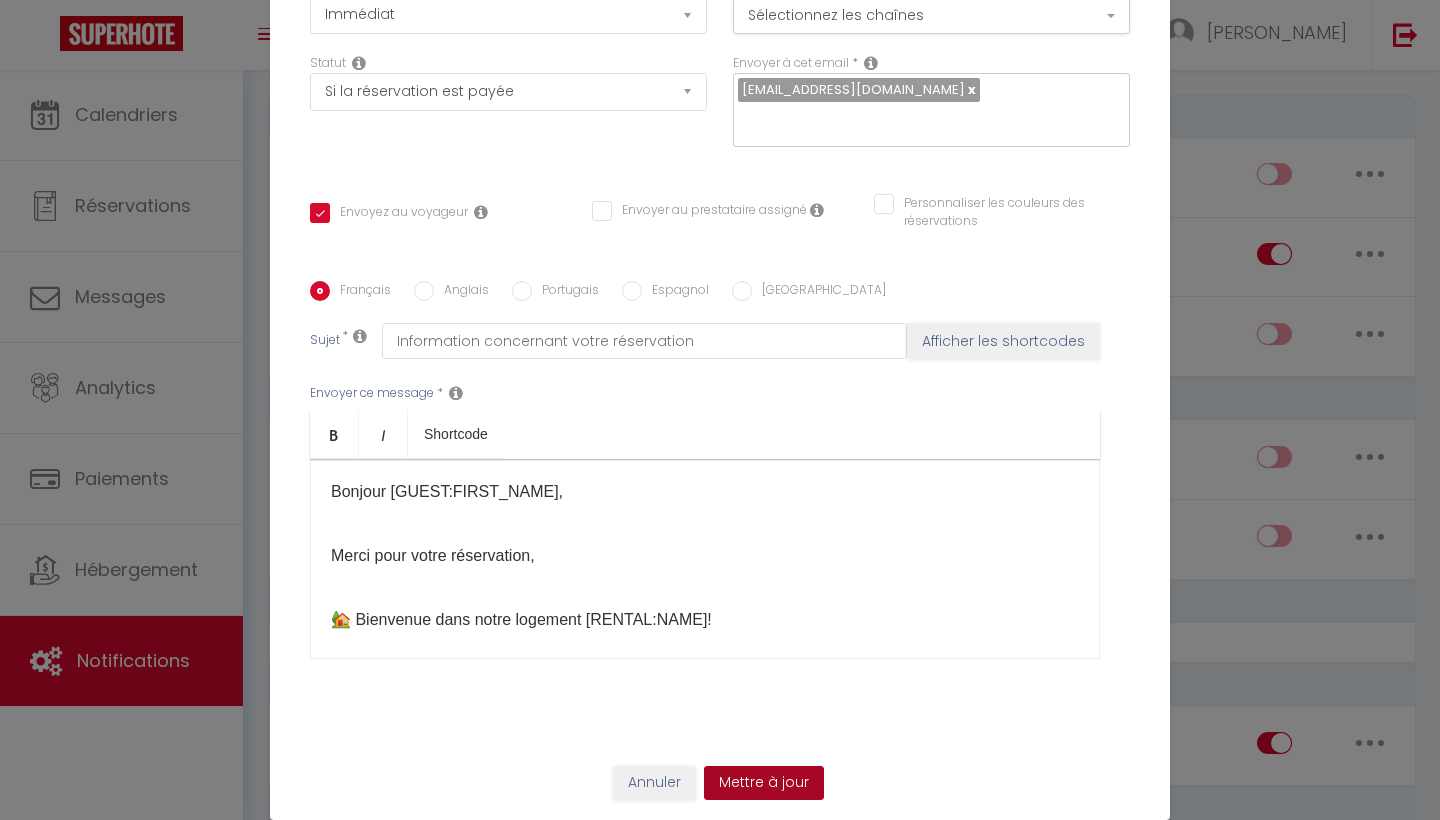 click on "Mettre à jour" at bounding box center (764, 783) 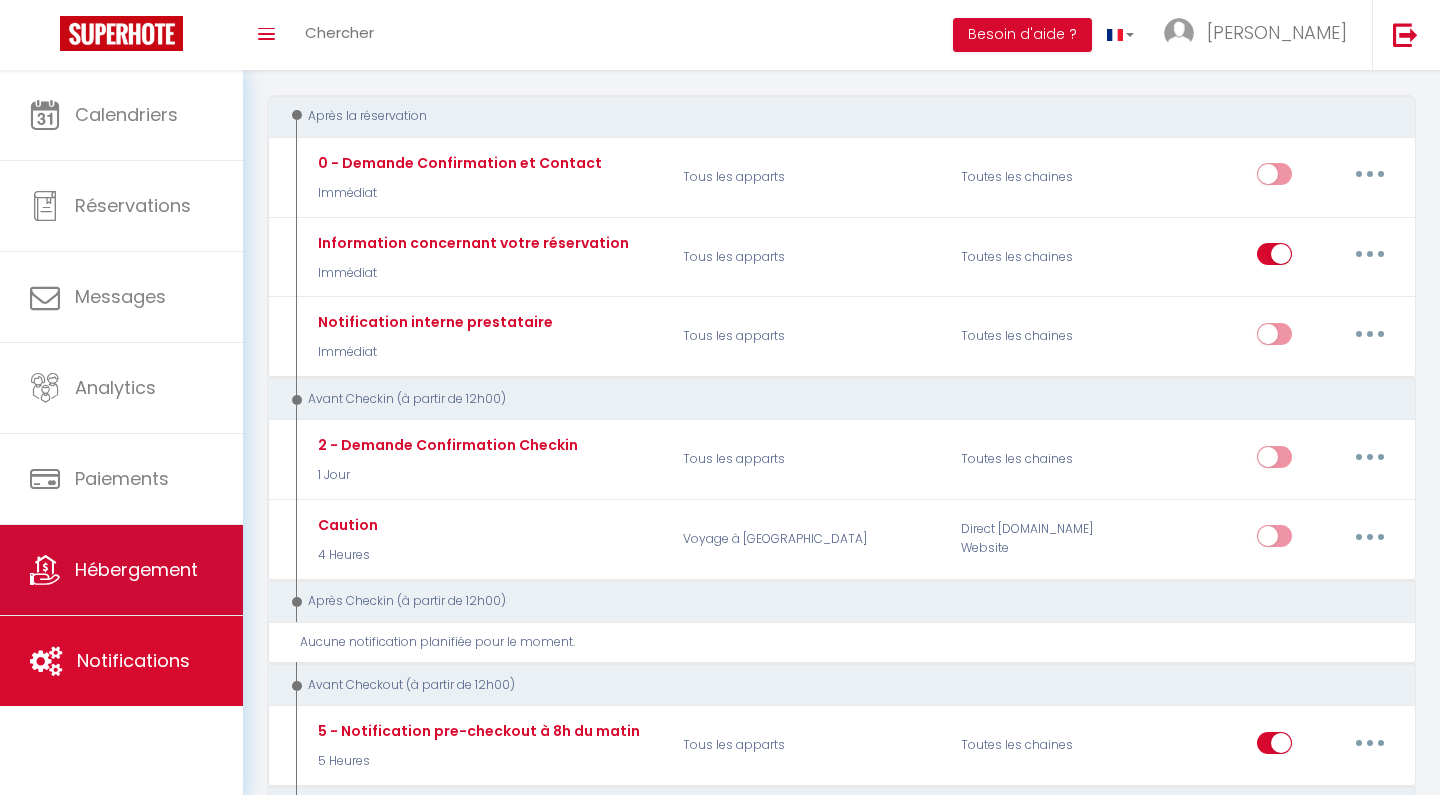 click on "Hébergement" at bounding box center (121, 570) 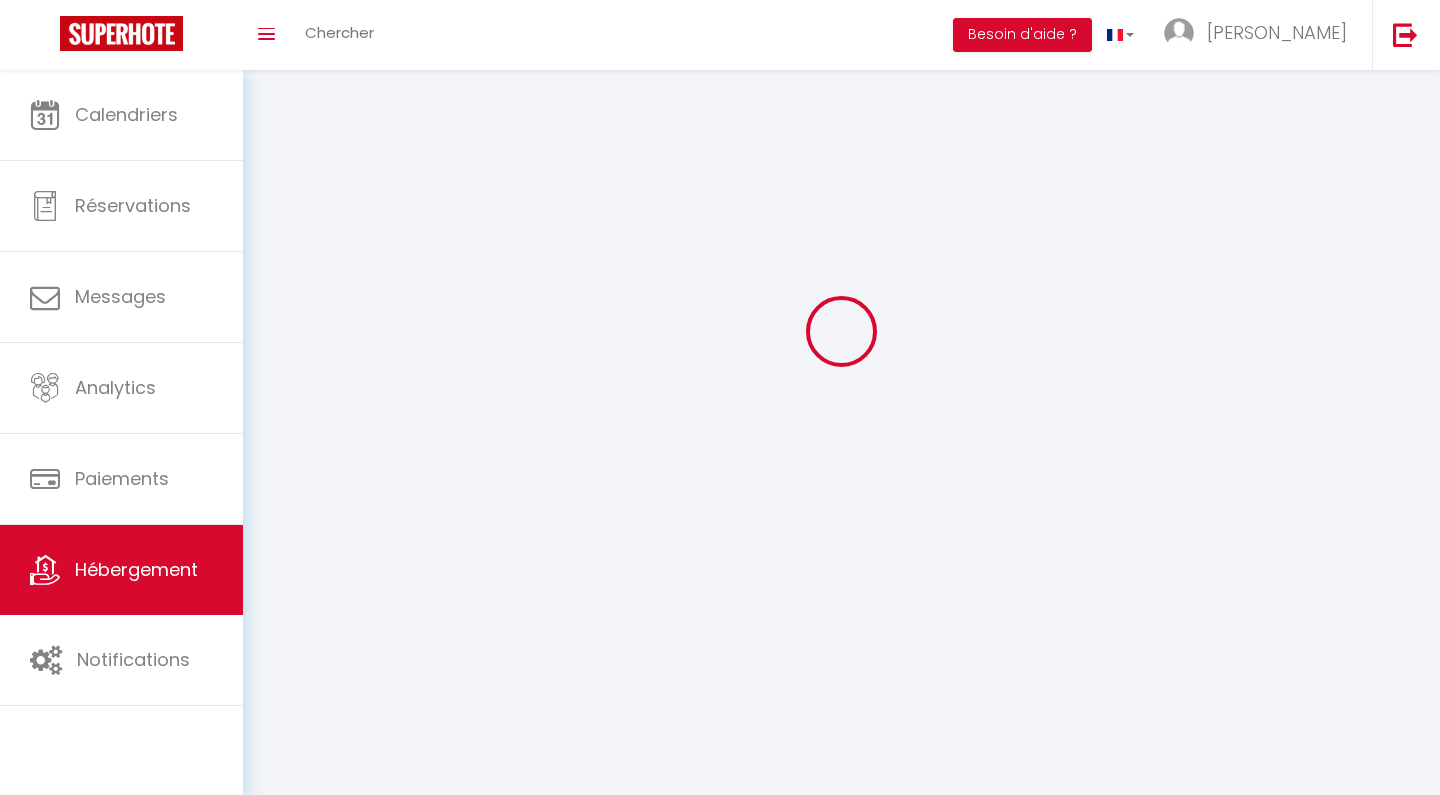scroll, scrollTop: 0, scrollLeft: 0, axis: both 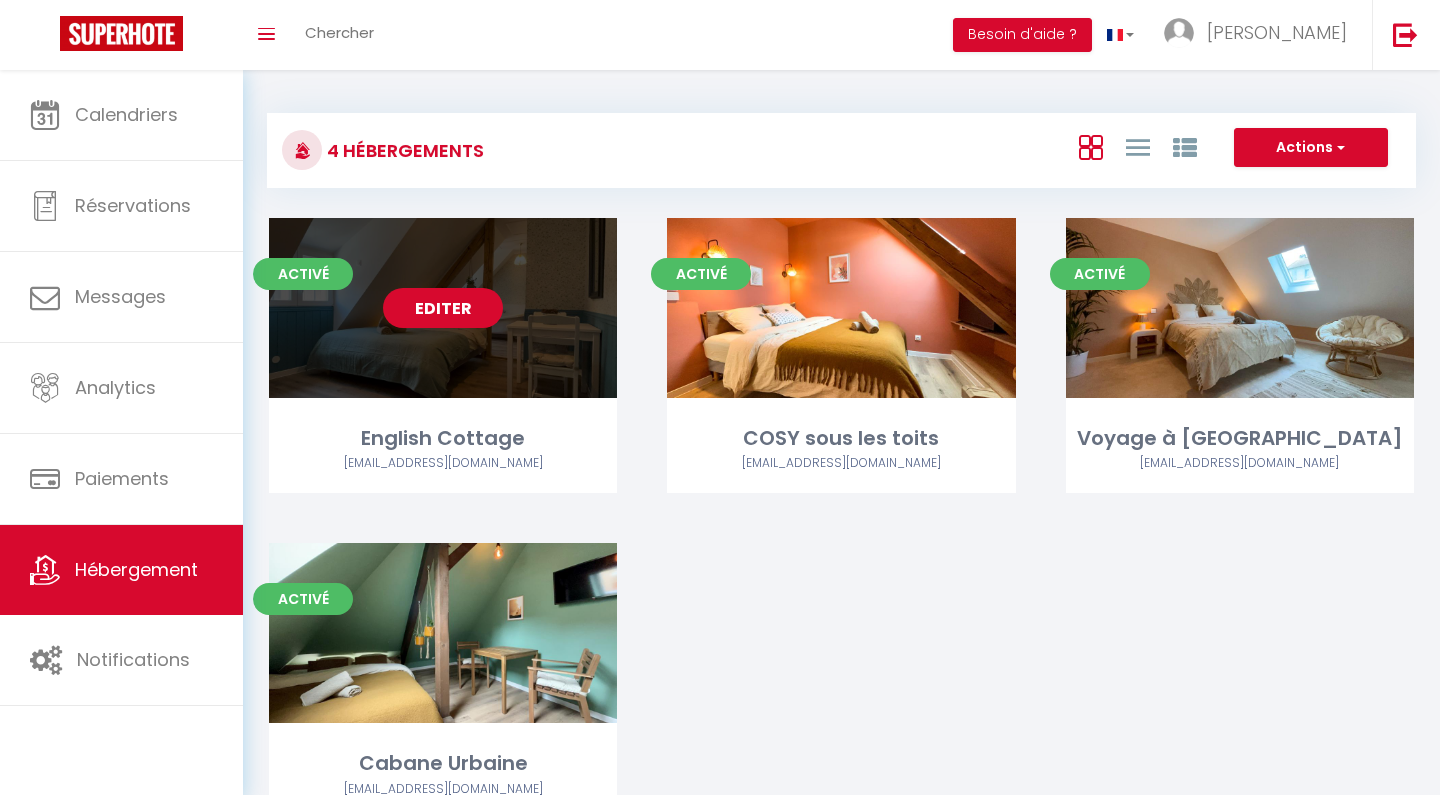 click on "Editer" at bounding box center (443, 308) 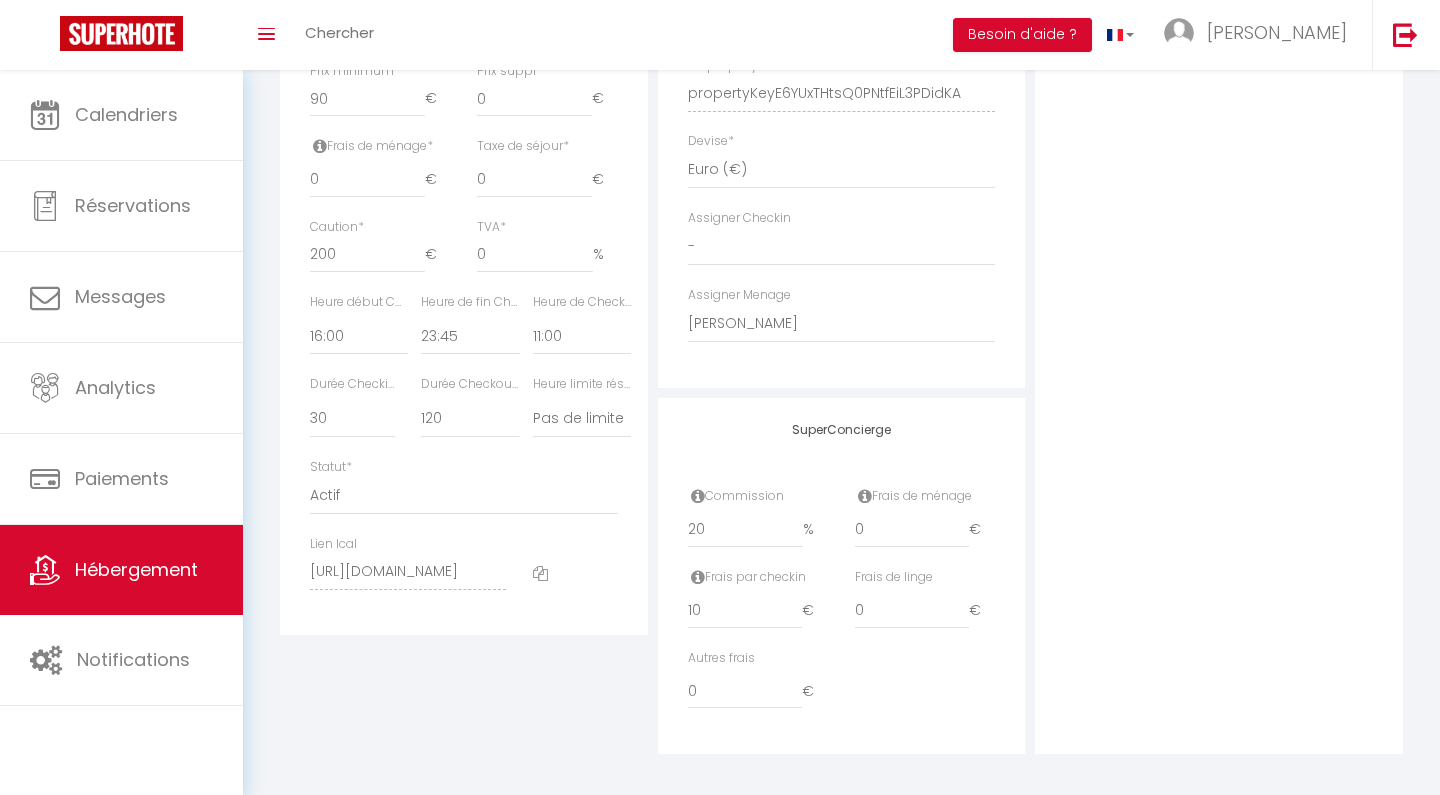 scroll, scrollTop: 917, scrollLeft: 0, axis: vertical 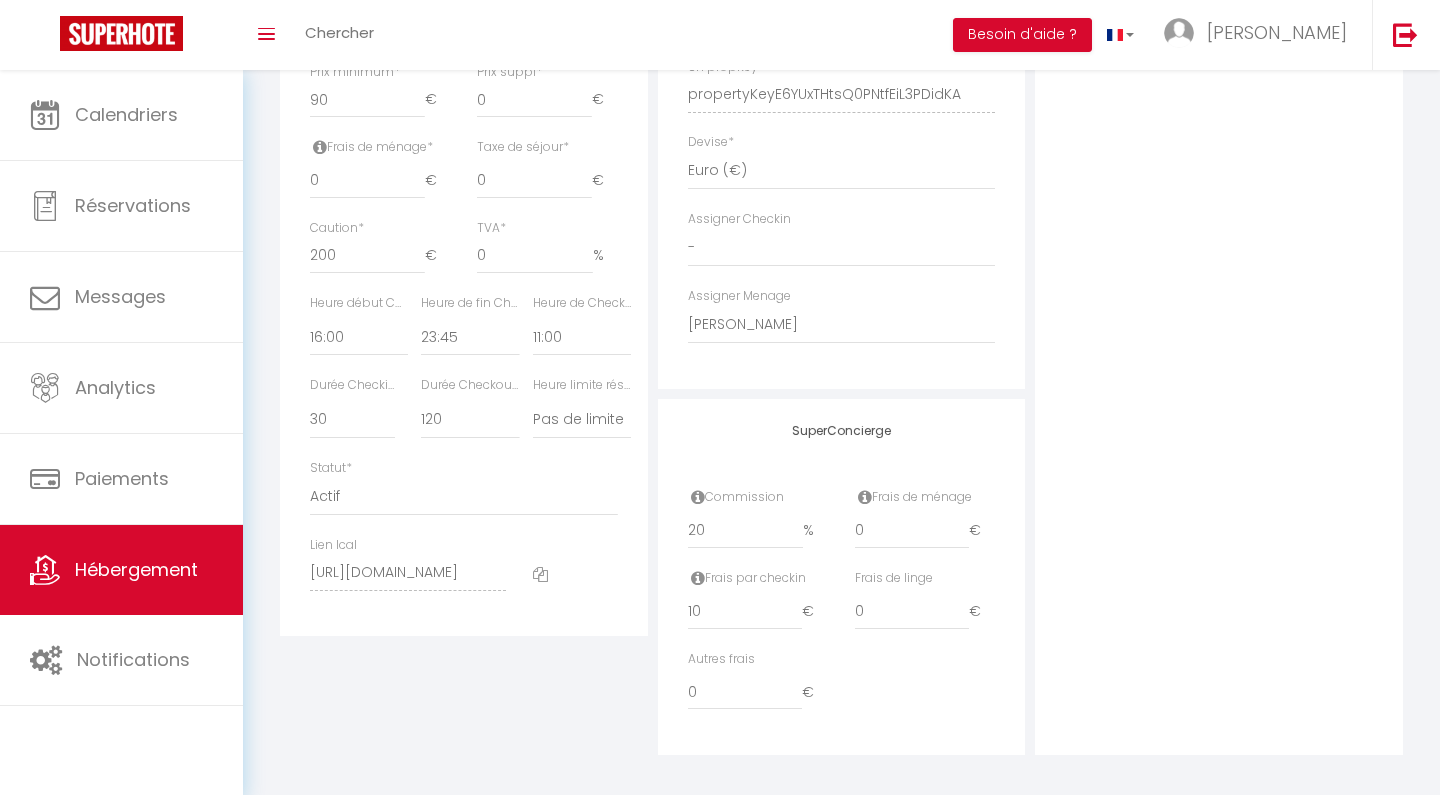 click at bounding box center (540, 574) 